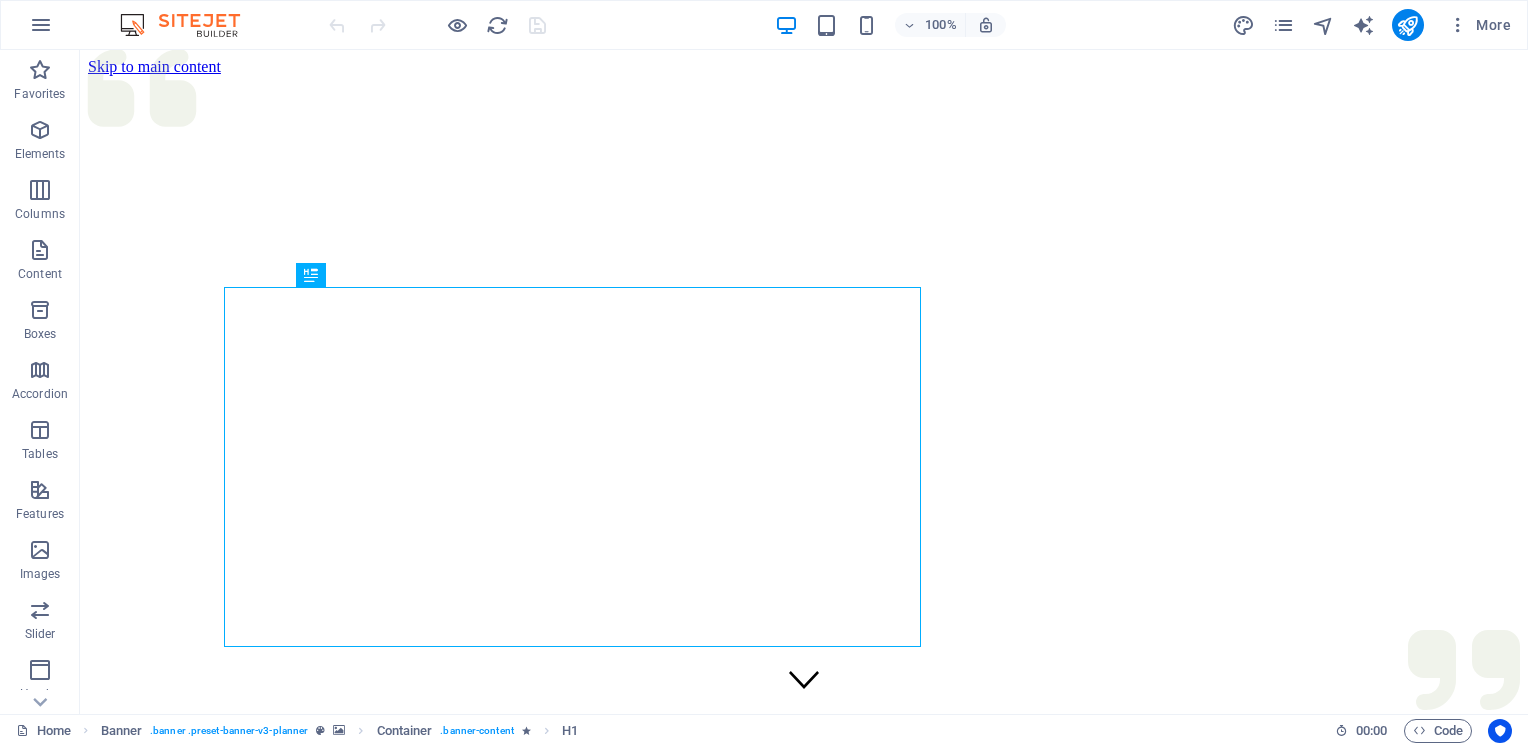 scroll, scrollTop: 0, scrollLeft: 0, axis: both 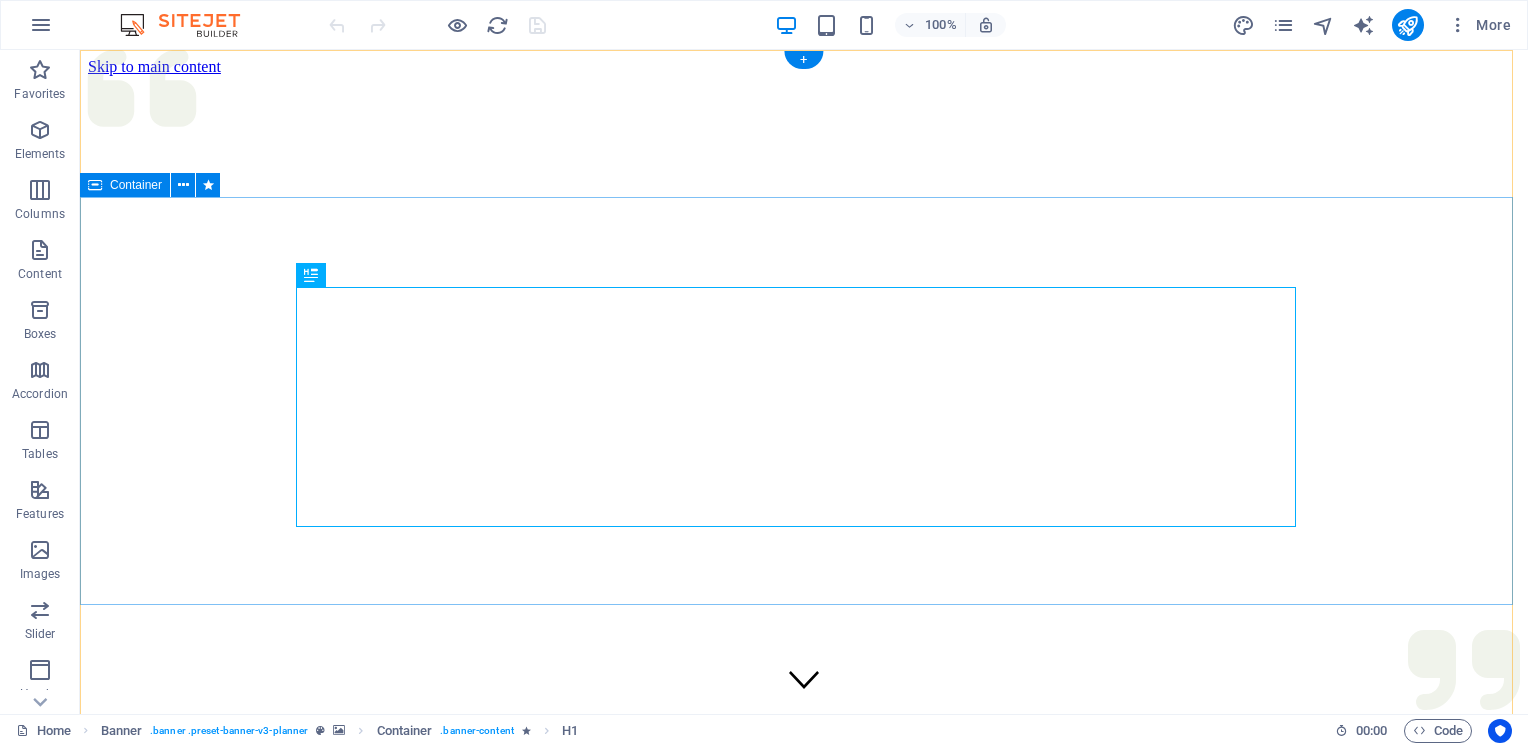 click on "Experience extraordinary life moments Plan your next event with us" at bounding box center (804, 1252) 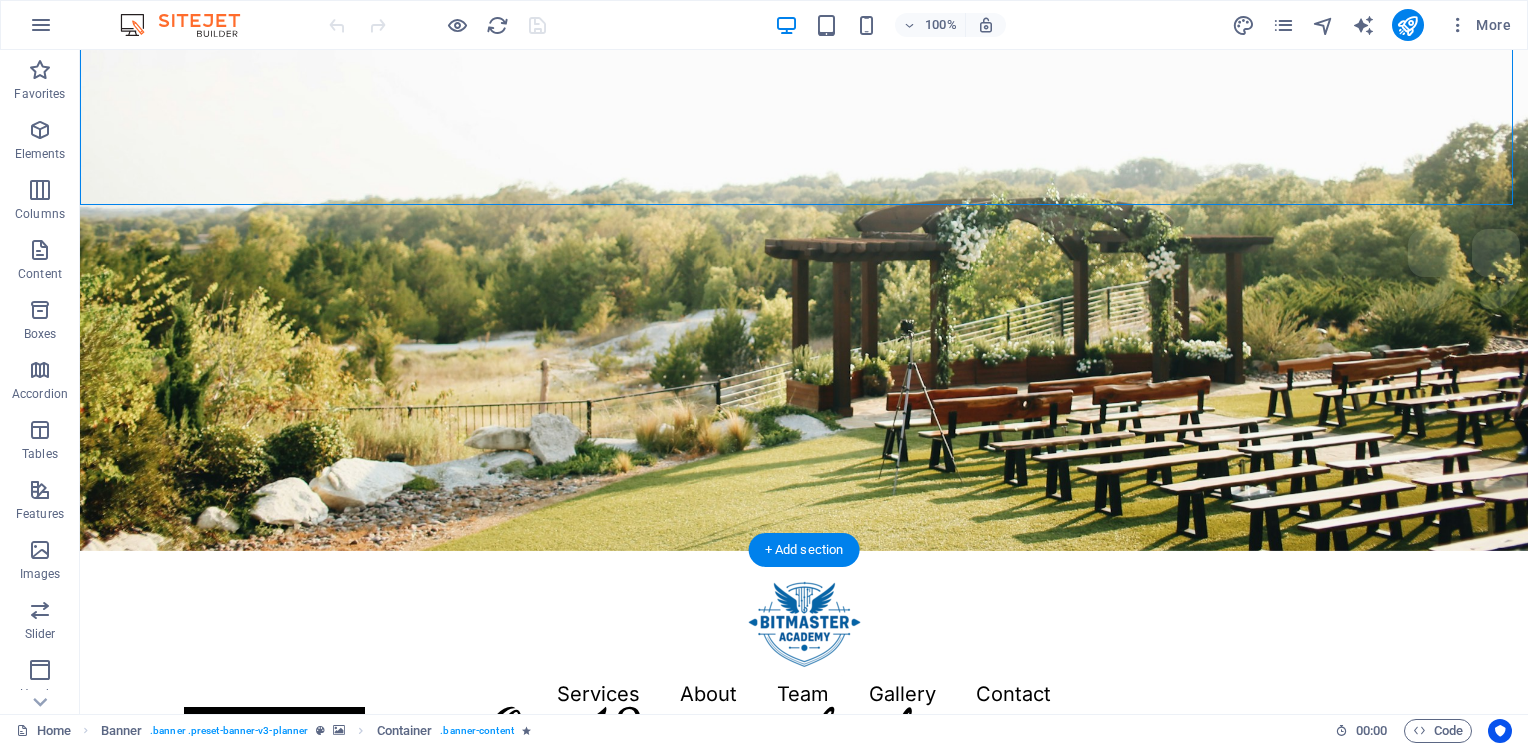 scroll, scrollTop: 400, scrollLeft: 0, axis: vertical 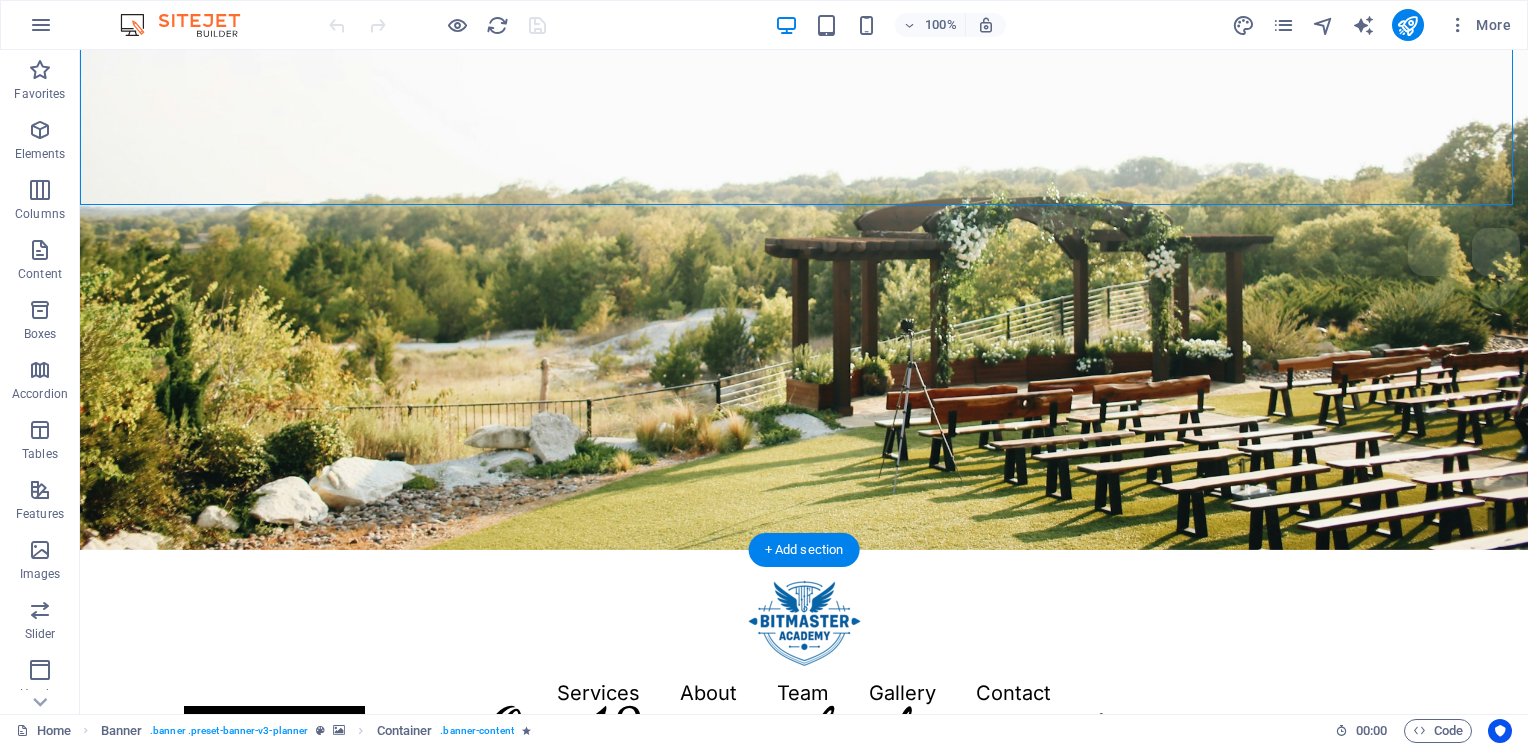 click at bounding box center [804, 100] 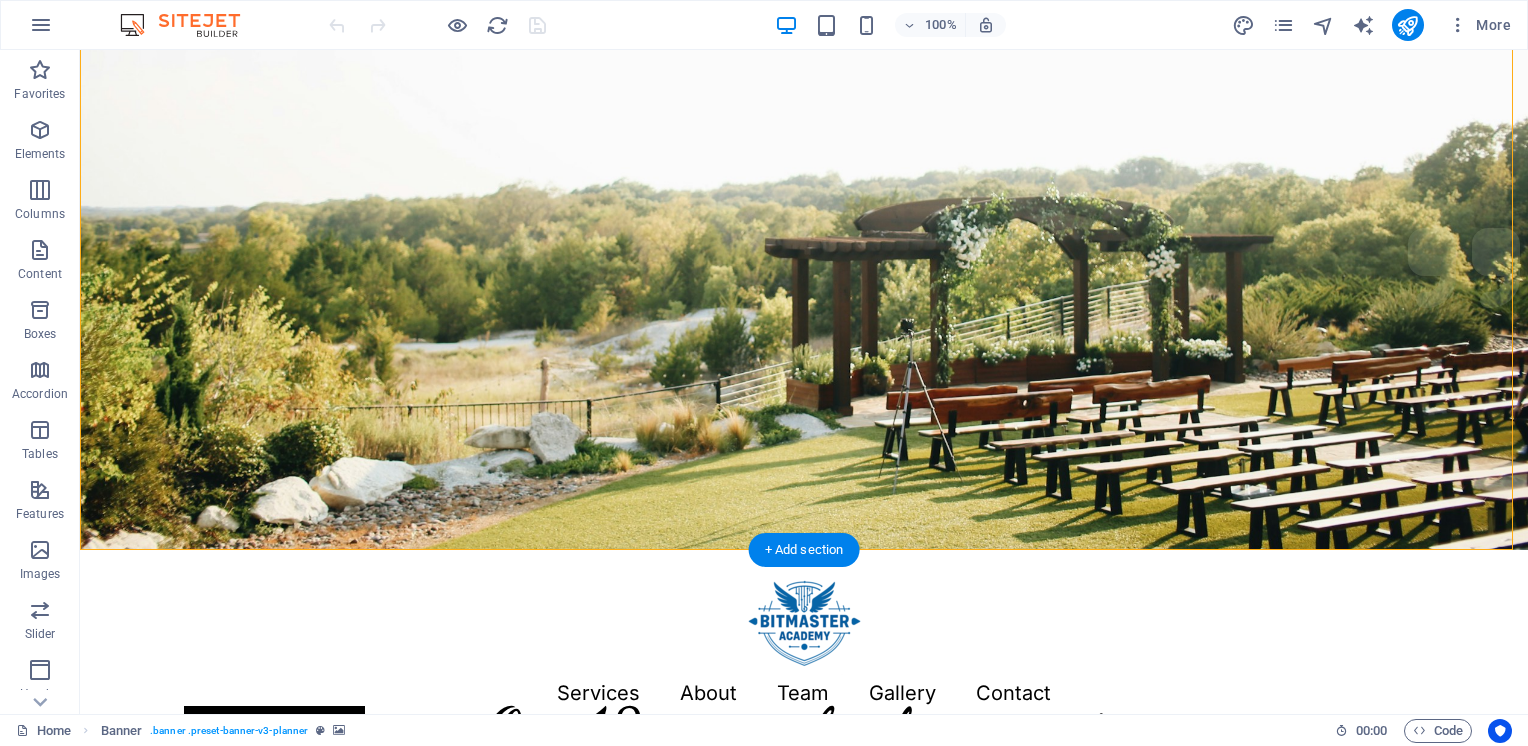click at bounding box center [804, 100] 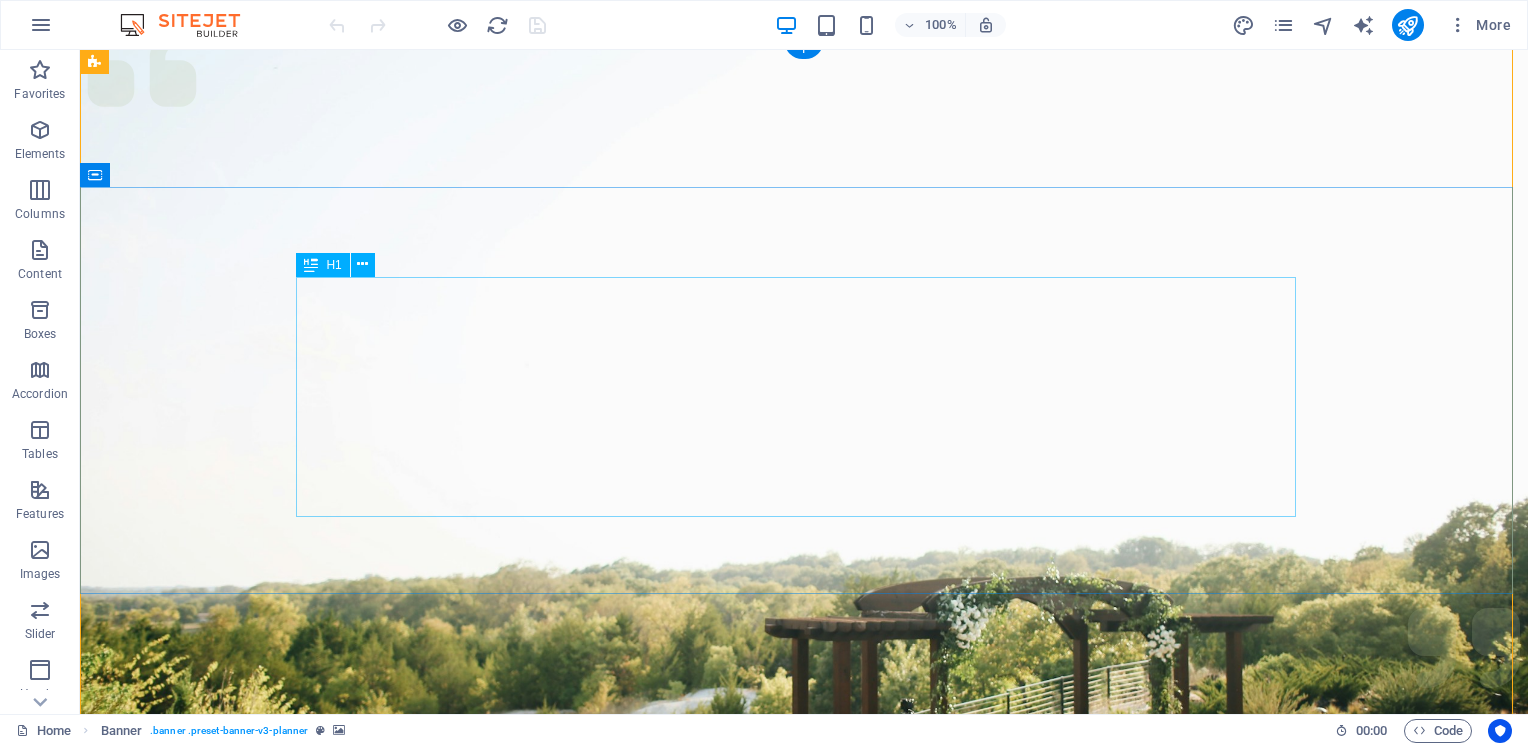 scroll, scrollTop: 0, scrollLeft: 0, axis: both 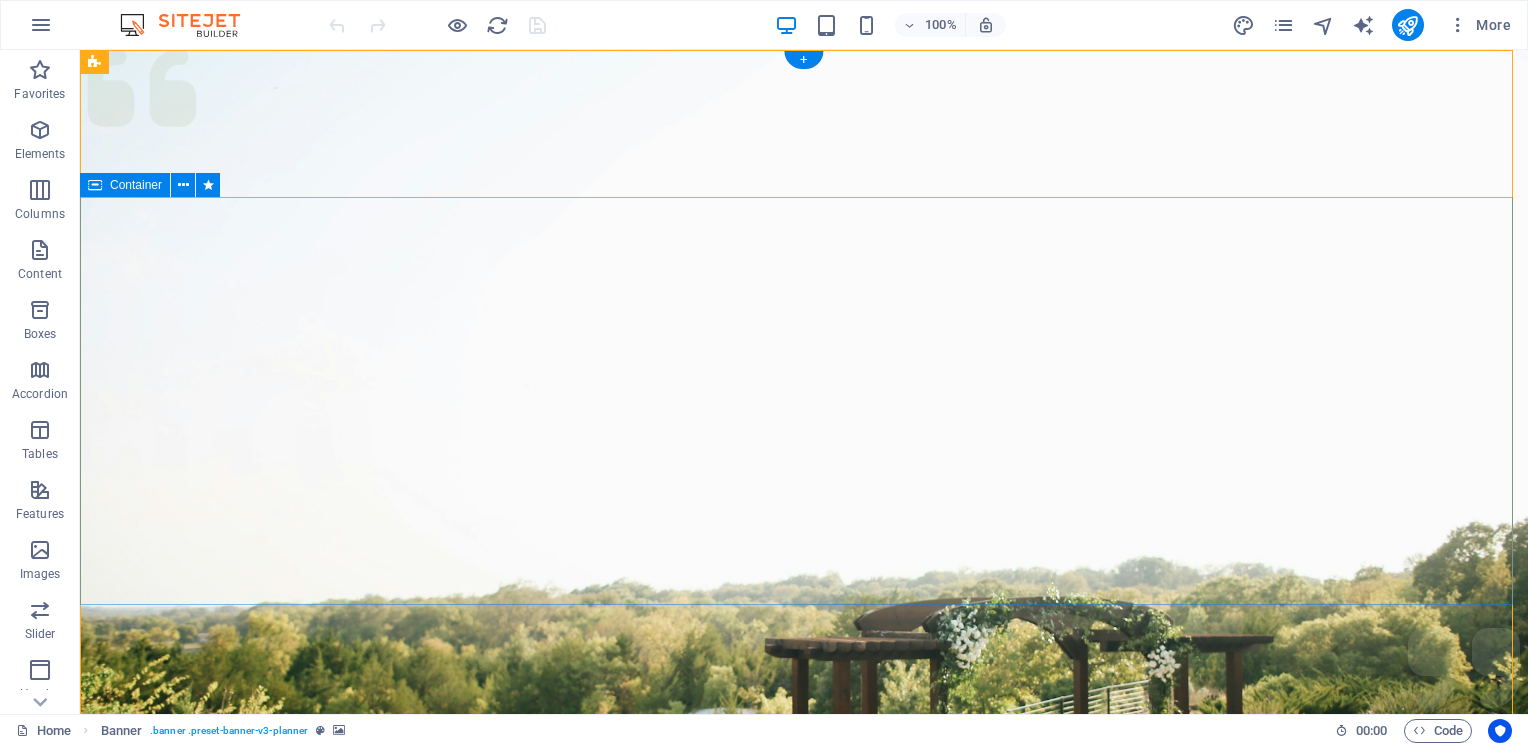 click on "Experience extraordinary life moments Plan your next event with us" at bounding box center [804, 1388] 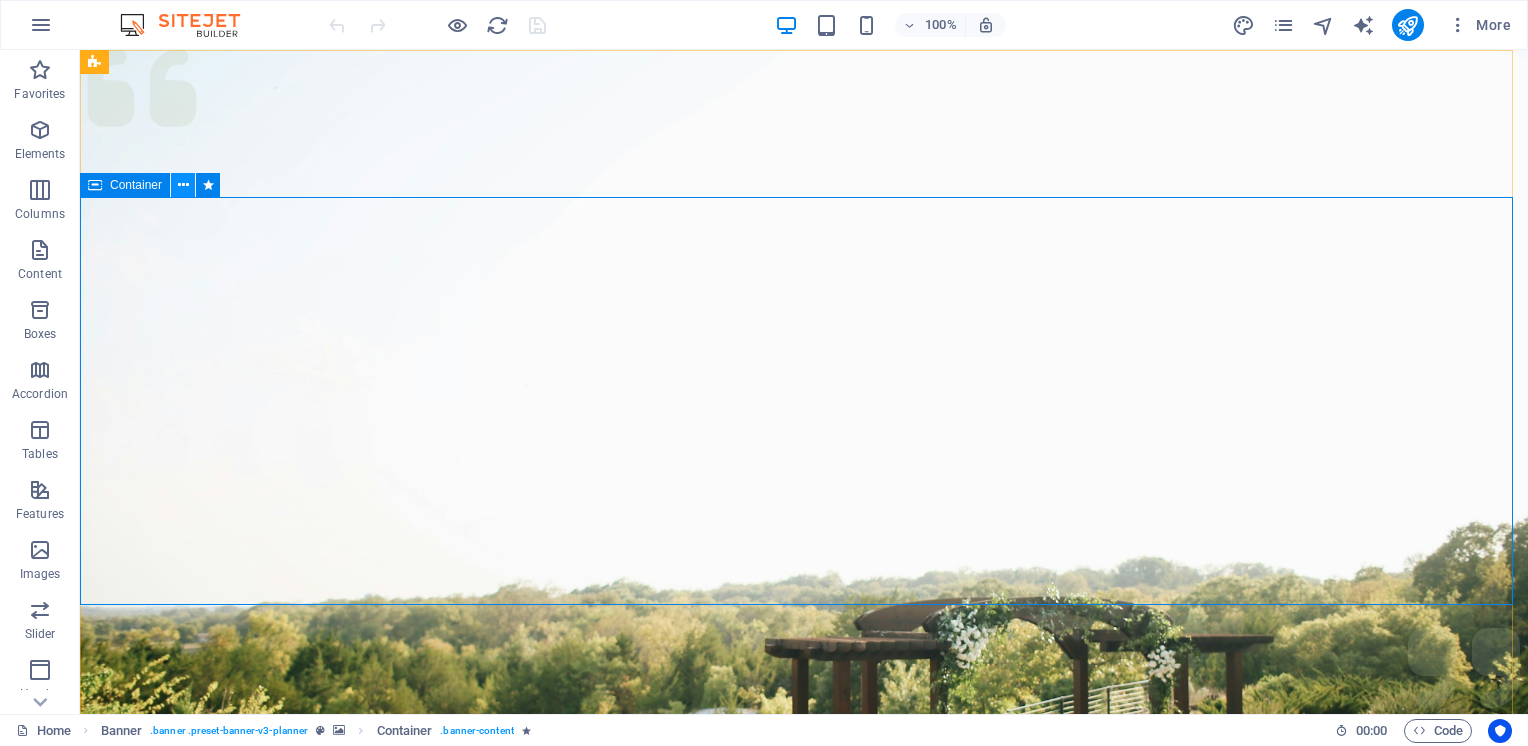 click at bounding box center [183, 185] 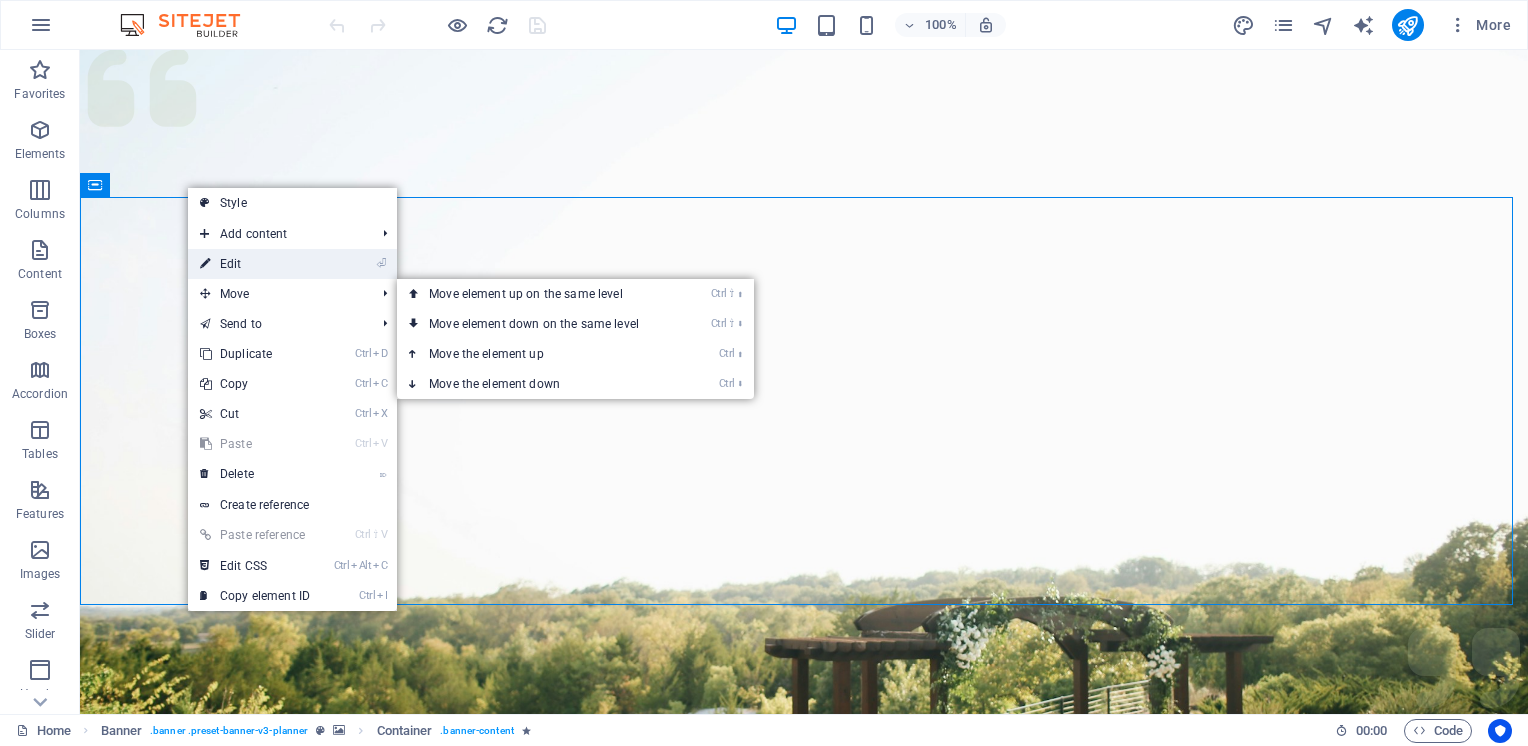 click on "⏎  Edit" at bounding box center [255, 264] 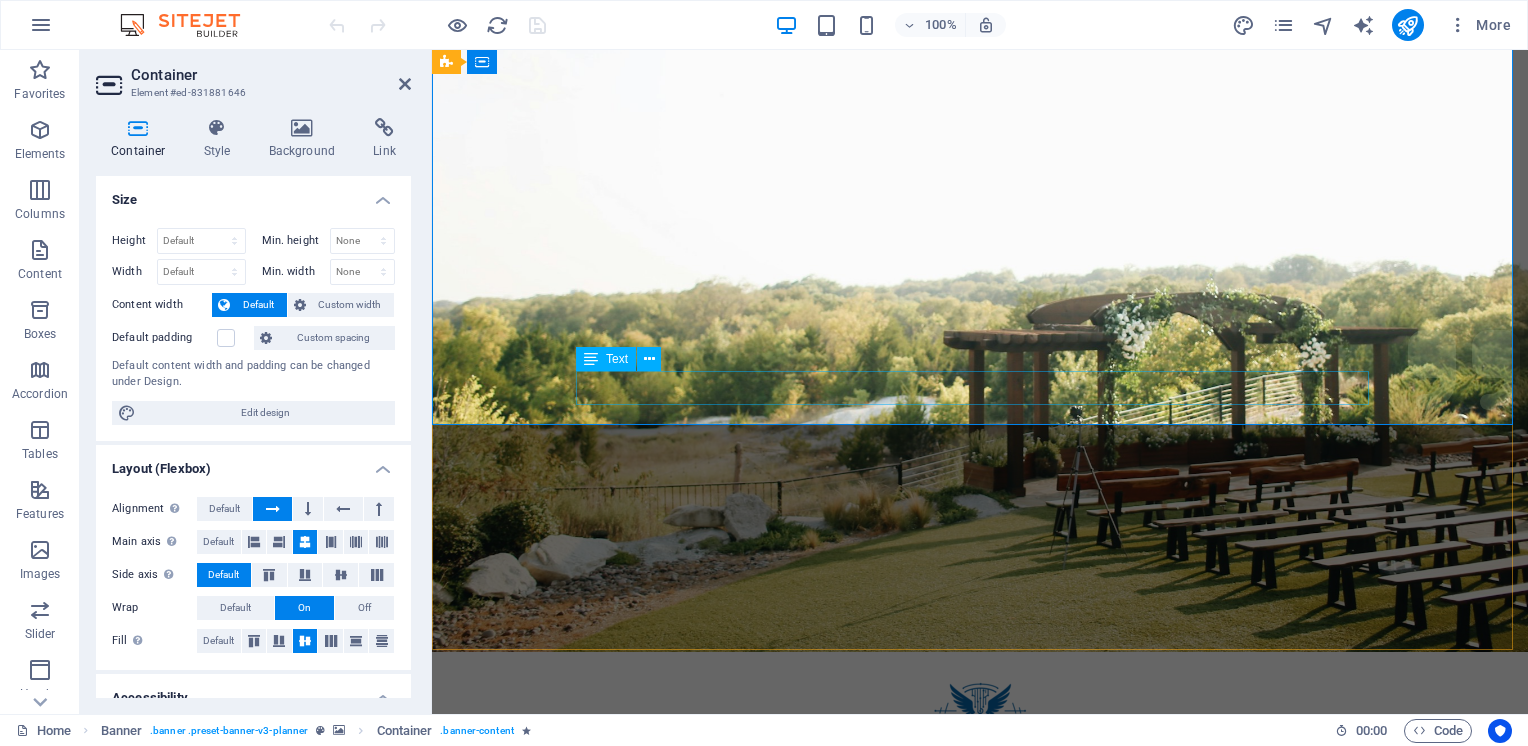 scroll, scrollTop: 300, scrollLeft: 0, axis: vertical 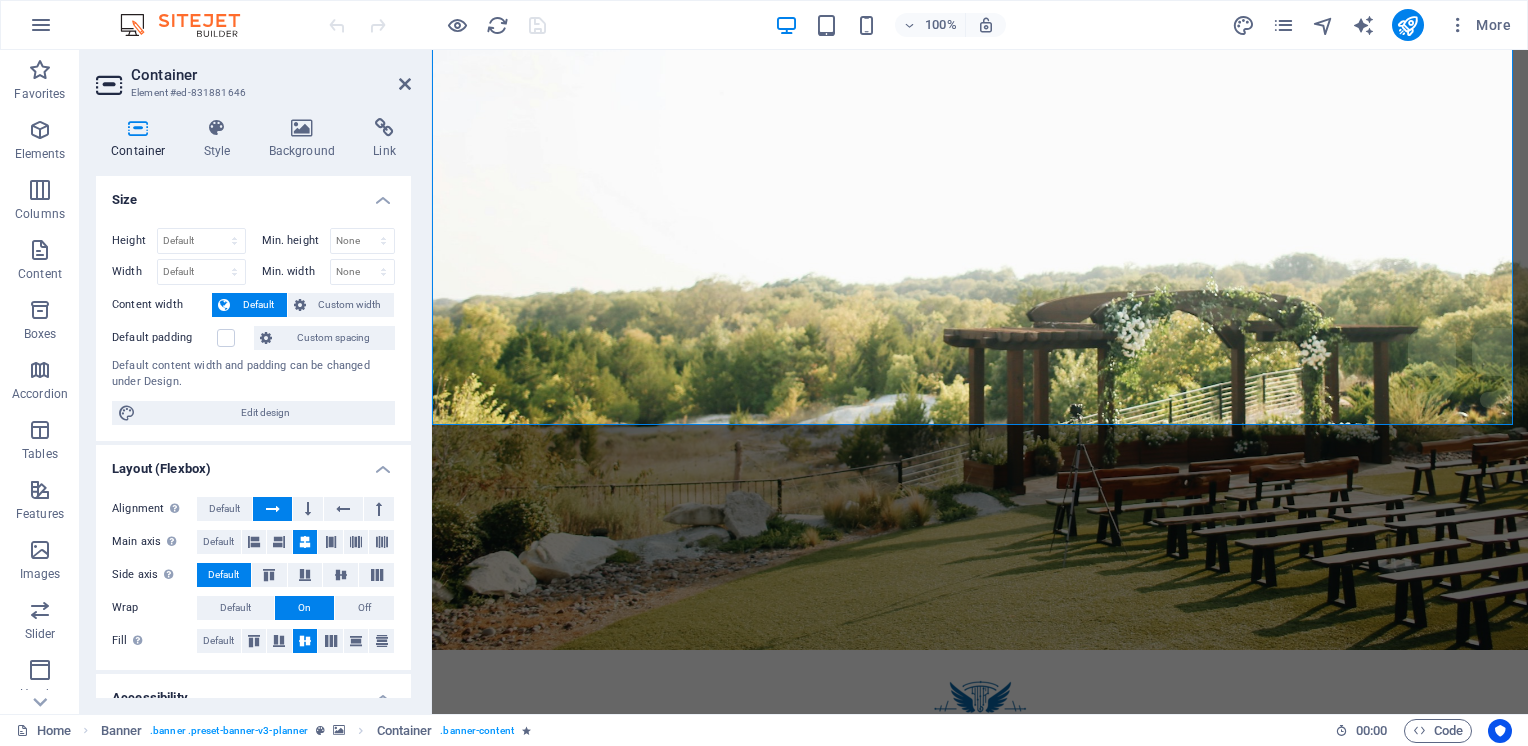 click at bounding box center [980, 200] 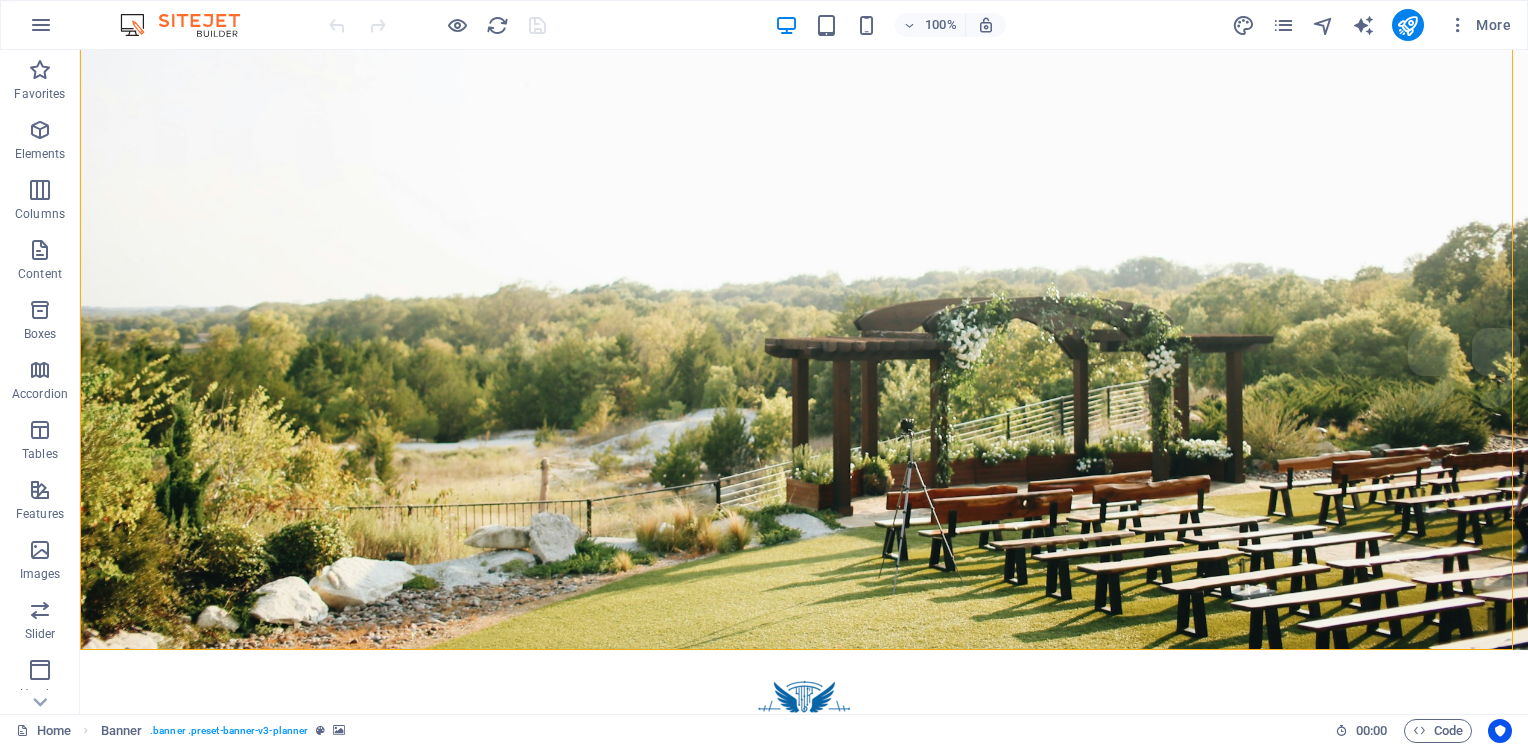 click at bounding box center [804, 200] 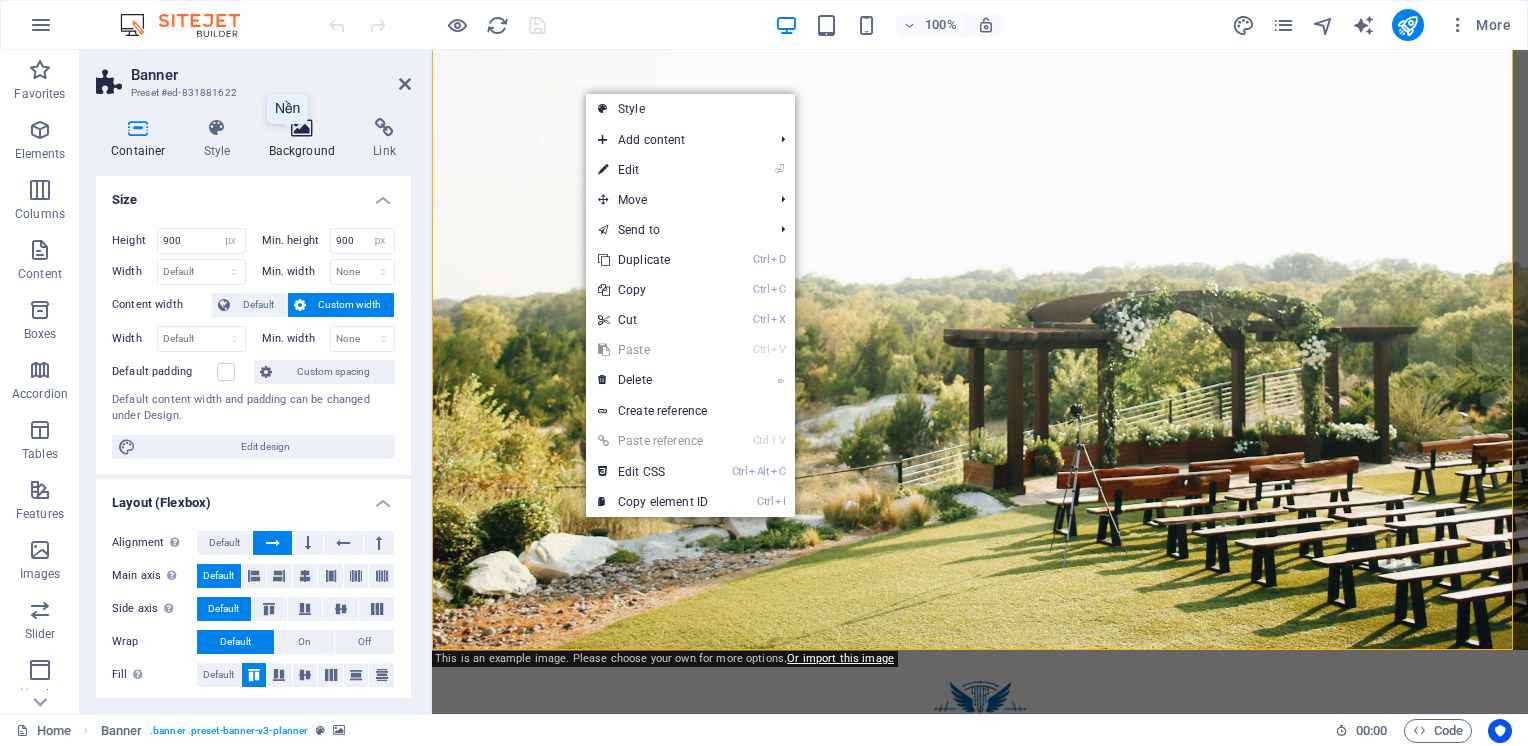 click on "Background" at bounding box center (306, 139) 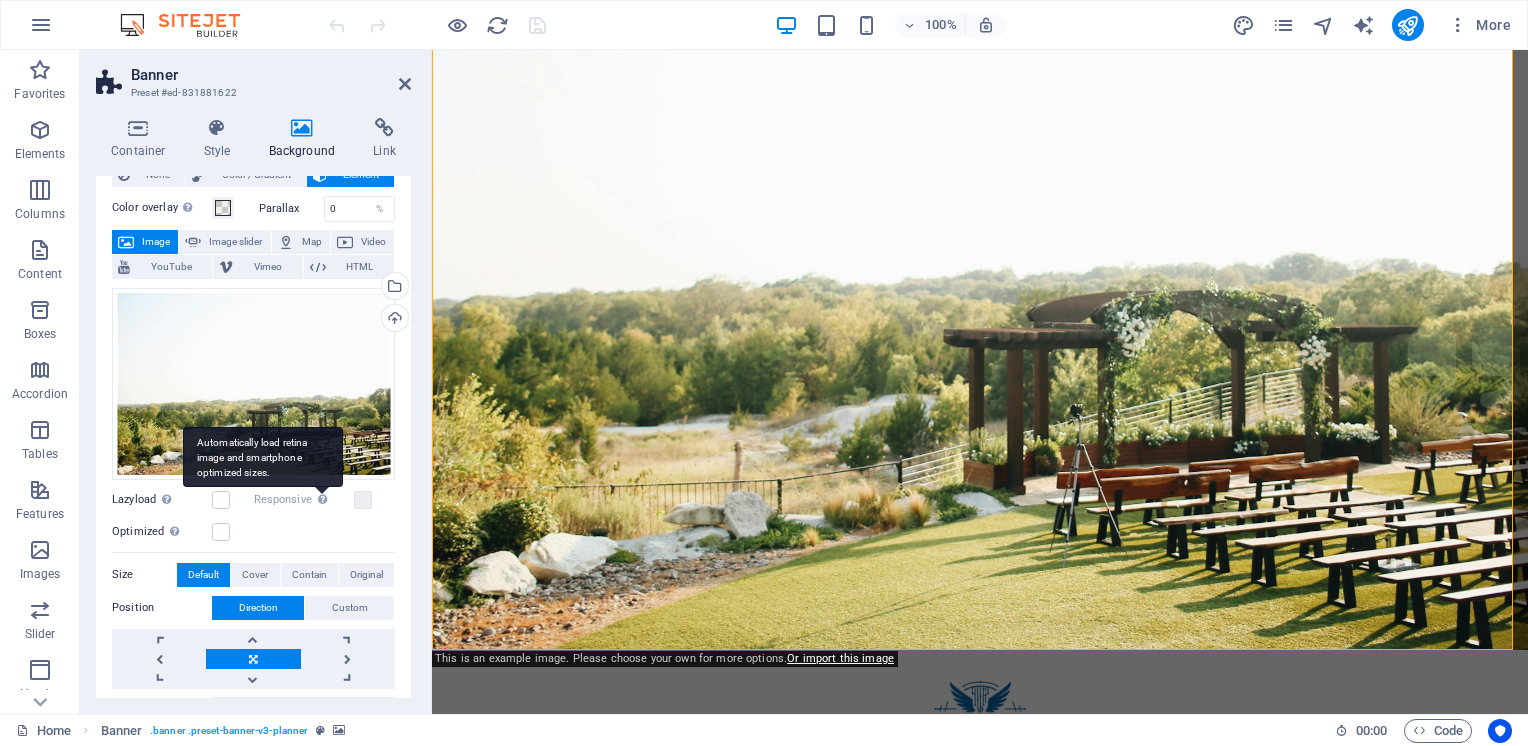 scroll, scrollTop: 100, scrollLeft: 0, axis: vertical 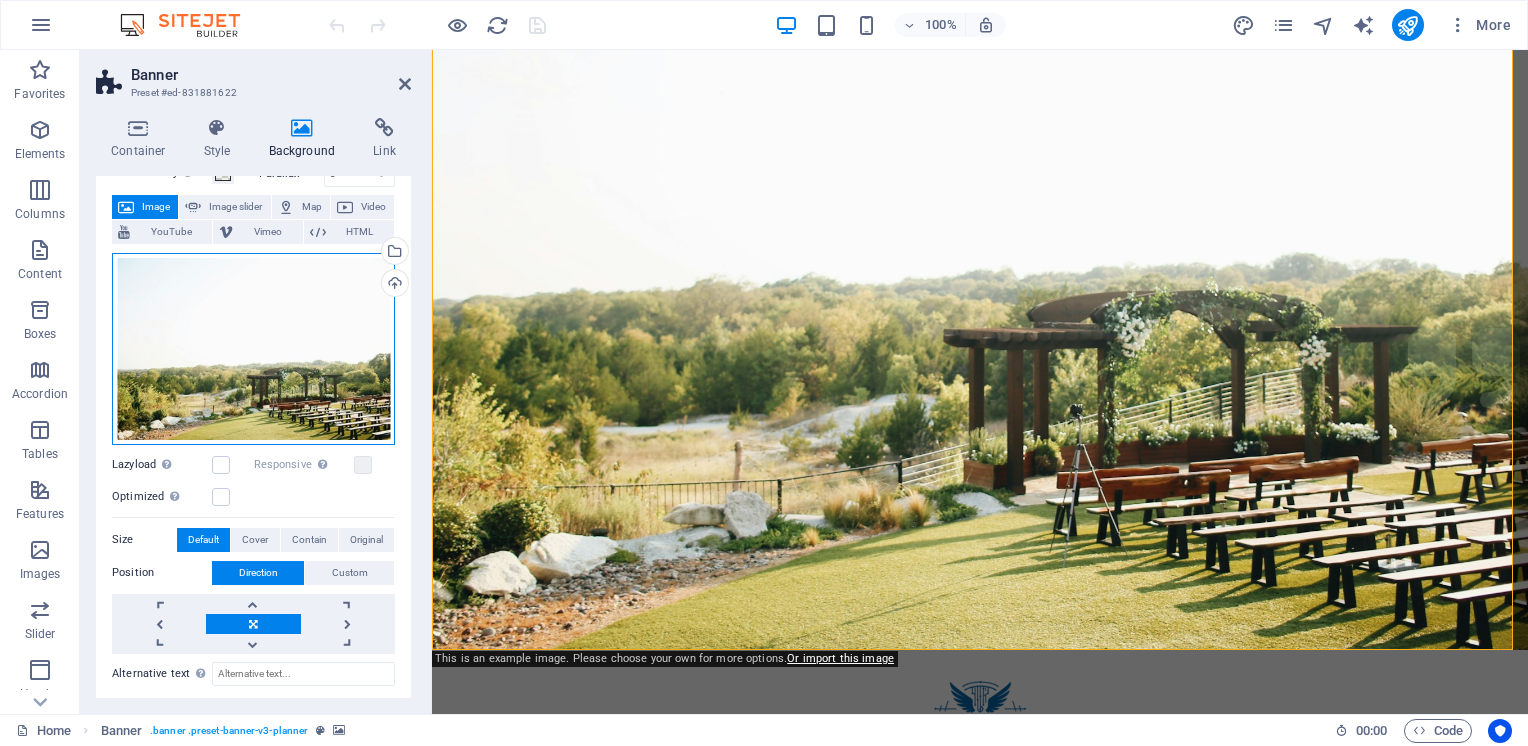 click on "Drag files here, click to choose files or select files from Files or our free stock photos & videos" at bounding box center [253, 349] 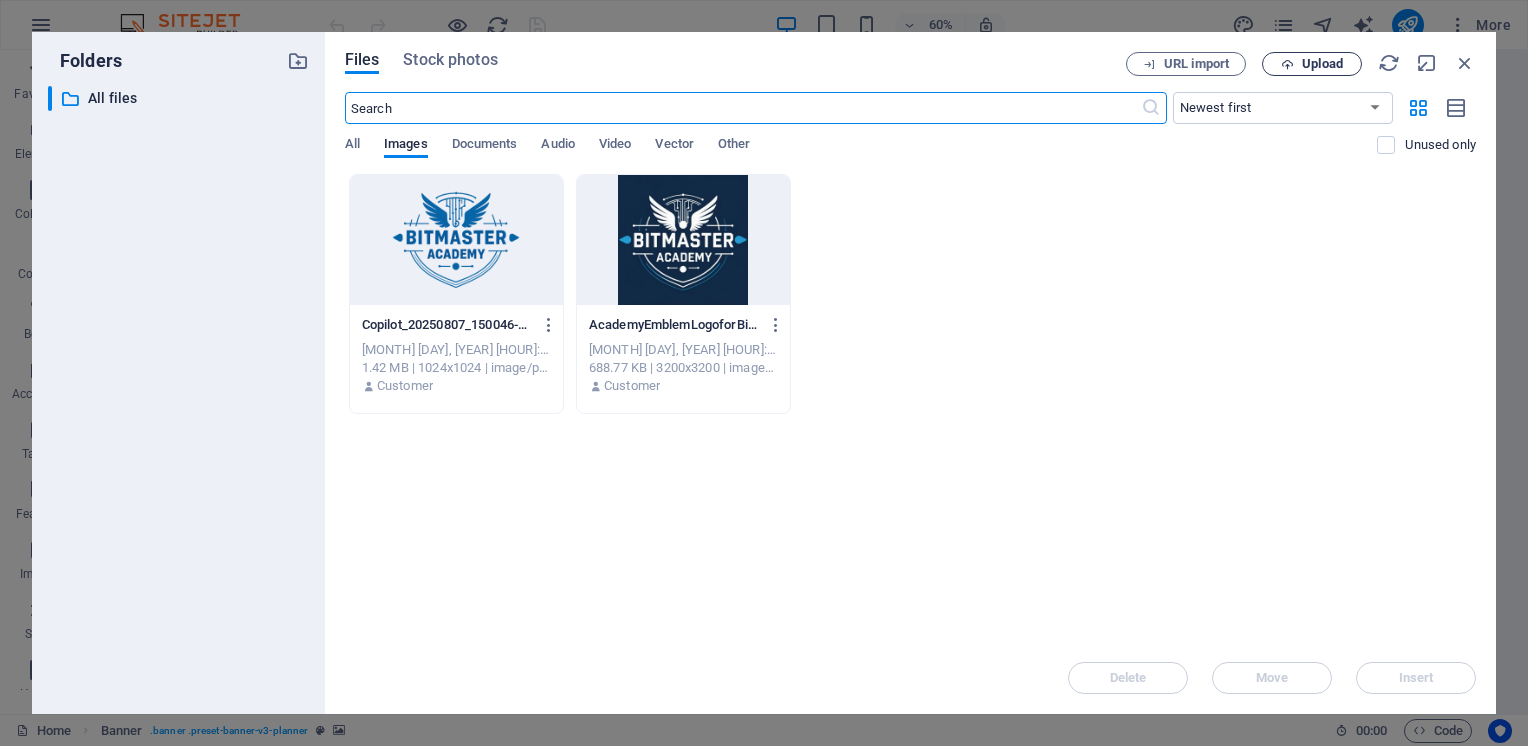 click at bounding box center (1287, 64) 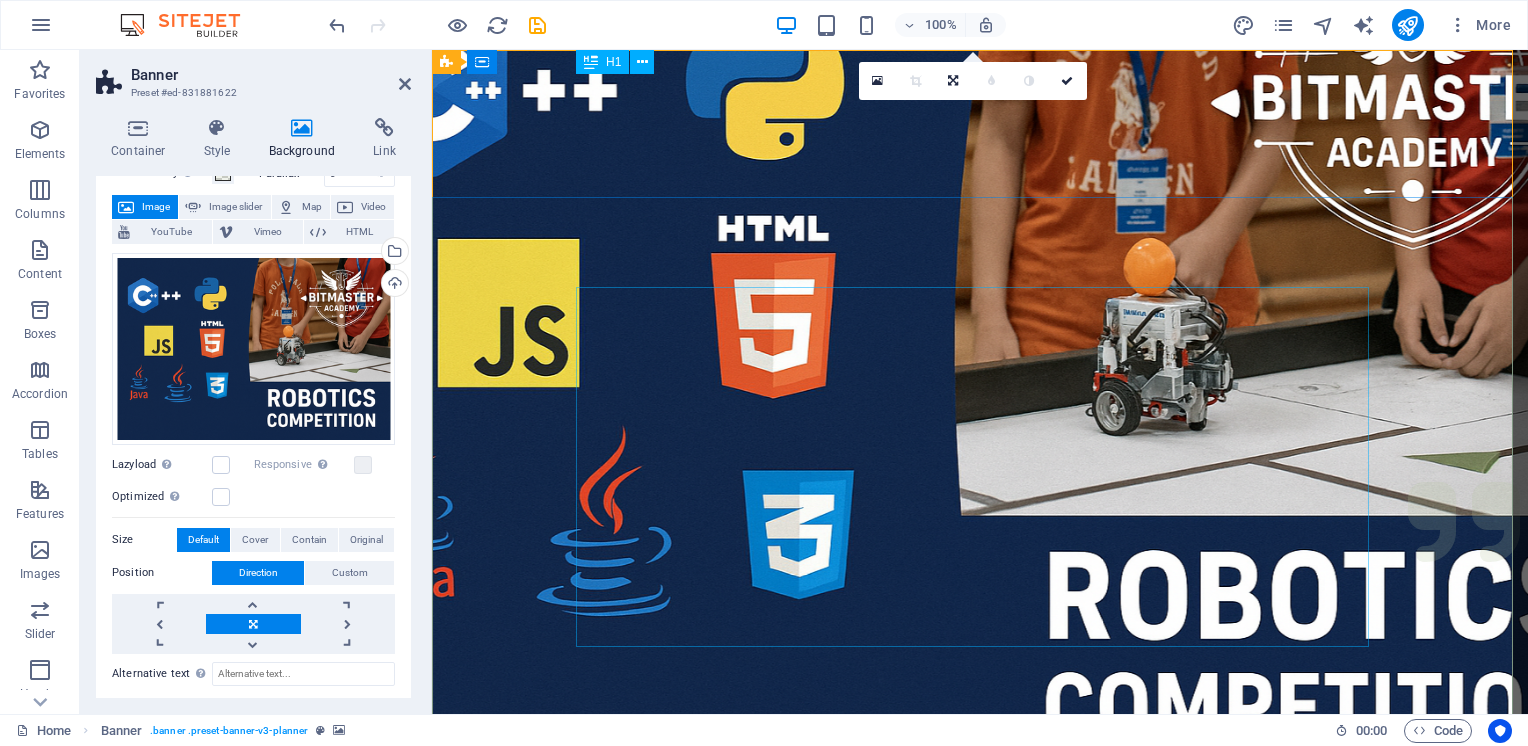 scroll, scrollTop: 0, scrollLeft: 0, axis: both 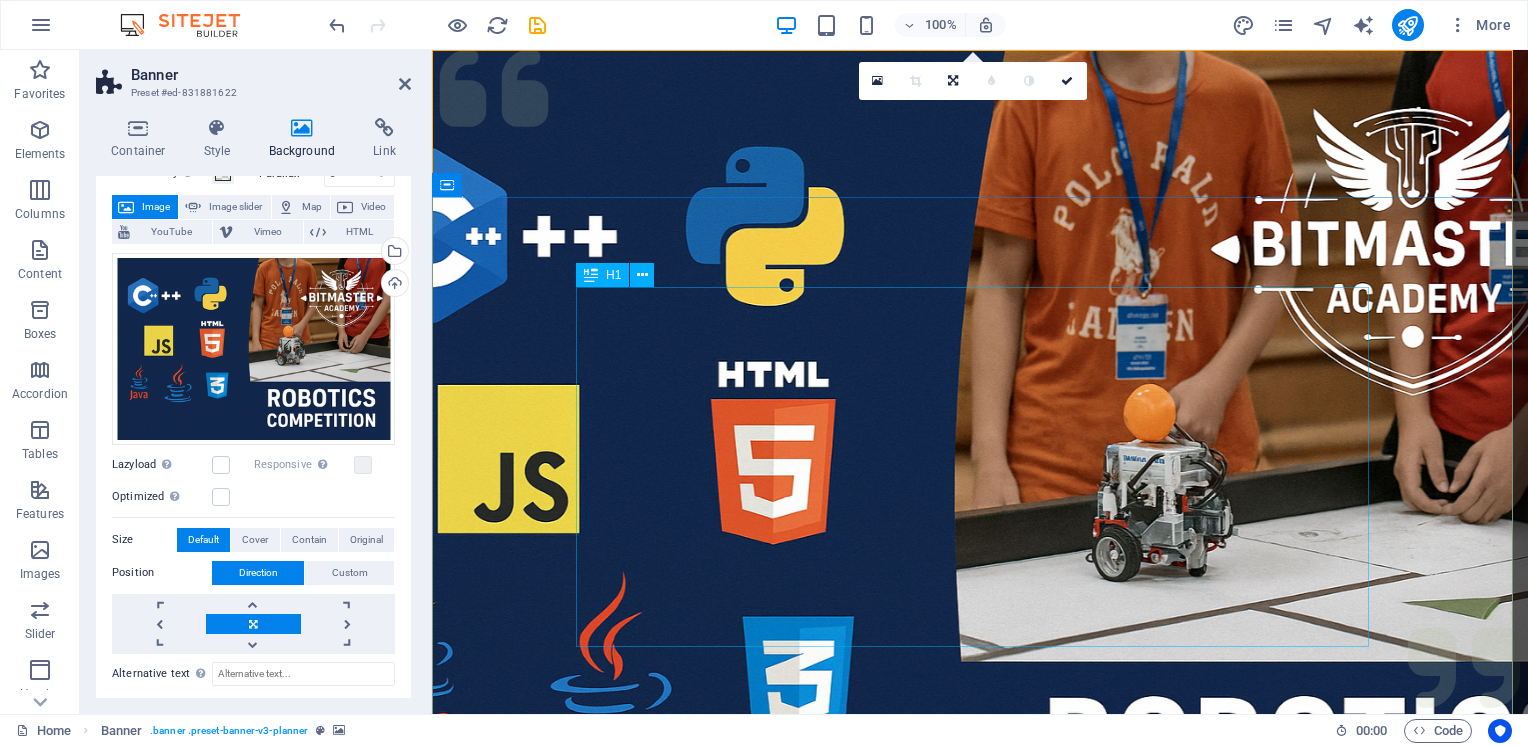 click on "Experience extraordinary life moments" at bounding box center [980, 1454] 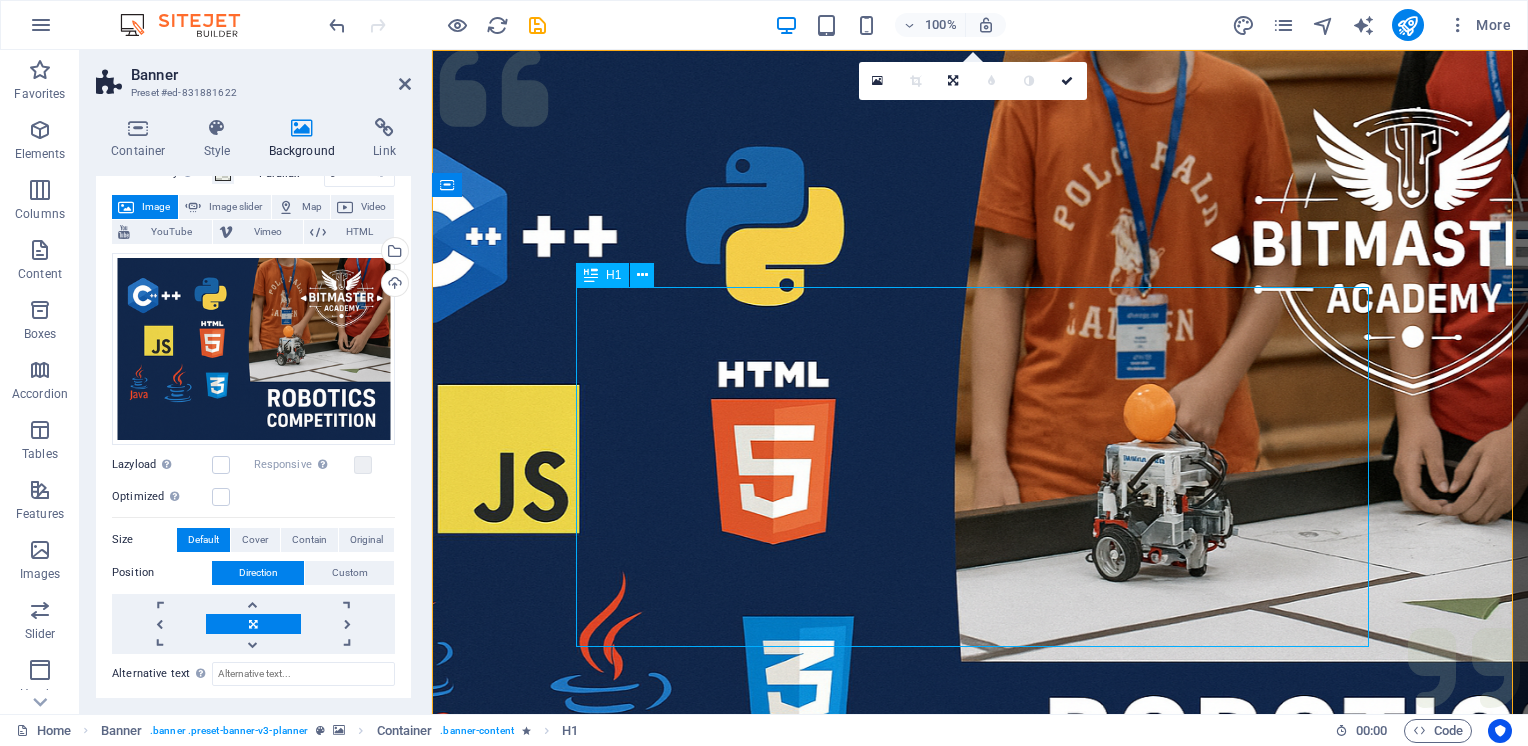 click on "Experience extraordinary life moments" at bounding box center [980, 1454] 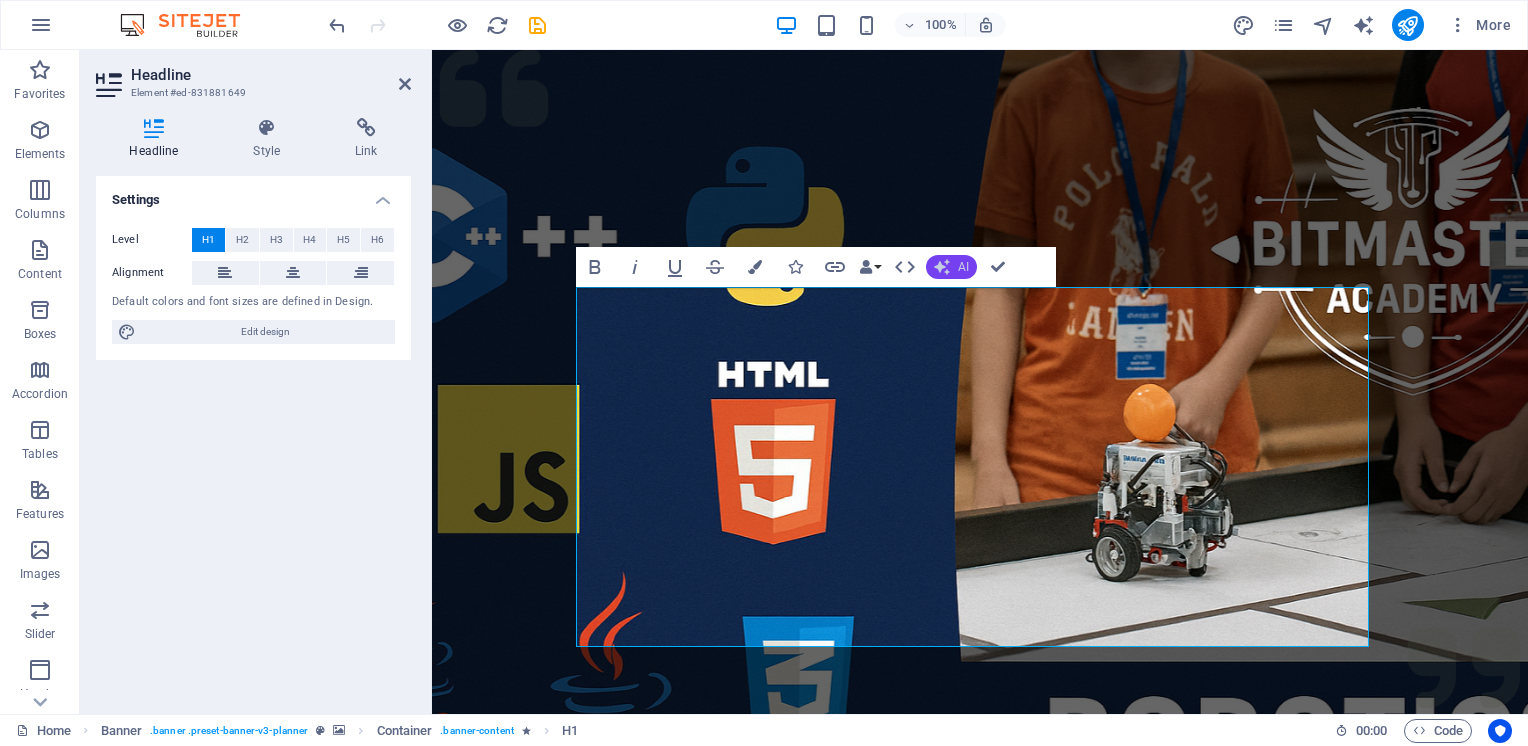 click on "AI" at bounding box center [951, 267] 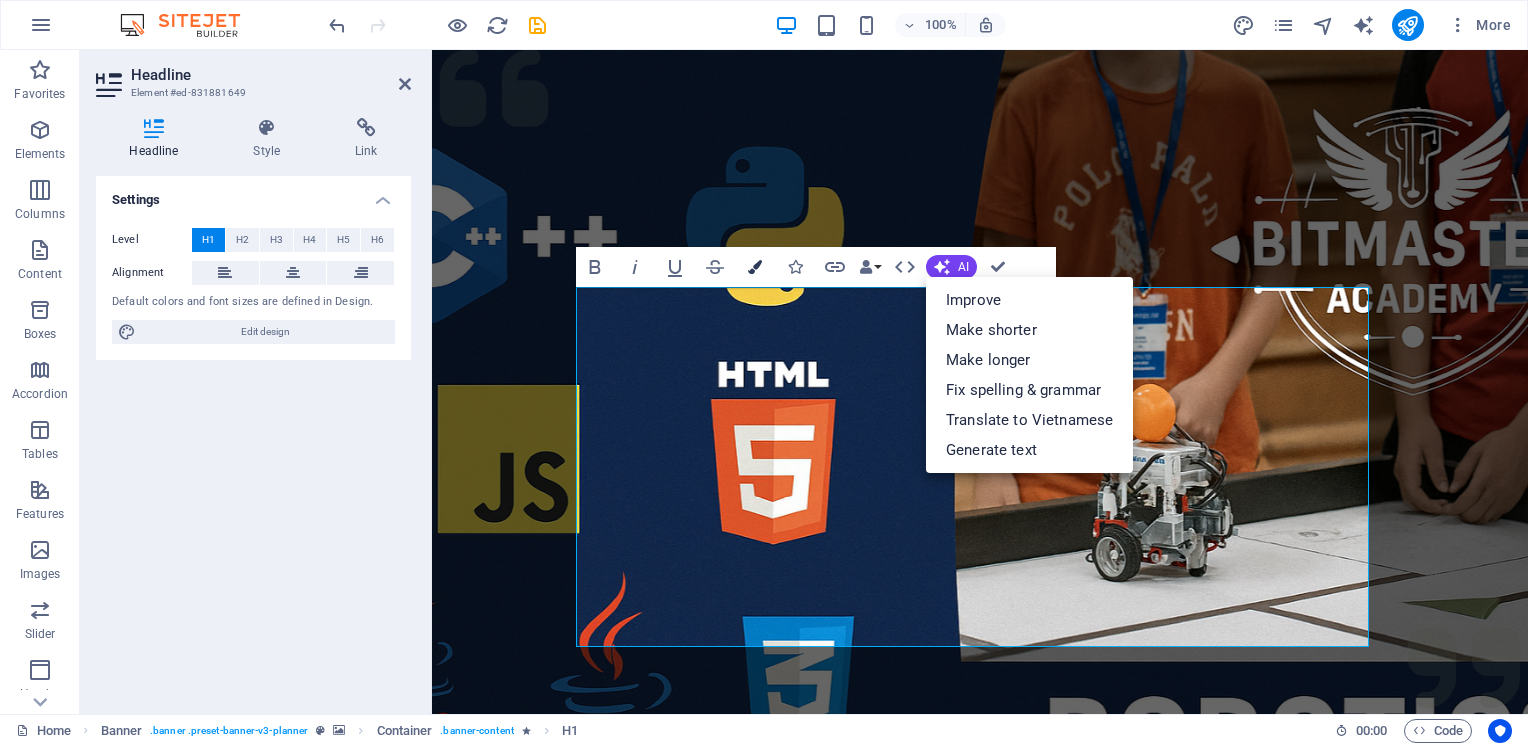 click on "Colors" at bounding box center [755, 267] 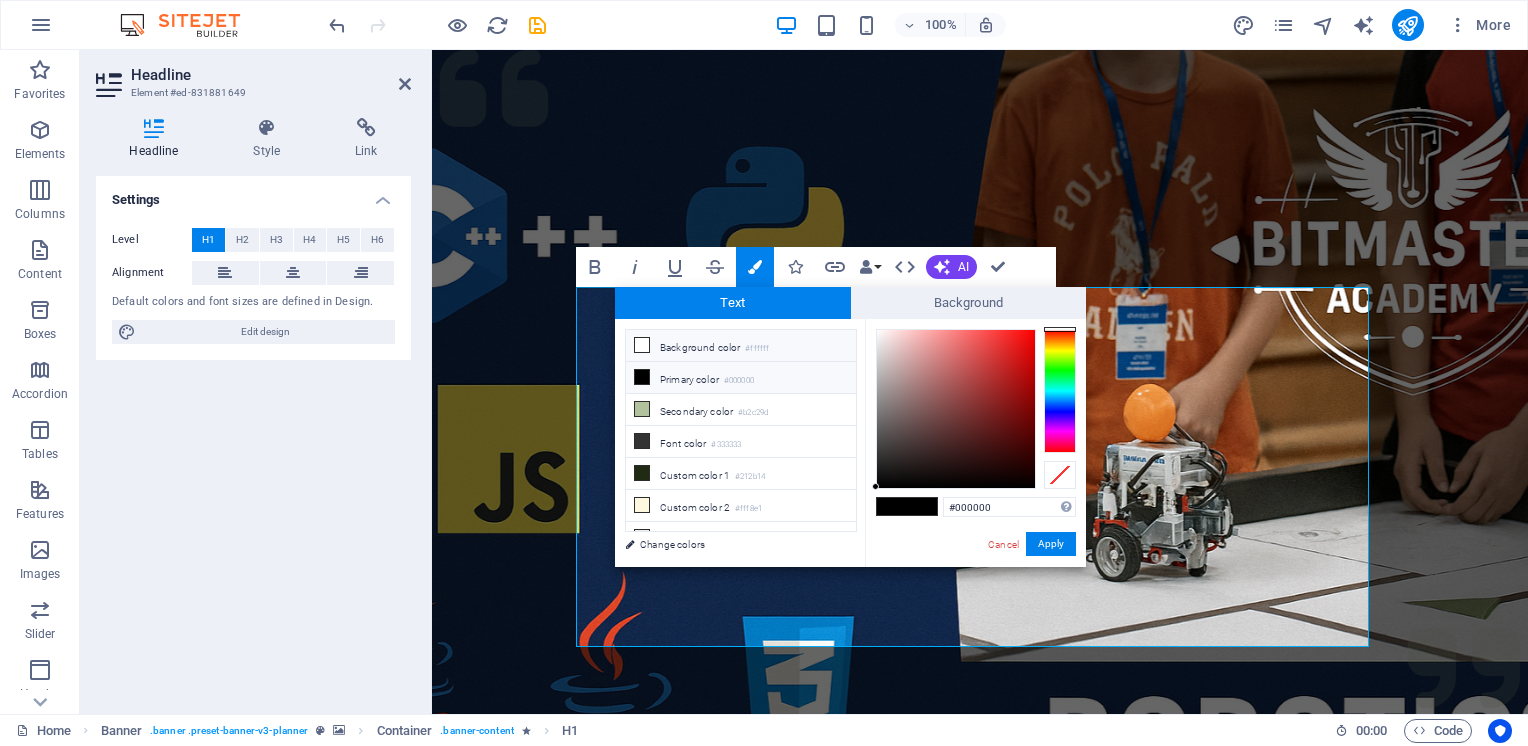 click on "Background color
#ffffff" at bounding box center (741, 346) 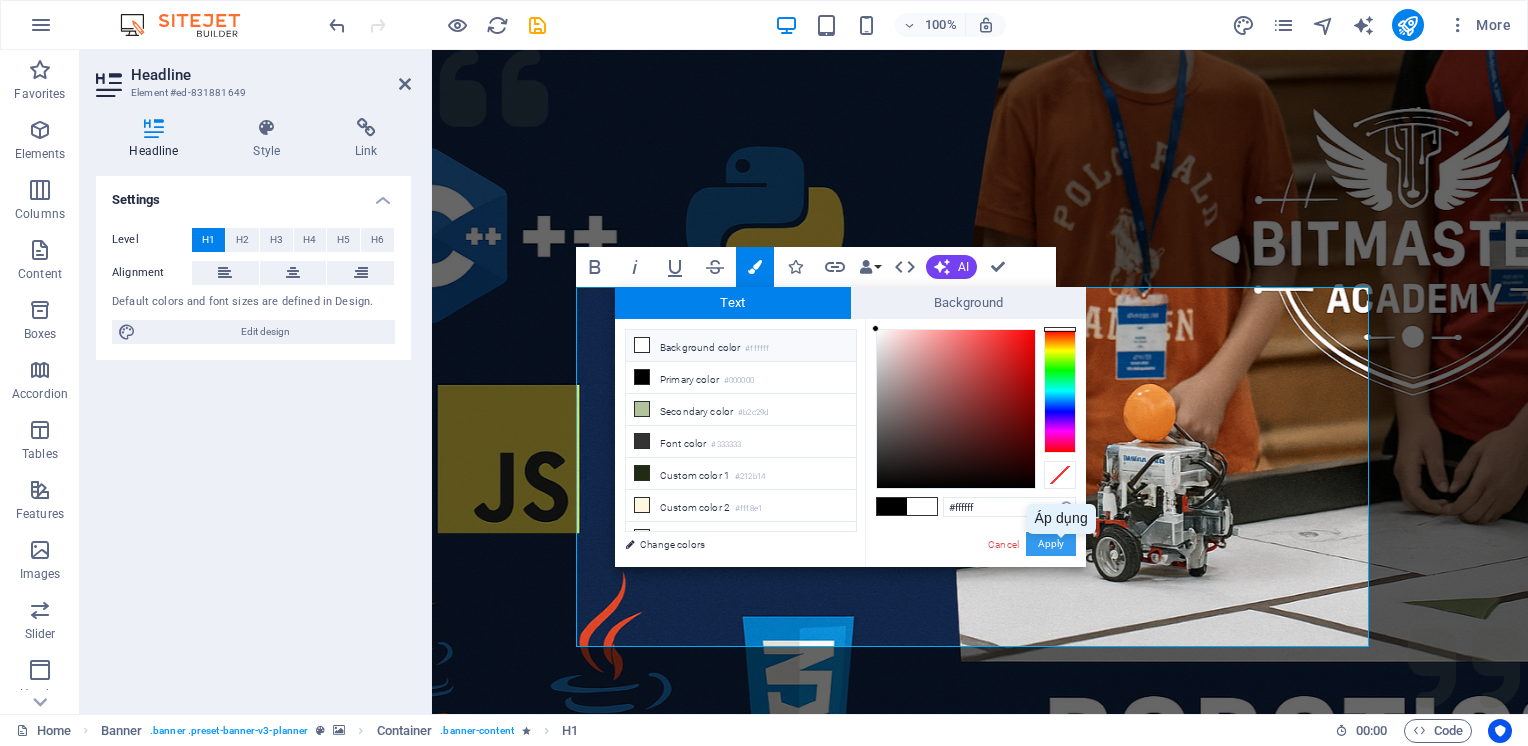 click on "Apply" at bounding box center (1051, 544) 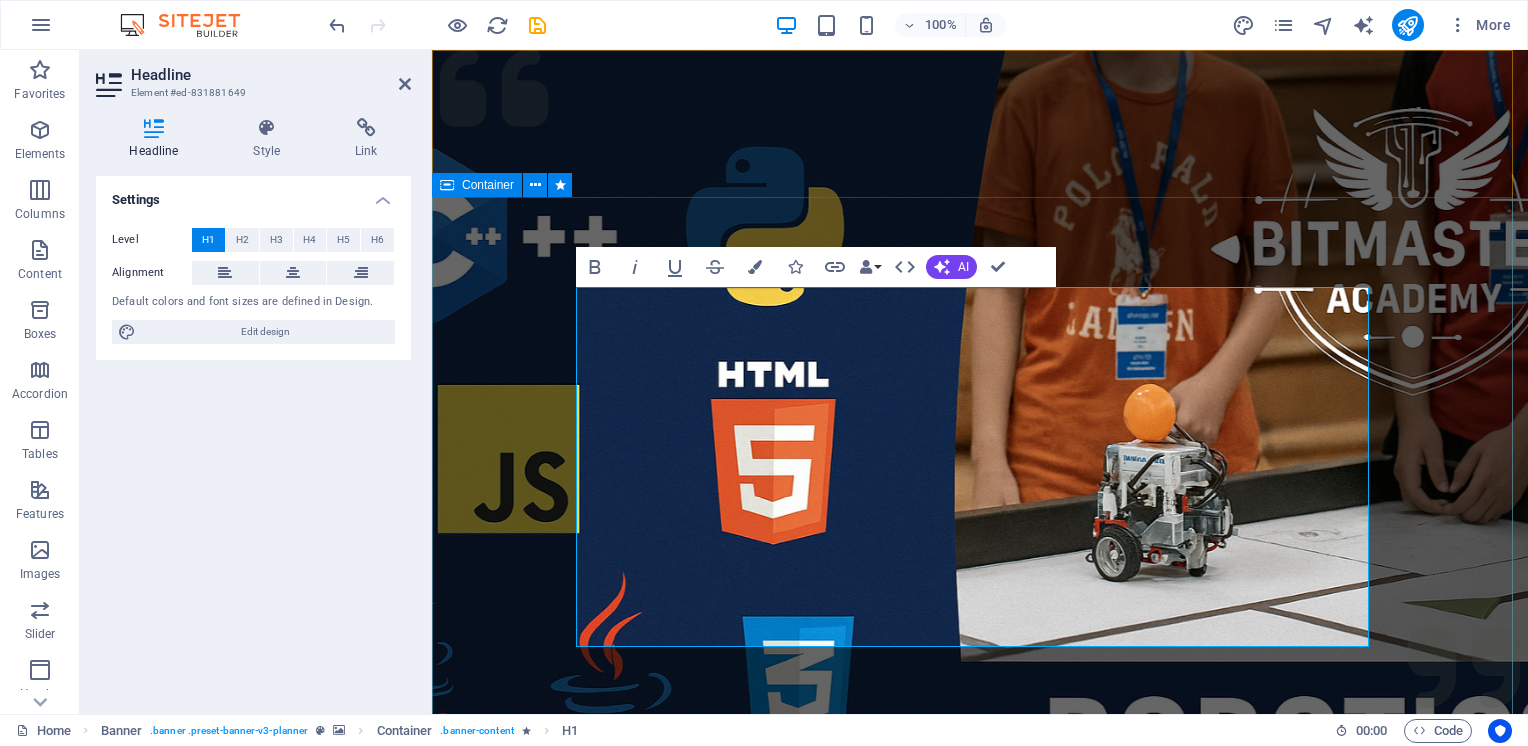 click on "Experience extraordinary life moments Plan your next event with us" at bounding box center [980, 1448] 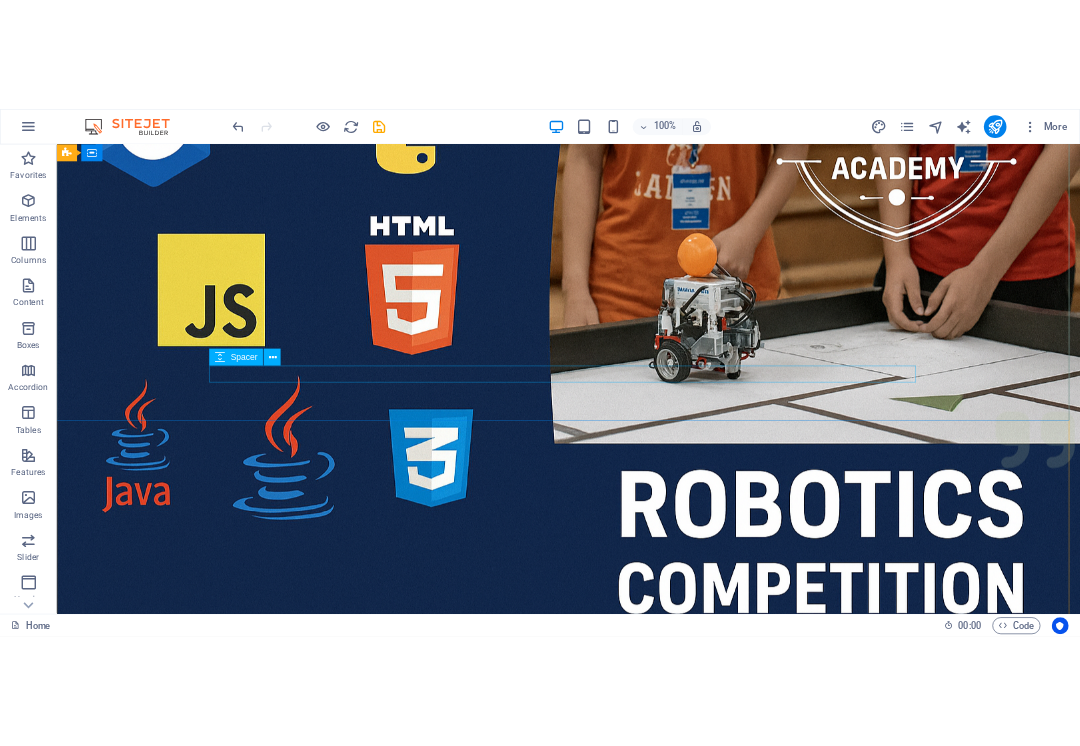 scroll, scrollTop: 0, scrollLeft: 0, axis: both 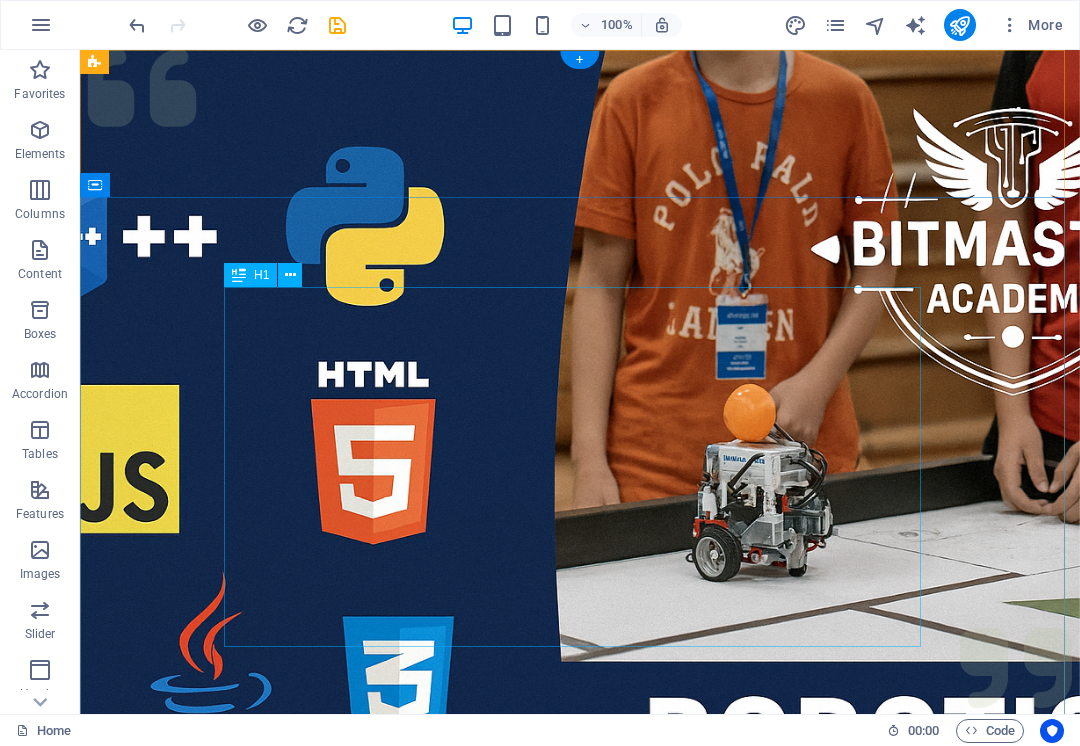 click on "Experience extraordinary life moments" at bounding box center (580, 1454) 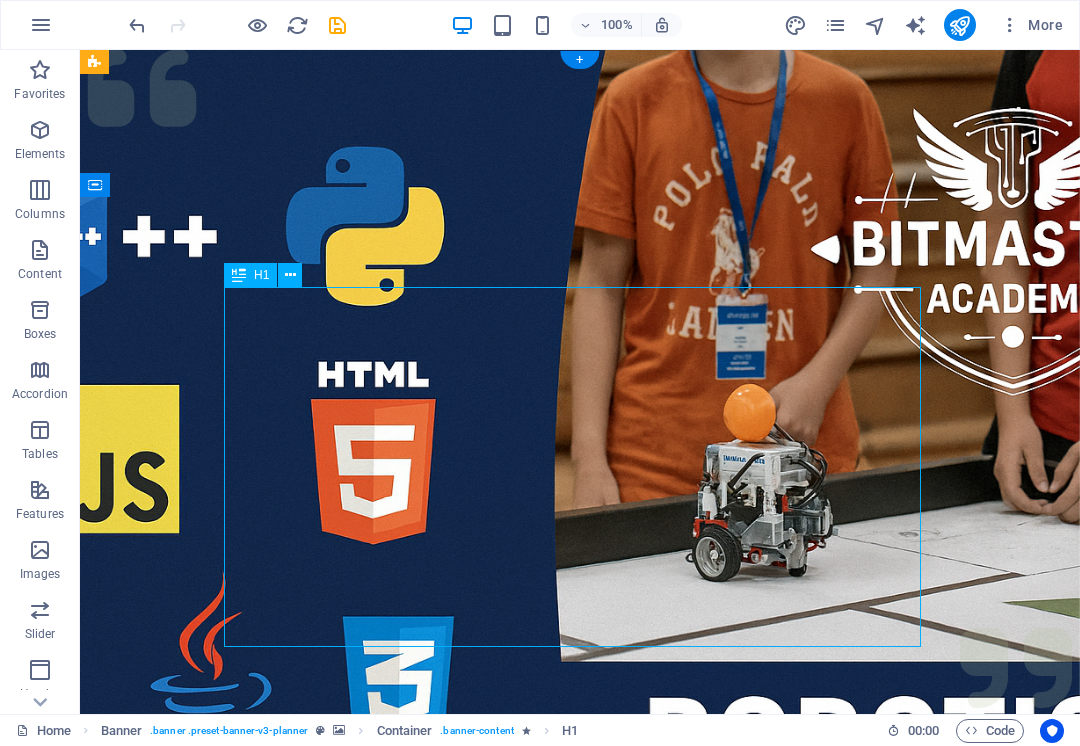 click on "Experience extraordinary life moments" at bounding box center (580, 1454) 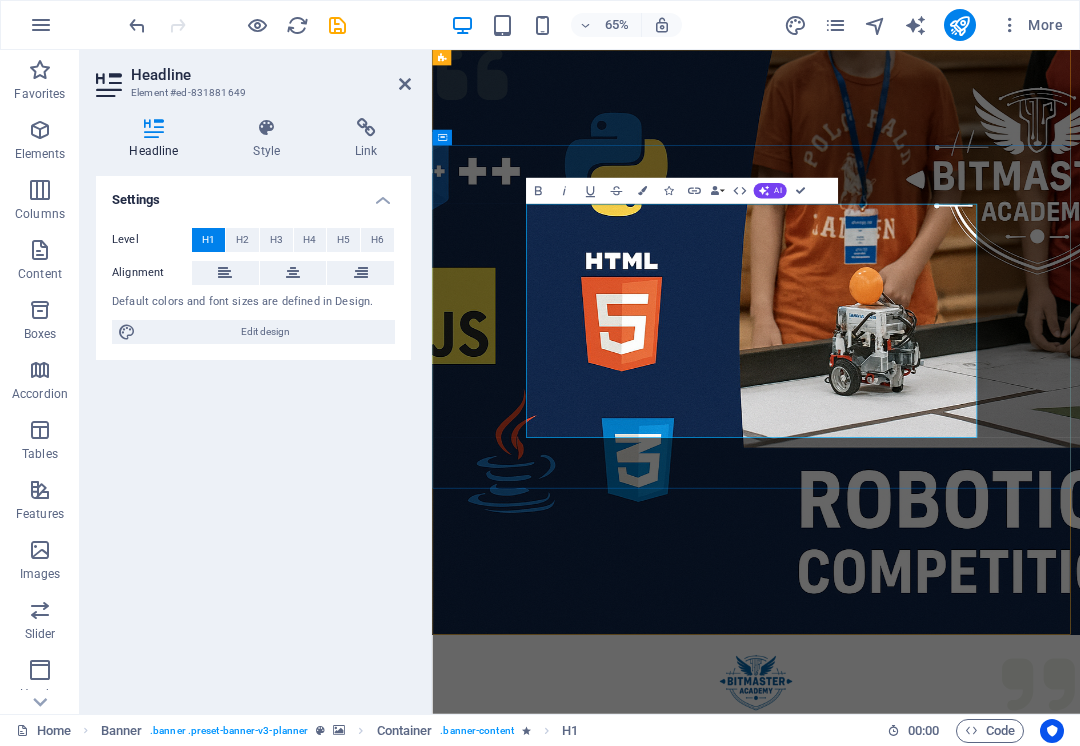 click on "Experience extraordinary life moments" at bounding box center [930, 1454] 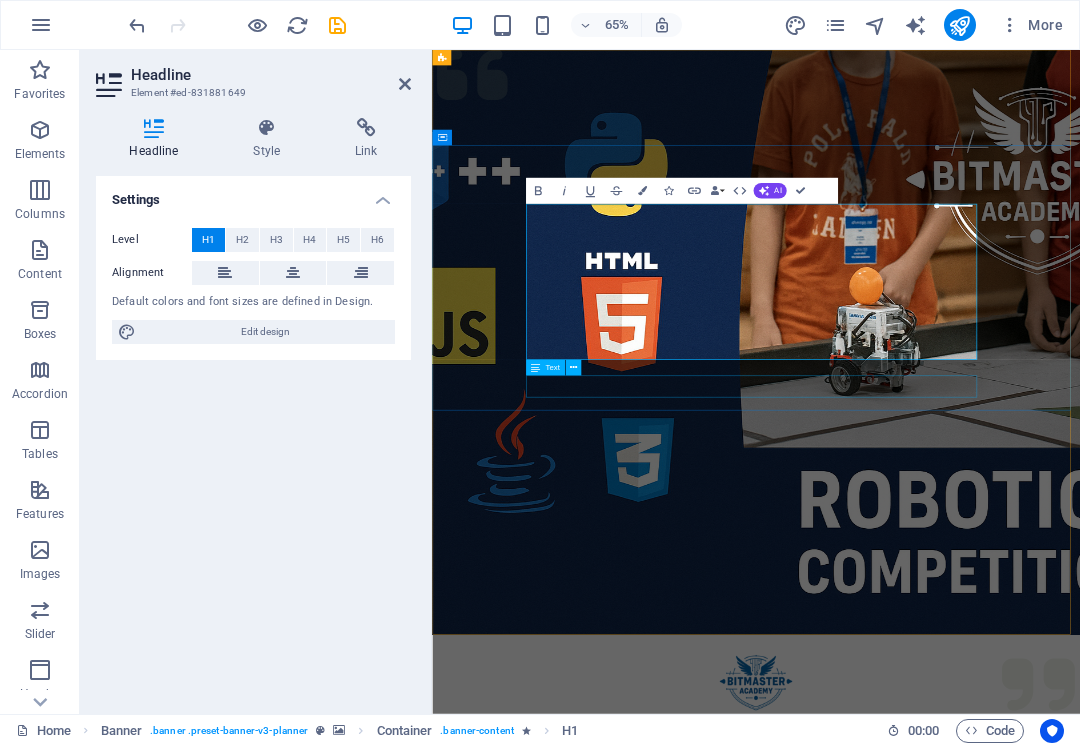 click on "Plan your next event with us" at bounding box center [930, 1555] 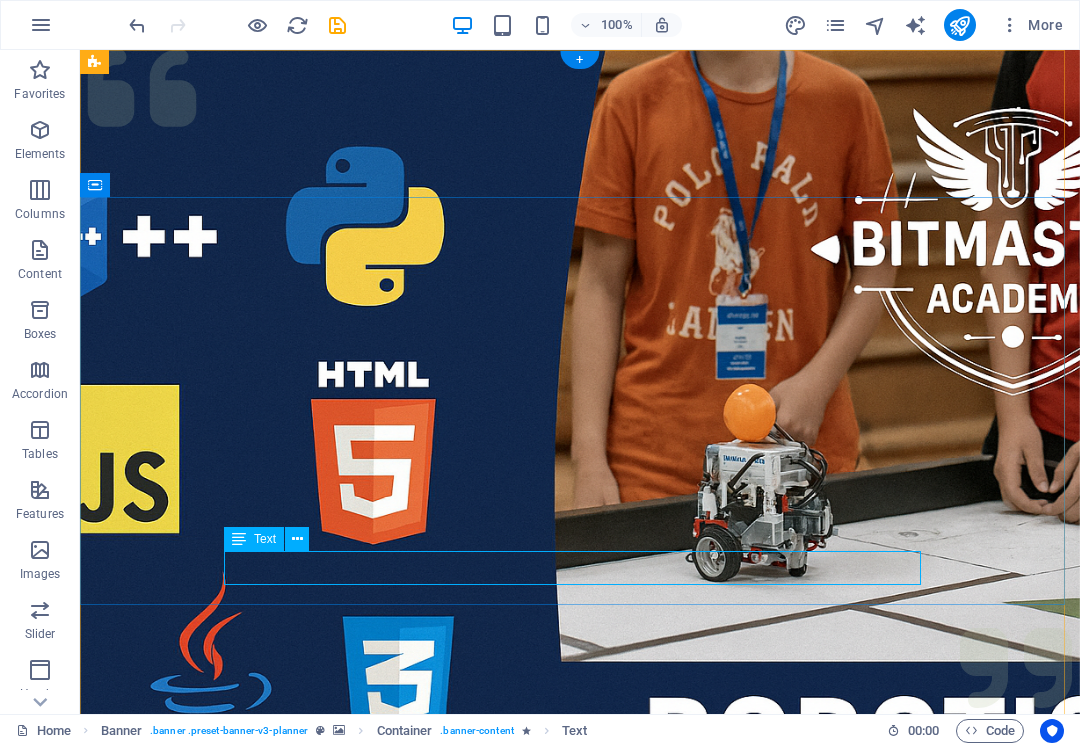 click on "Plan your next event with us" at bounding box center (580, 1555) 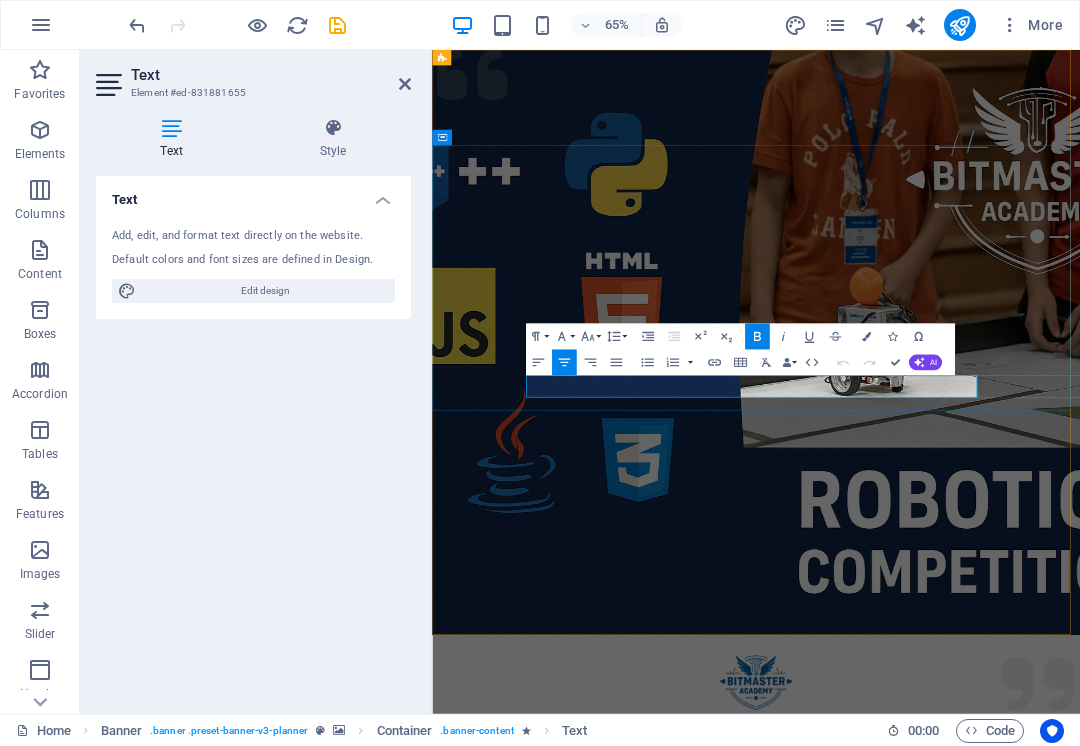 click on "Plan your next event with us" at bounding box center [931, 1554] 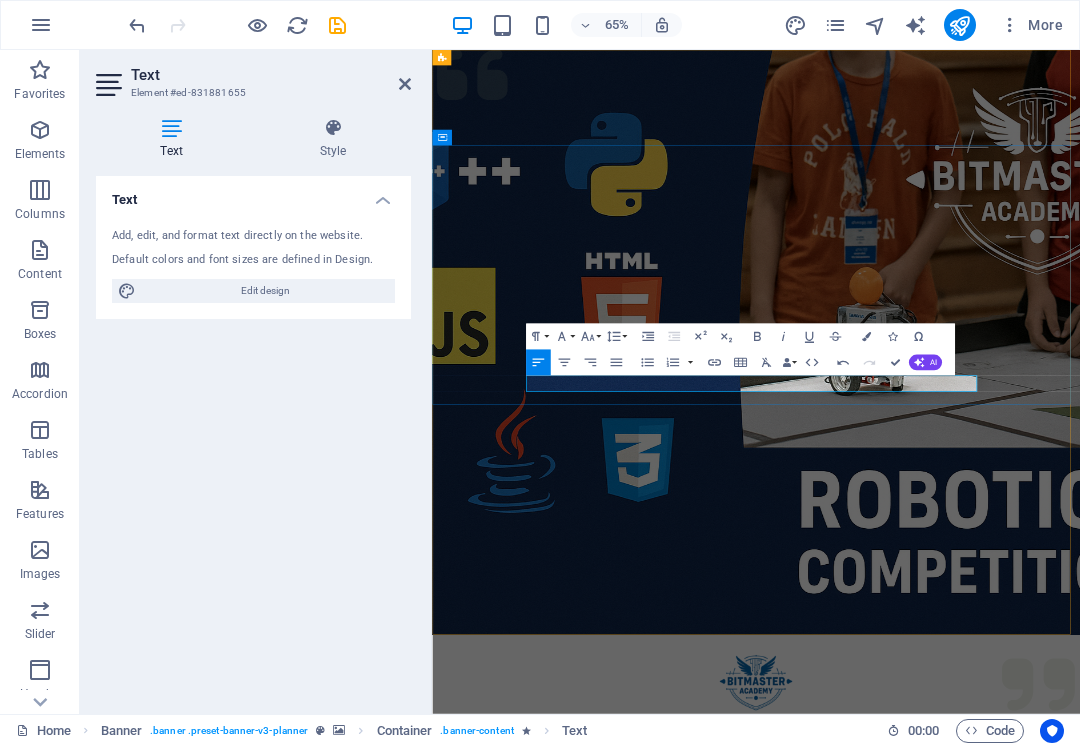 type 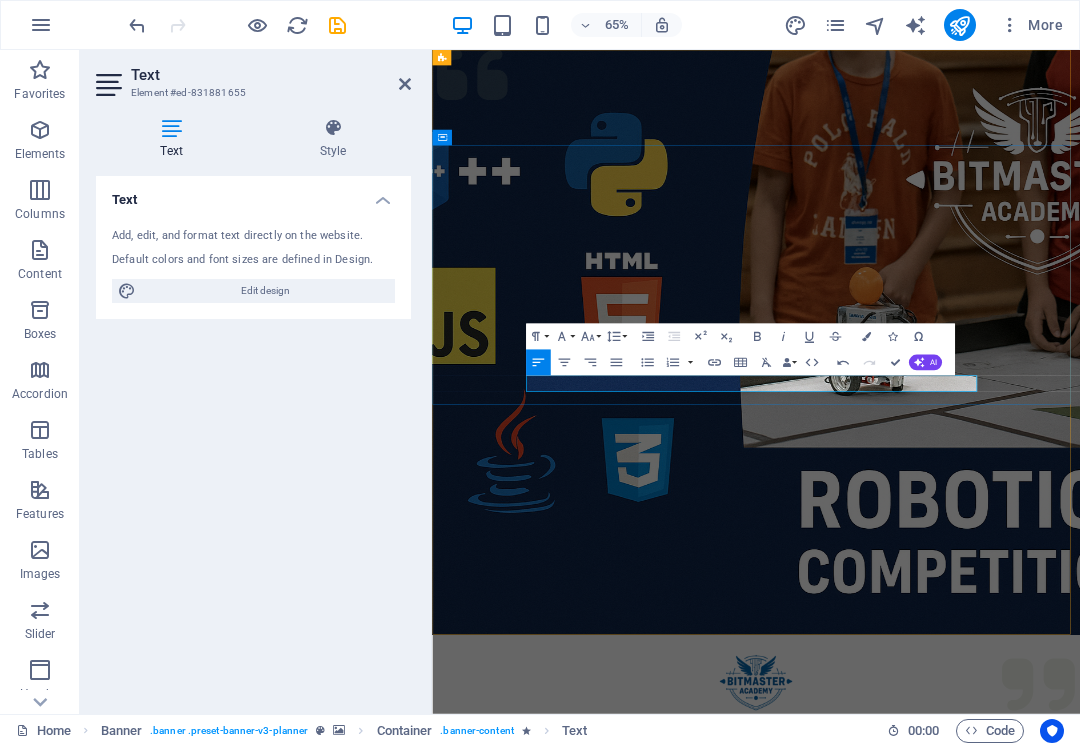 click on "Ho" at bounding box center (930, 1550) 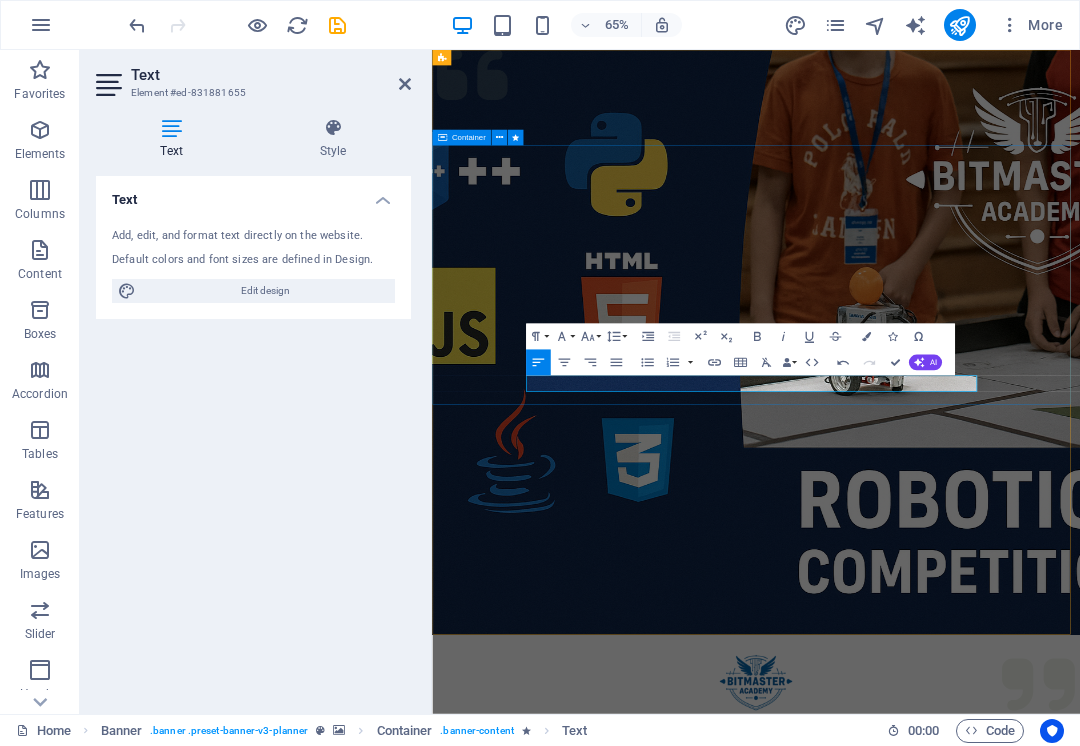drag, startPoint x: 763, startPoint y: 566, endPoint x: 553, endPoint y: 569, distance: 210.02142 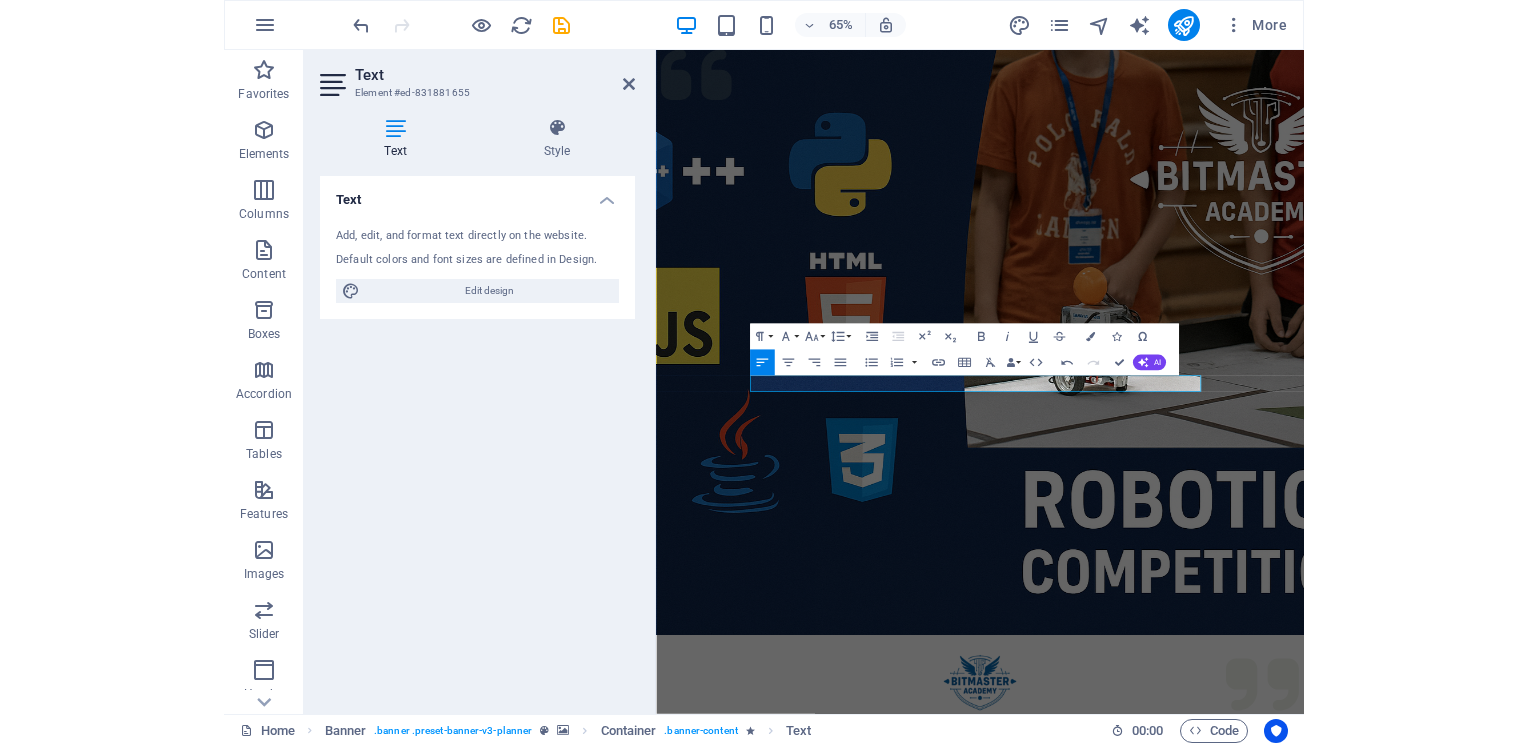 scroll, scrollTop: 0, scrollLeft: 4, axis: horizontal 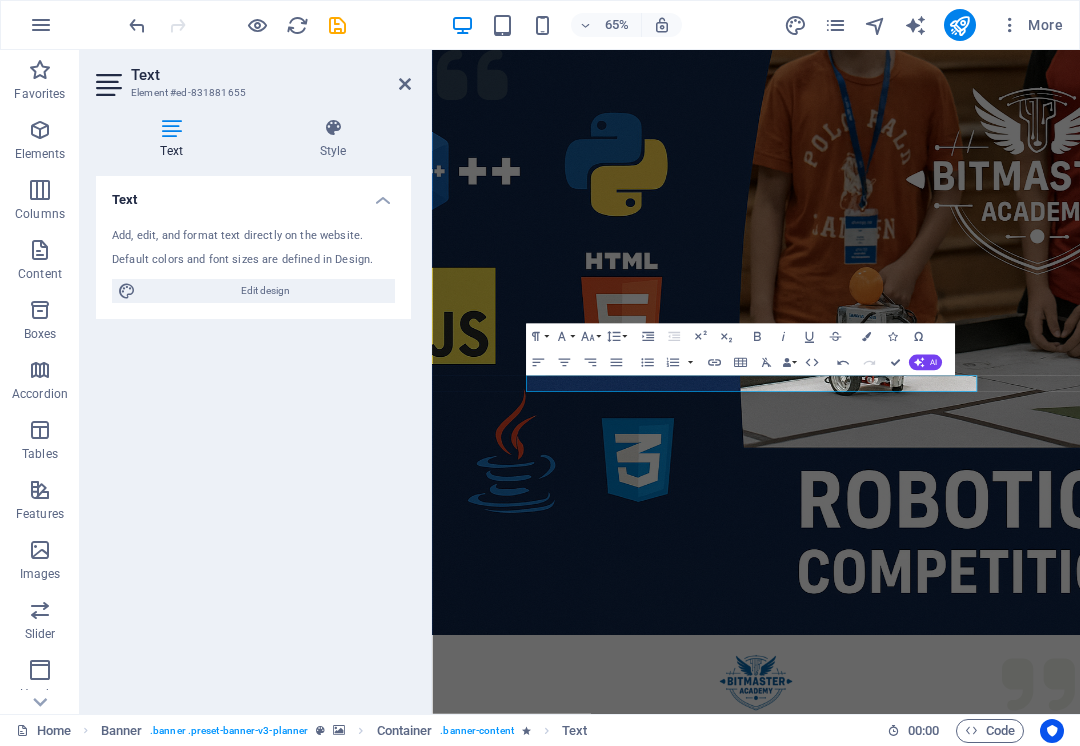 click at bounding box center [930, 500] 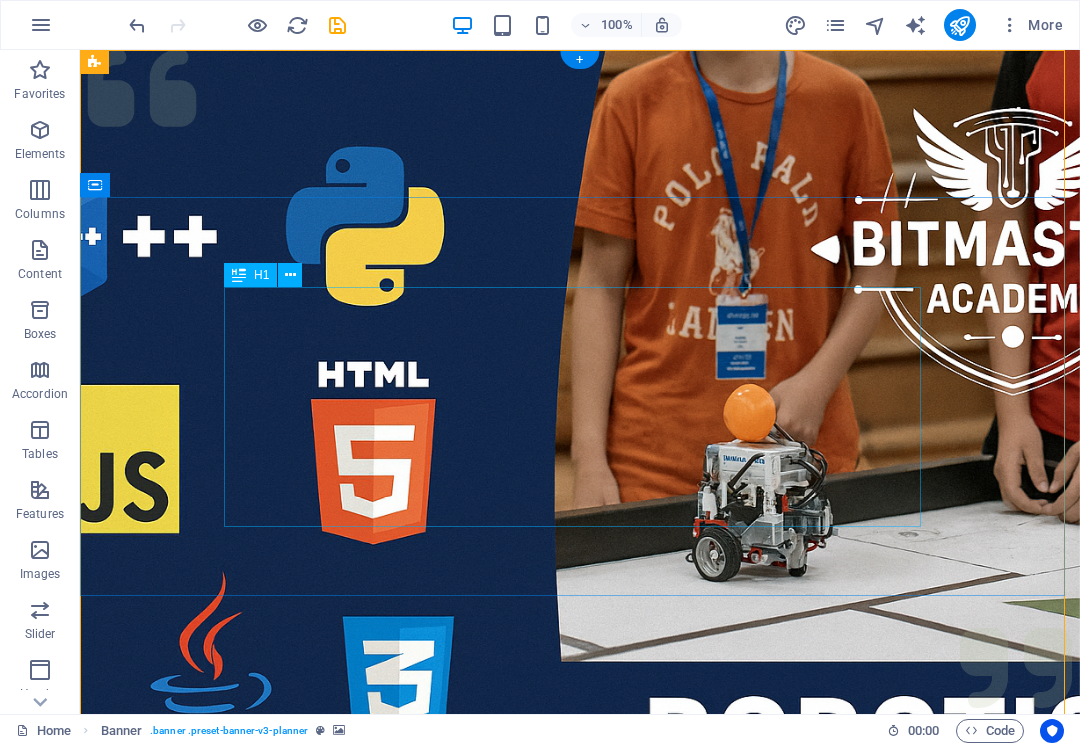click on "Chắp cánh ước mơ công nghệ" at bounding box center [580, 1394] 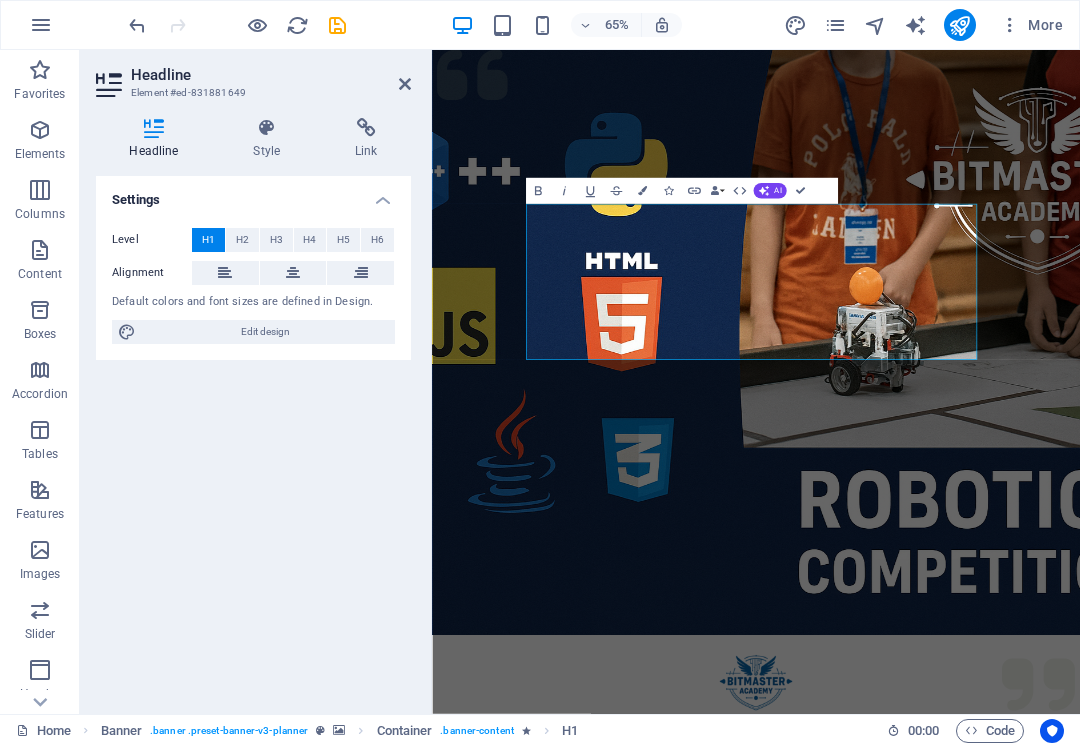 click at bounding box center [930, 500] 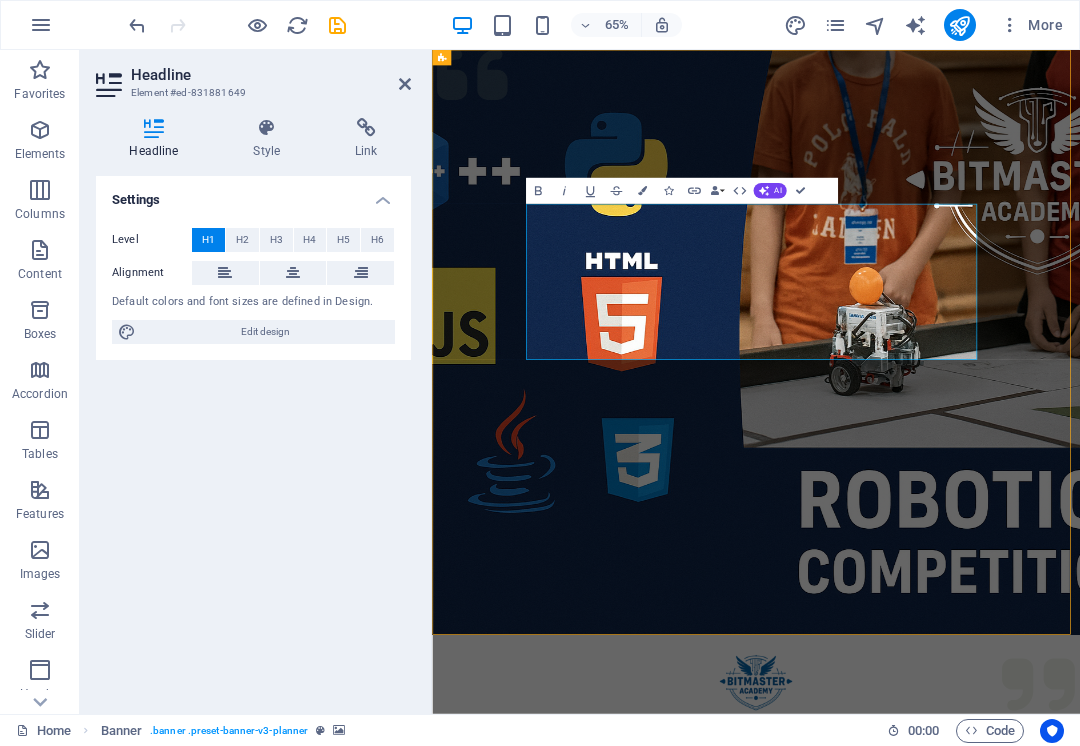 click at bounding box center (930, 500) 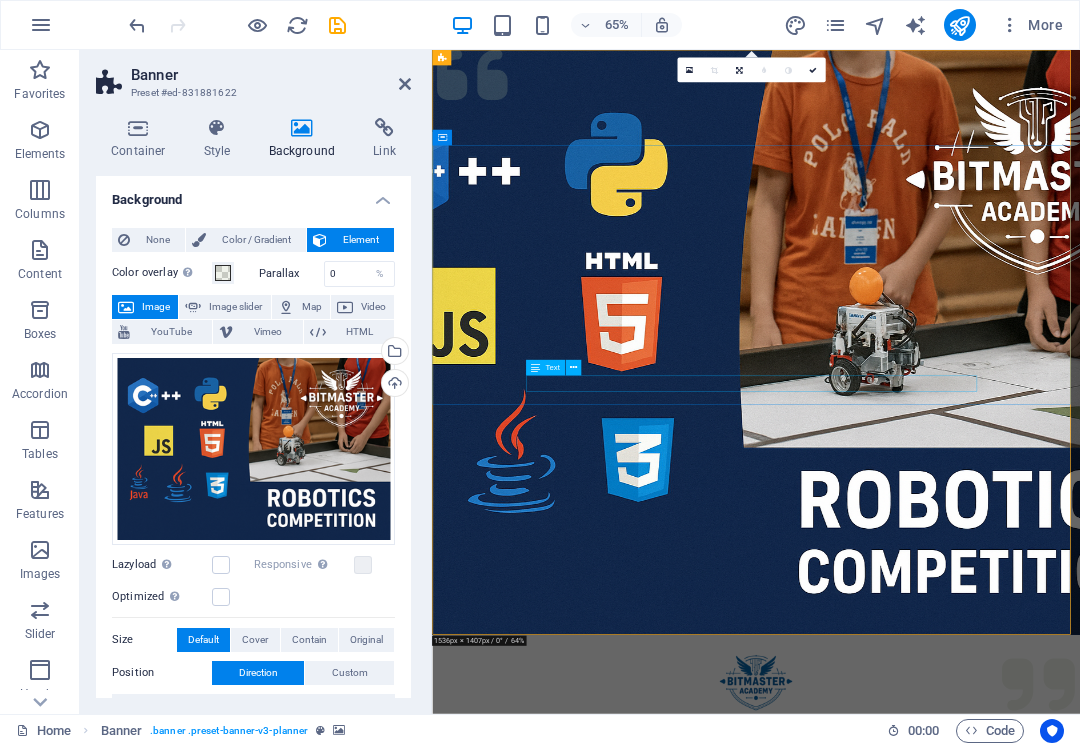 click on "Tư duy sáng – Học thật – Làm chất" at bounding box center [930, 1550] 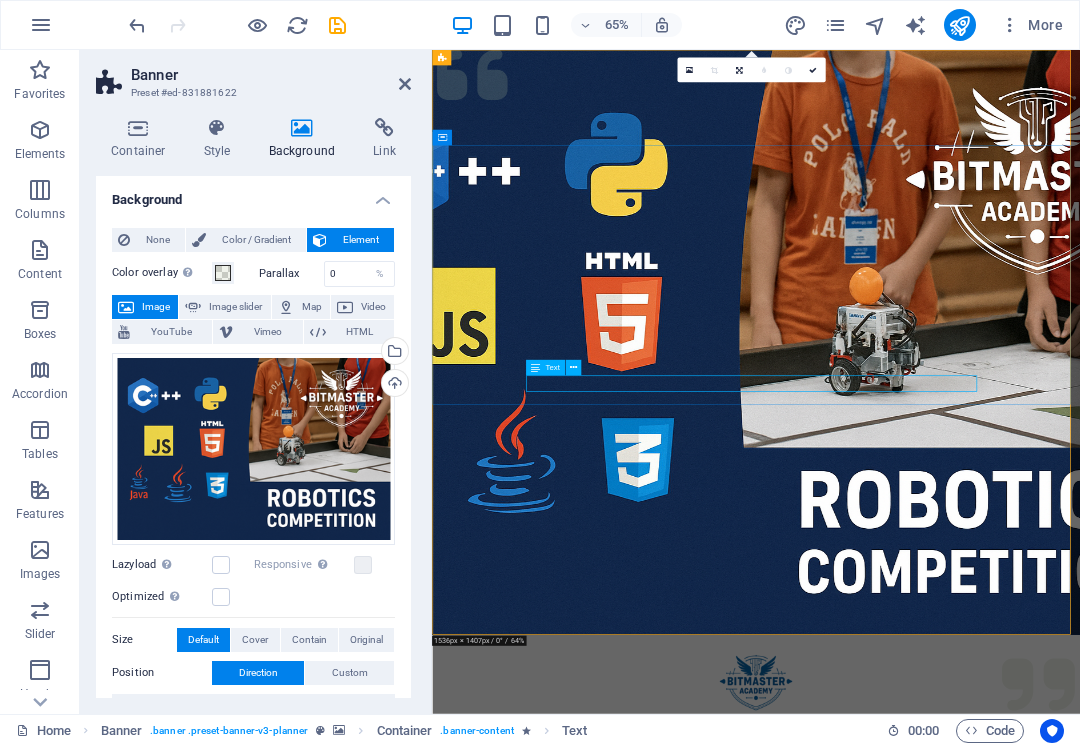 click at bounding box center (535, 368) 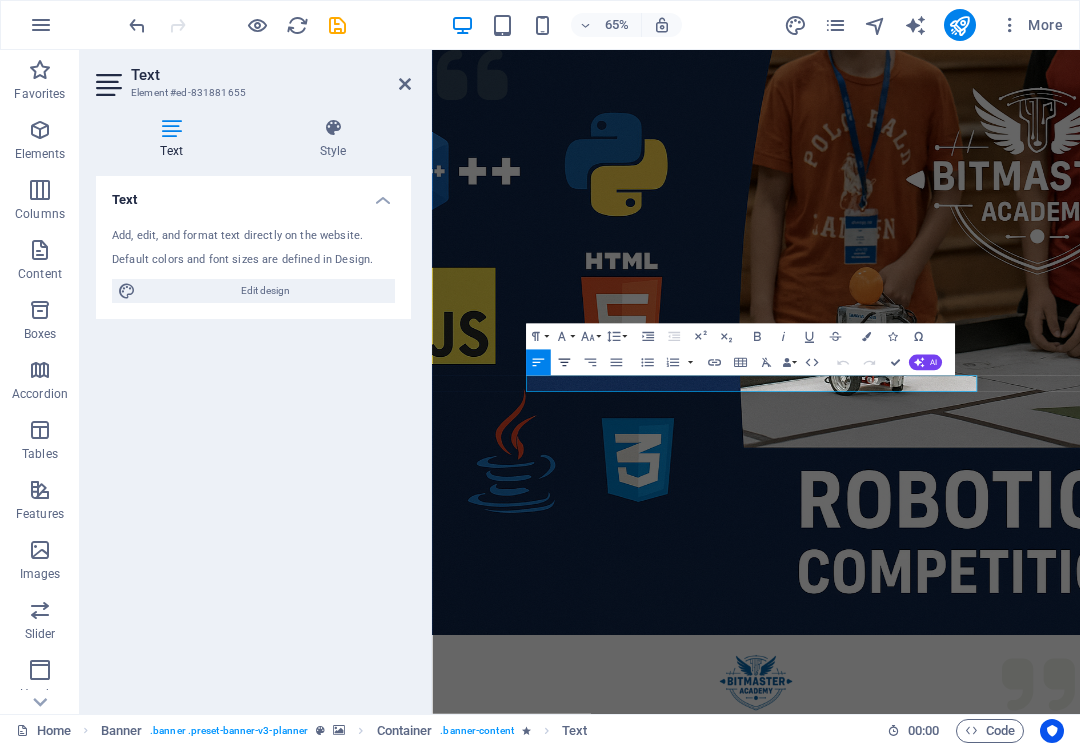 click 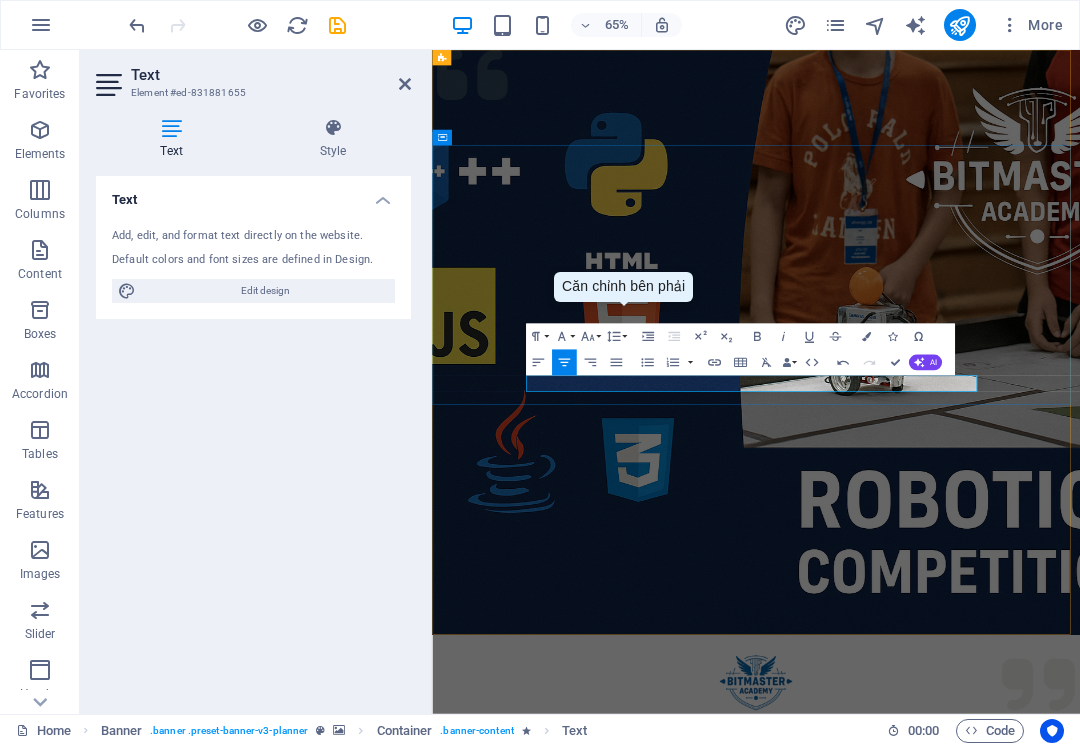 click on "Tư duy sáng – Học thật – Làm chất" at bounding box center [930, 1550] 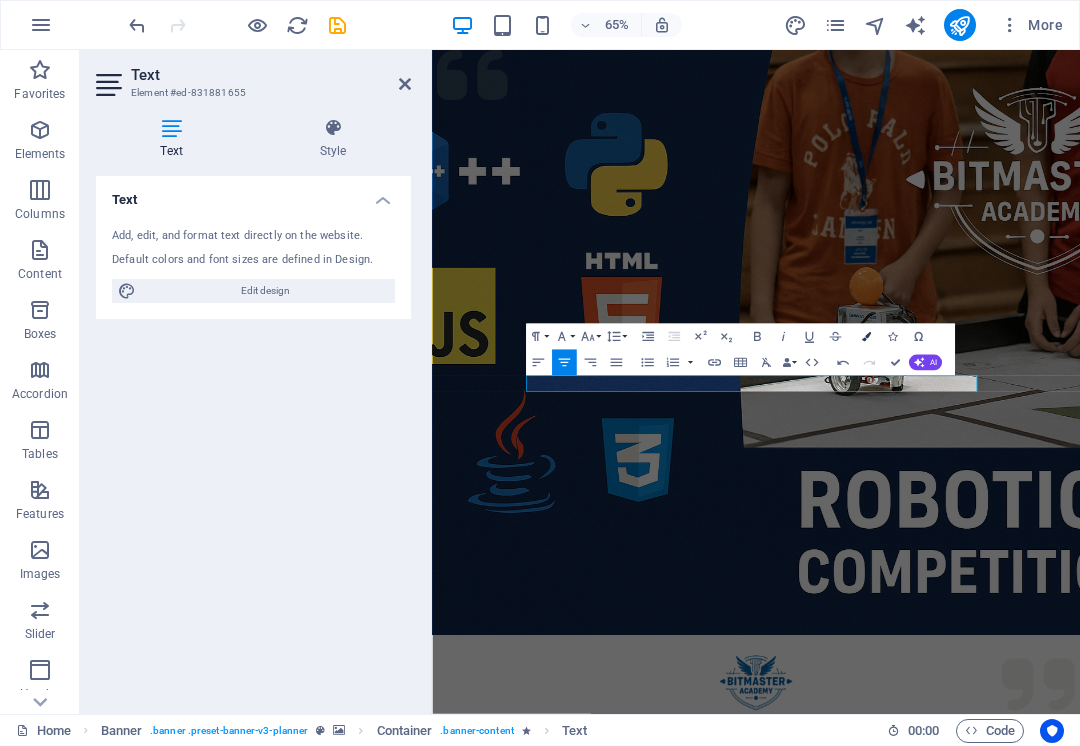 click at bounding box center (866, 336) 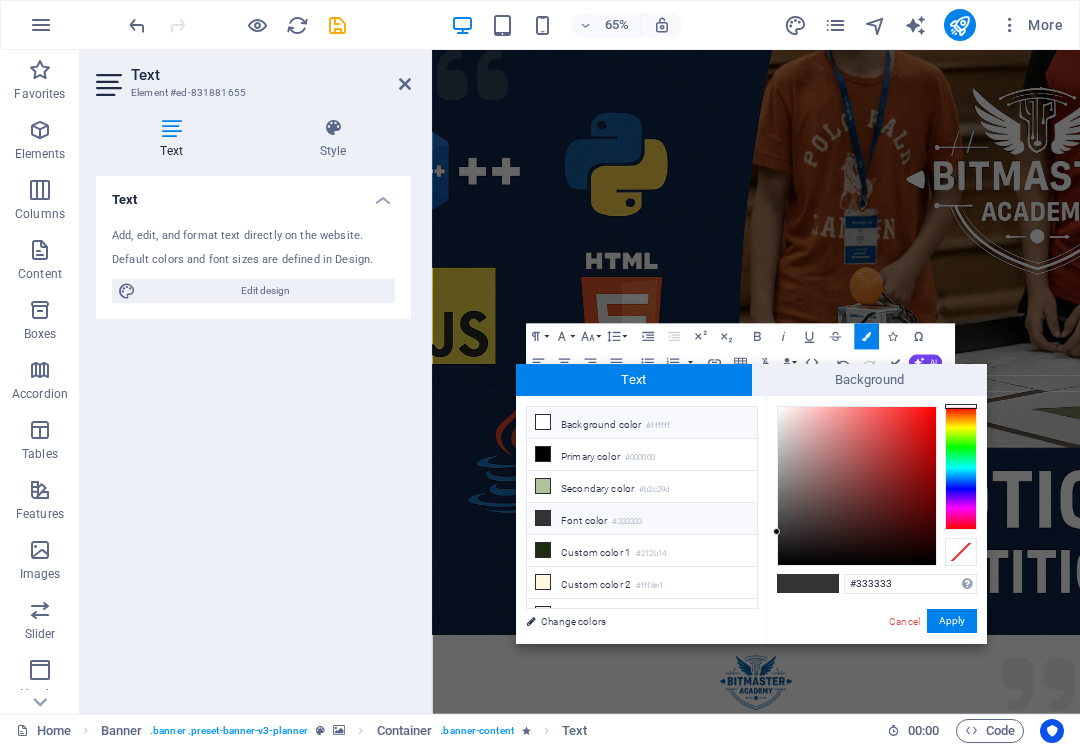 click on "Background color
#ffffff" at bounding box center [642, 423] 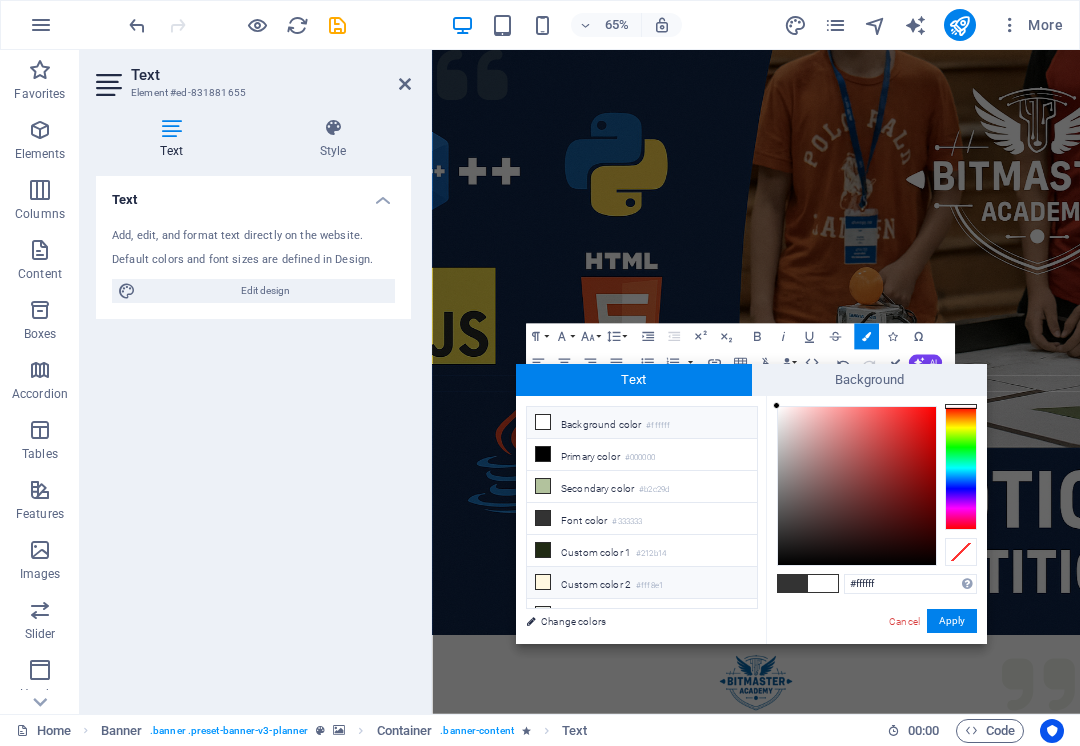 click on "Custom color 2
#fff8e1" at bounding box center [642, 583] 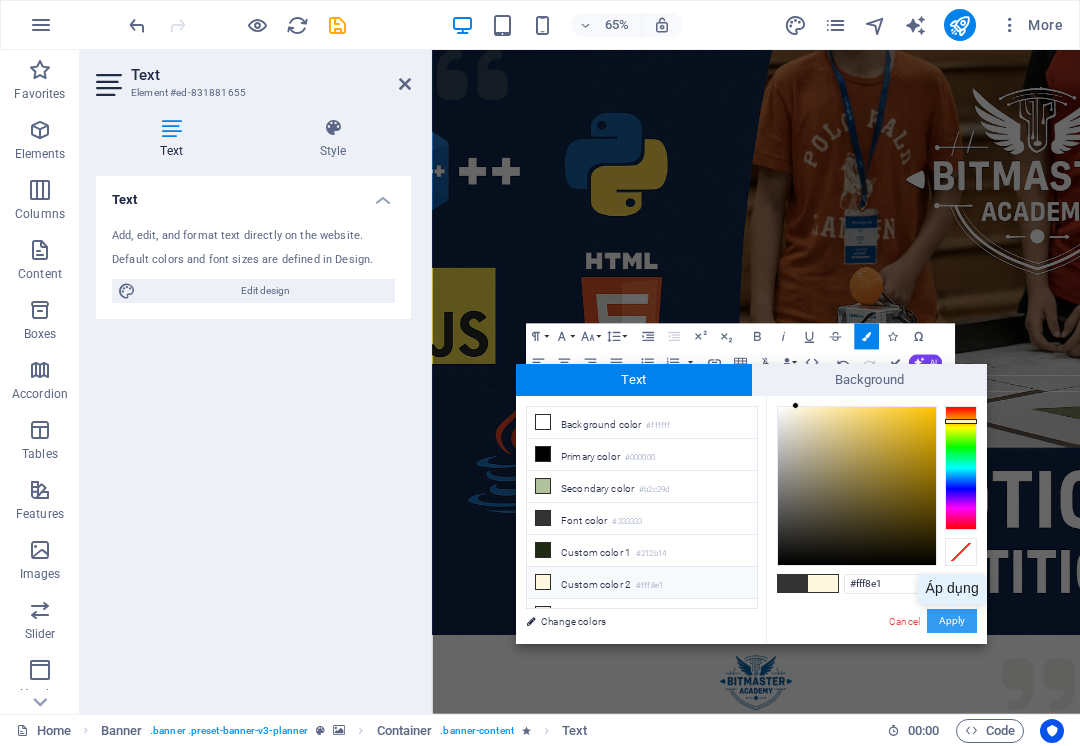 drag, startPoint x: 952, startPoint y: 618, endPoint x: 804, endPoint y: 881, distance: 301.78302 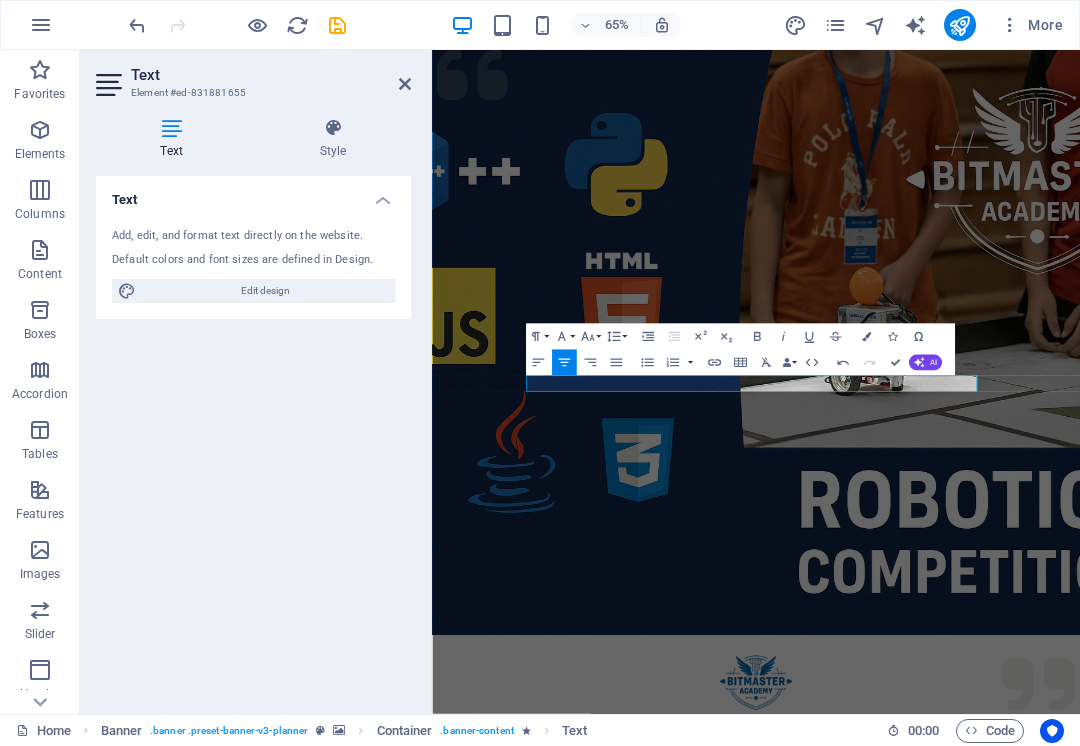 click at bounding box center (930, 500) 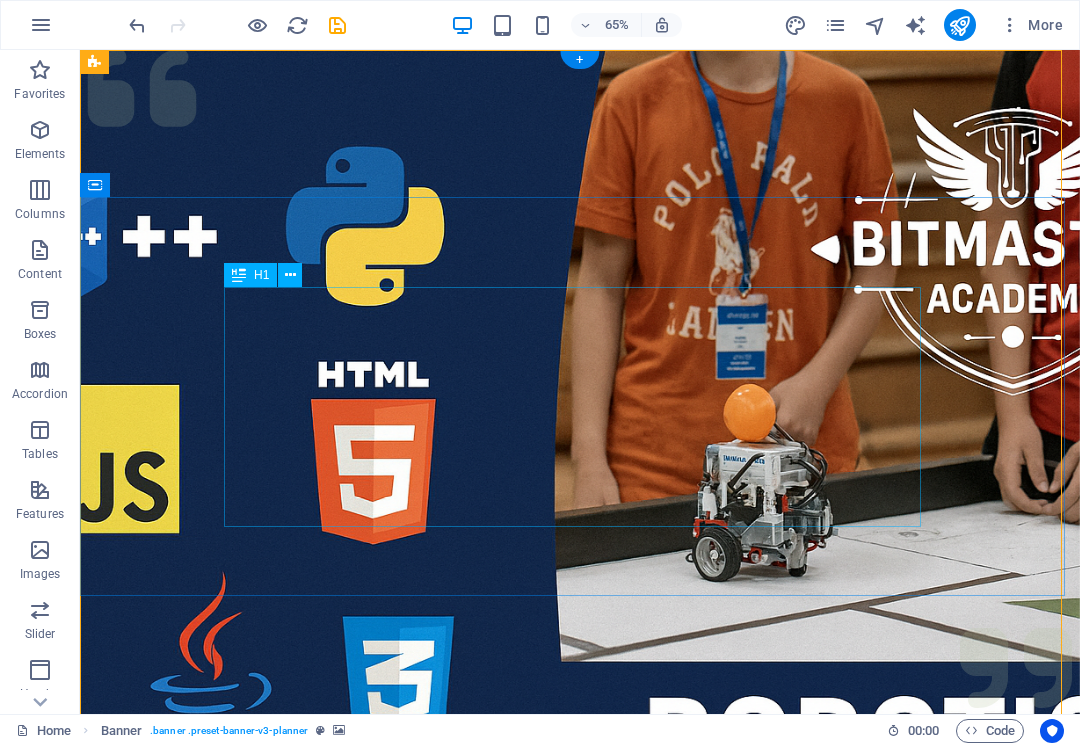 click on "Chắp cánh ước mơ công nghệ" at bounding box center [580, 1394] 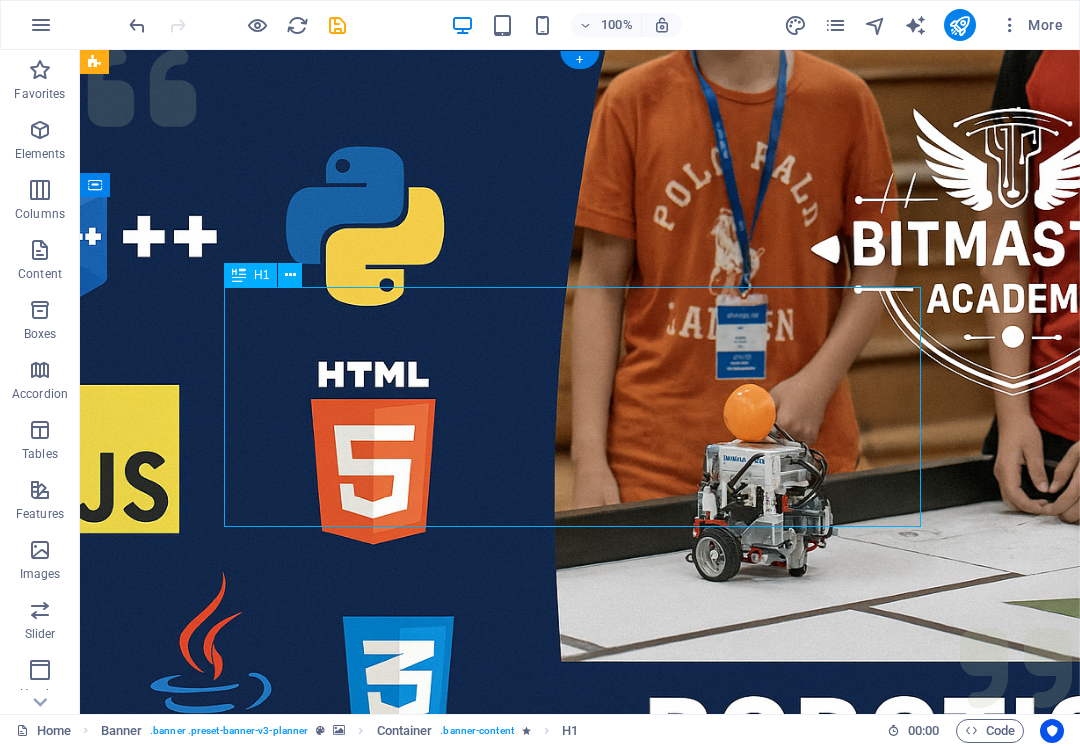 click on "Chắp cánh ước mơ công nghệ" at bounding box center (580, 1394) 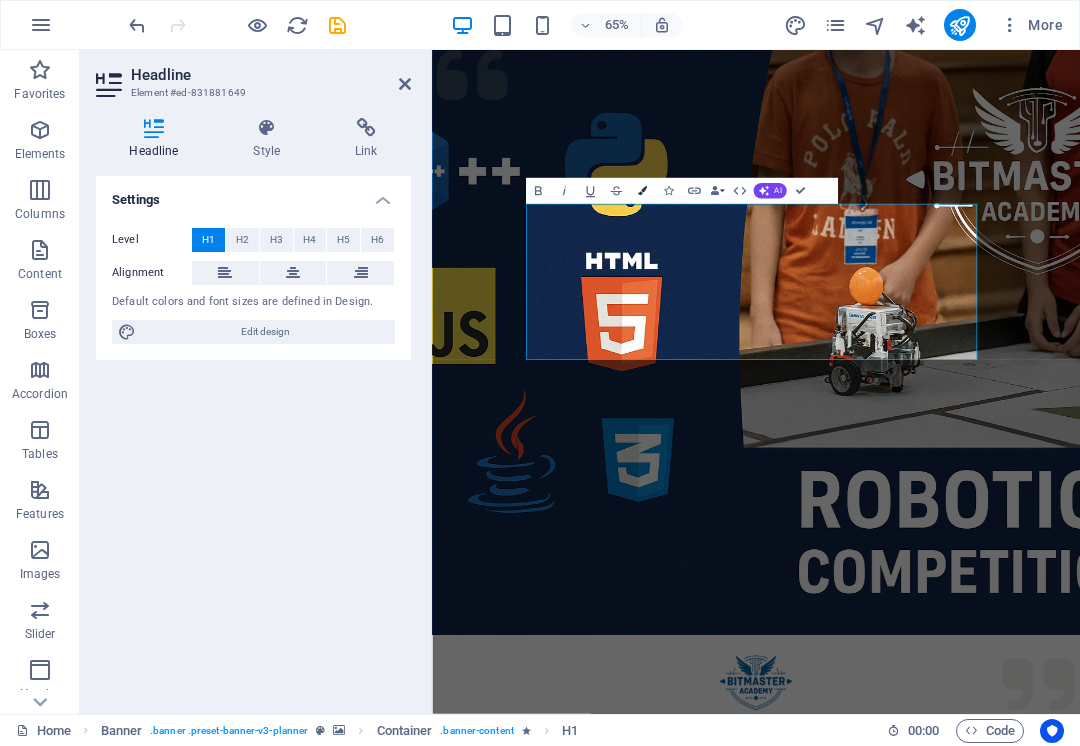 click at bounding box center (641, 191) 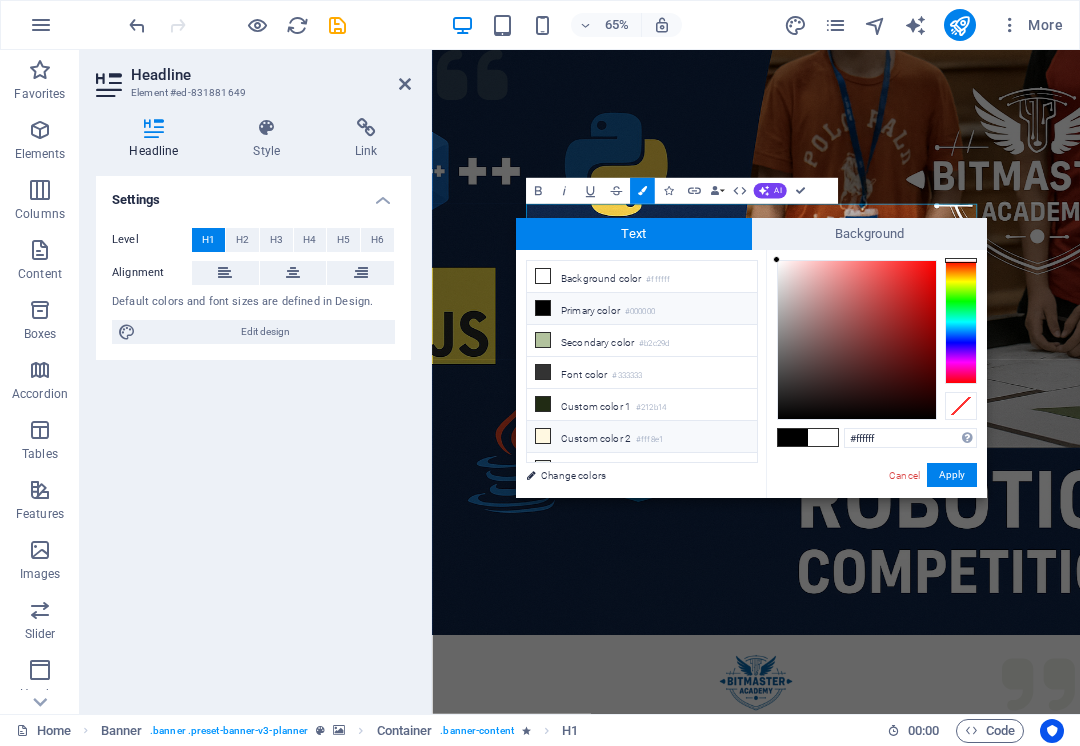 click on "Custom color 2
#fff8e1" at bounding box center [642, 437] 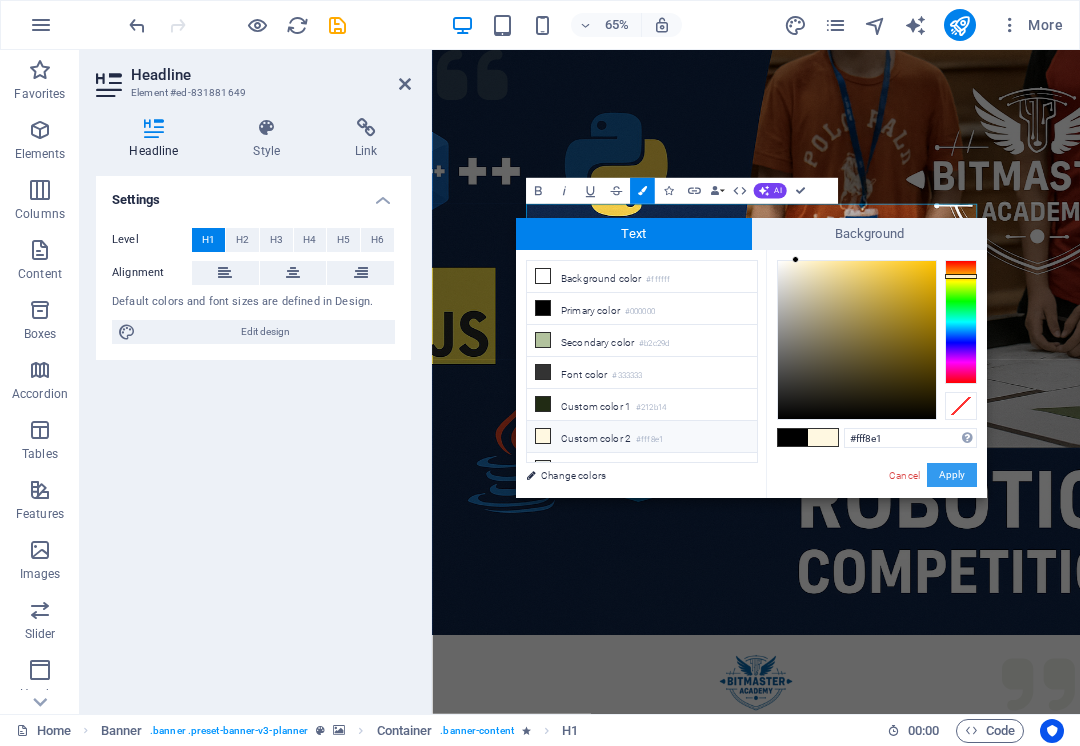 drag, startPoint x: 938, startPoint y: 474, endPoint x: 779, endPoint y: 654, distance: 240.16869 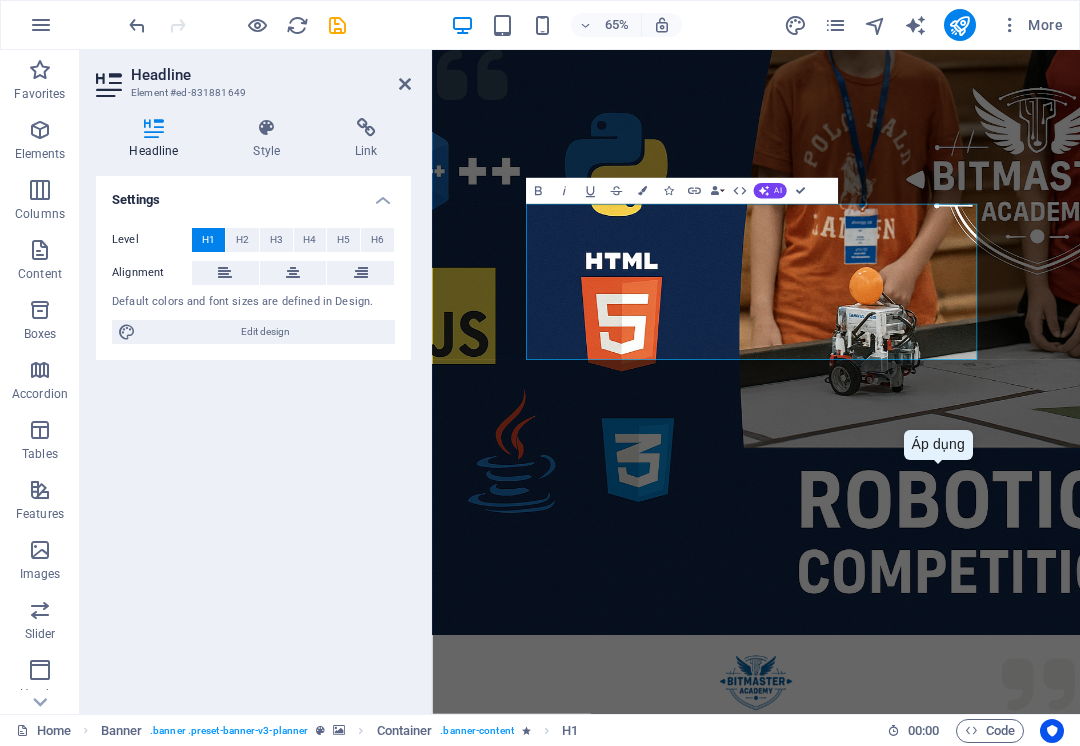 click at bounding box center [930, 500] 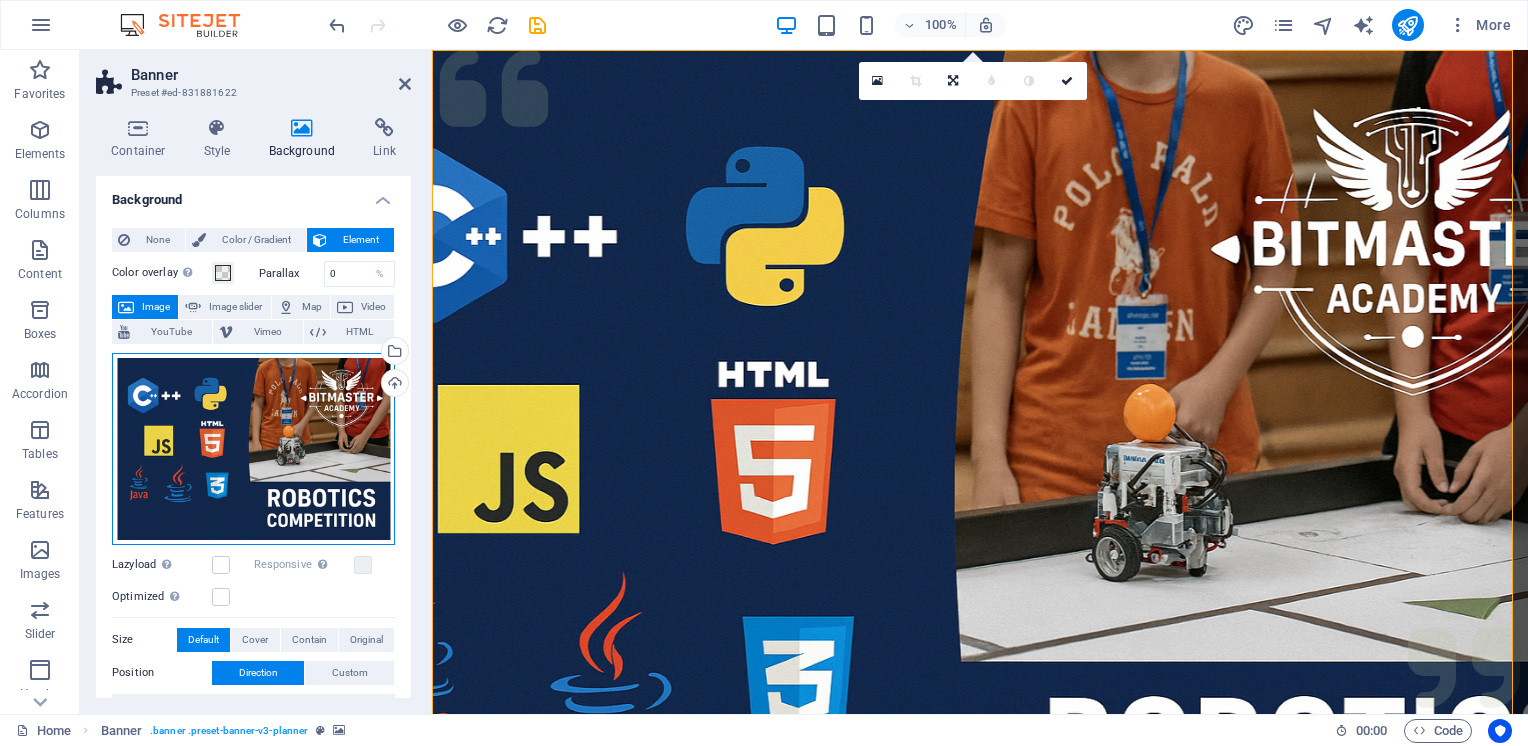click on "Drag files here, click to choose files or select files from Files or our free stock photos & videos" at bounding box center (253, 449) 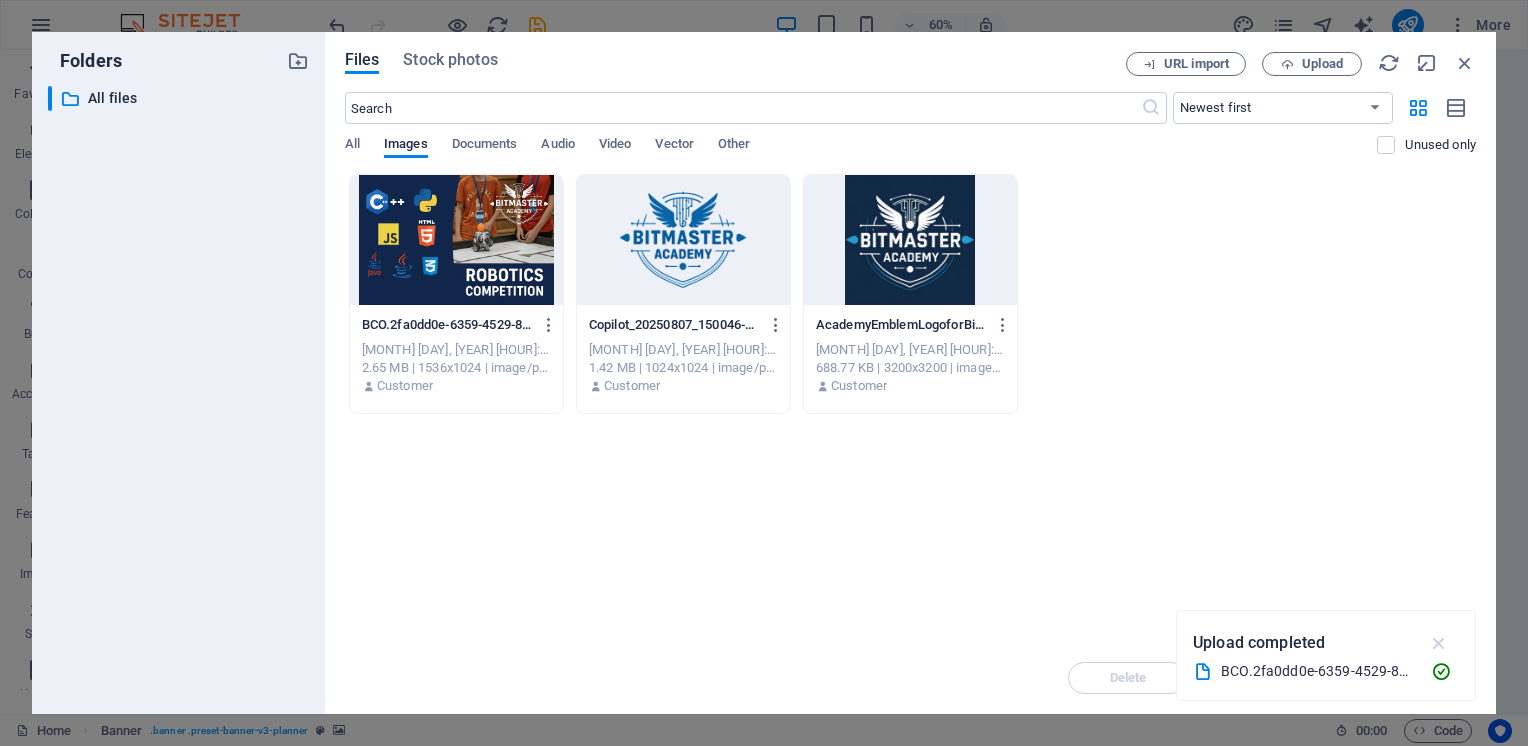 click at bounding box center (1439, 643) 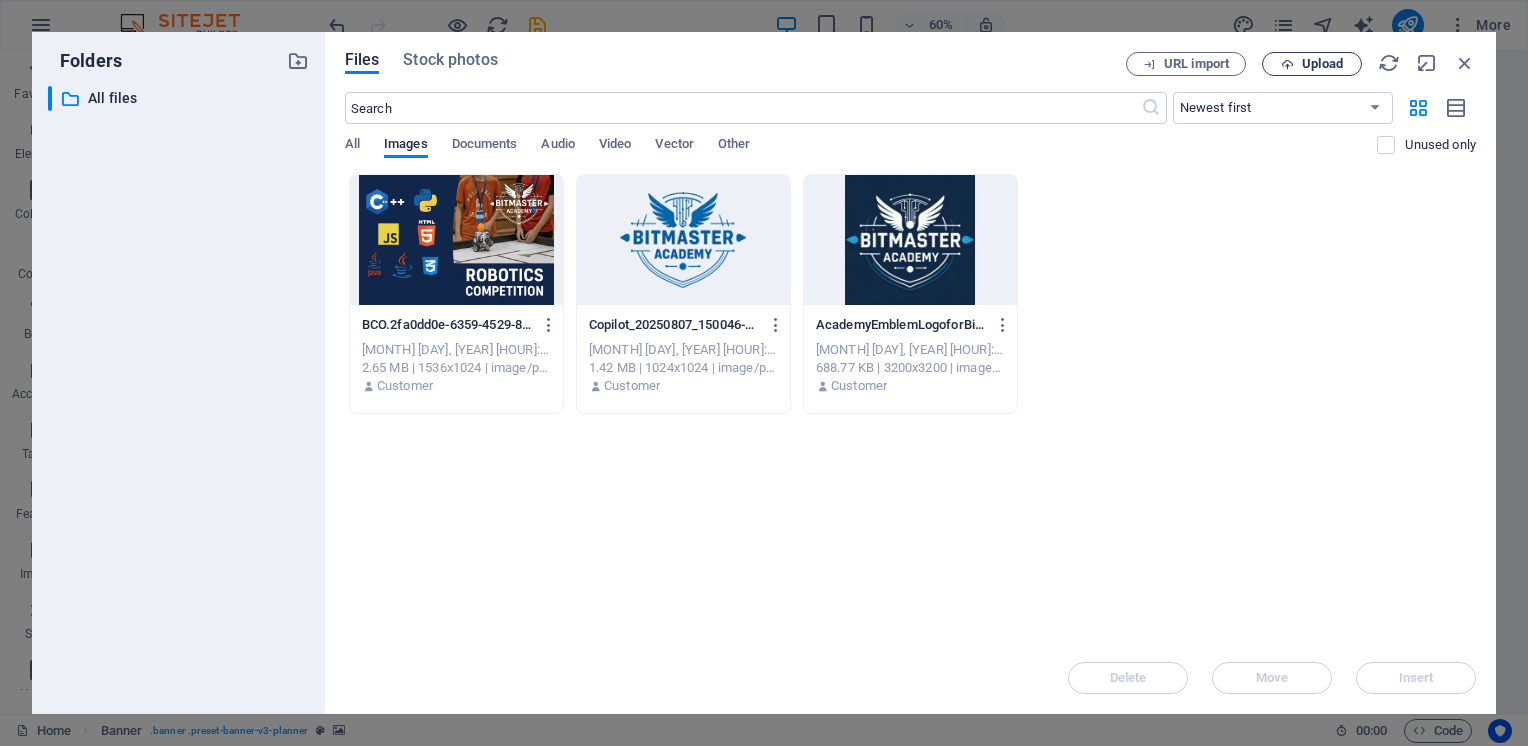 click on "Upload" at bounding box center [1322, 64] 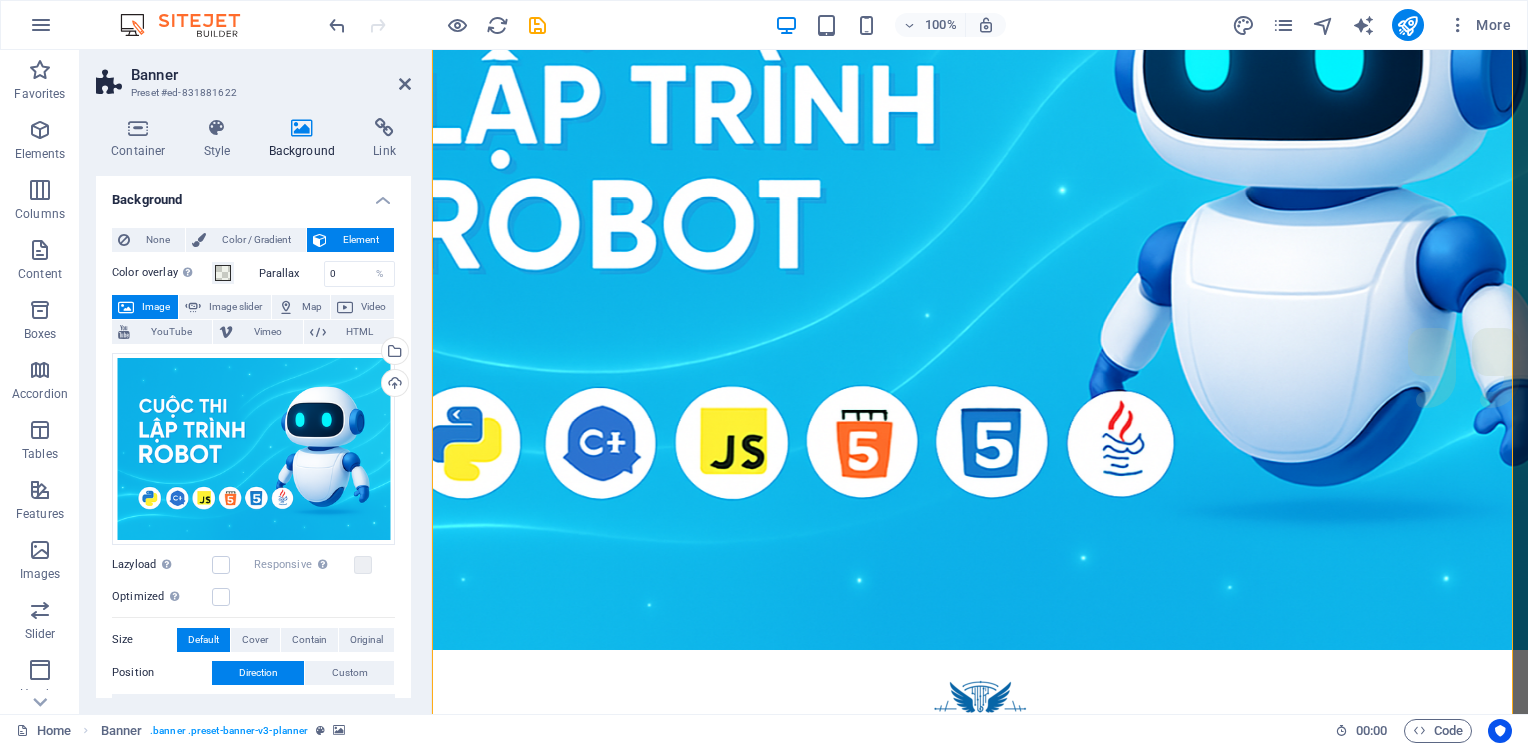 scroll, scrollTop: 0, scrollLeft: 0, axis: both 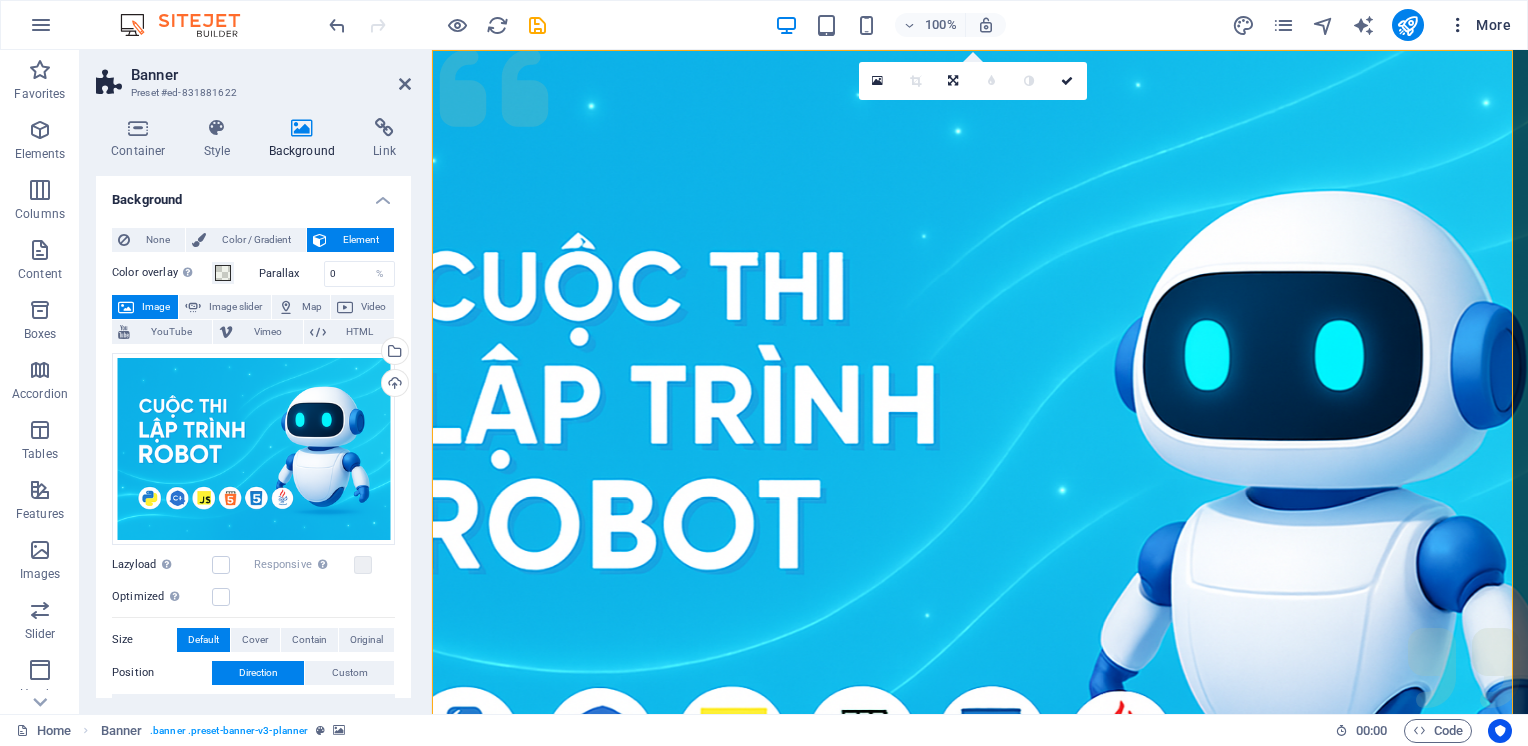 click on "More" at bounding box center (1479, 25) 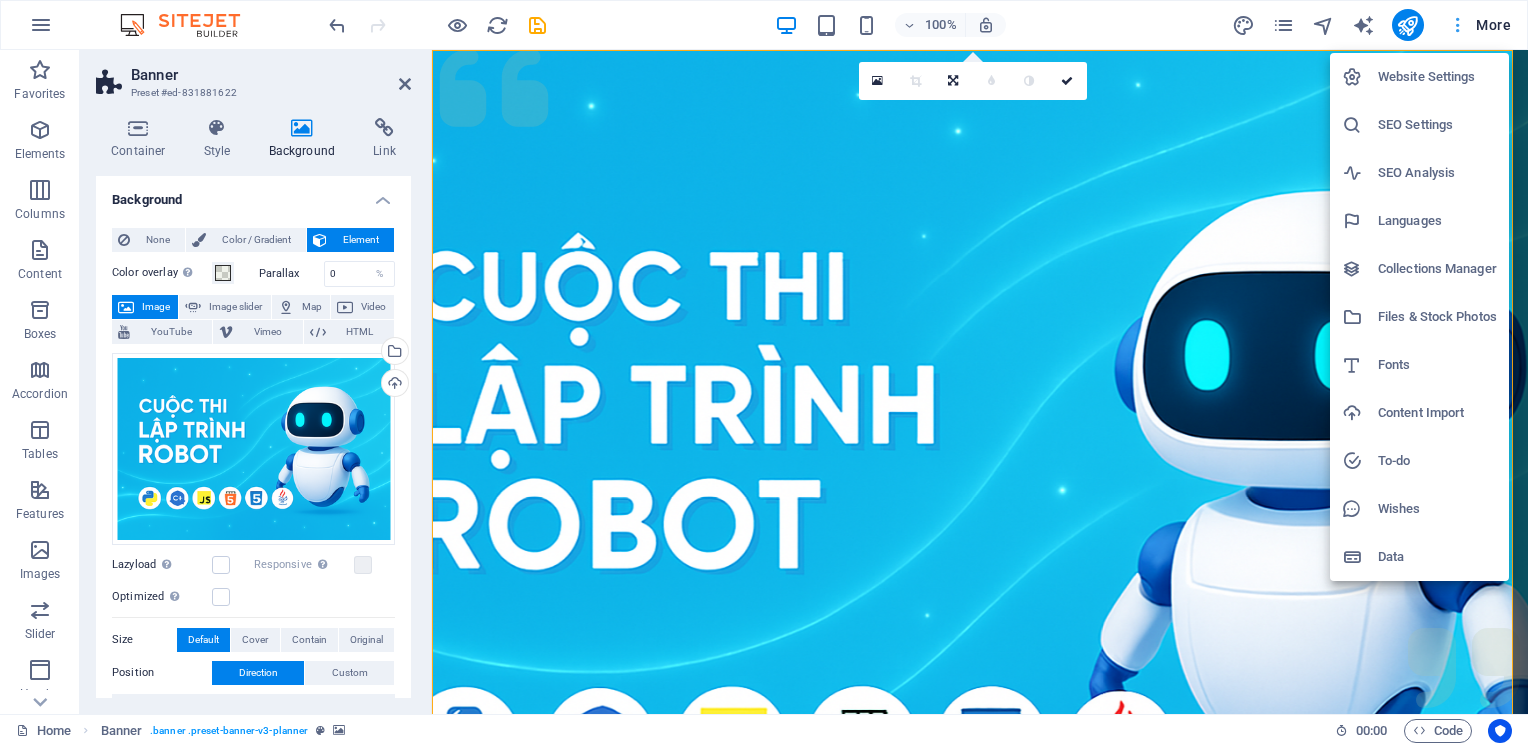click at bounding box center [764, 373] 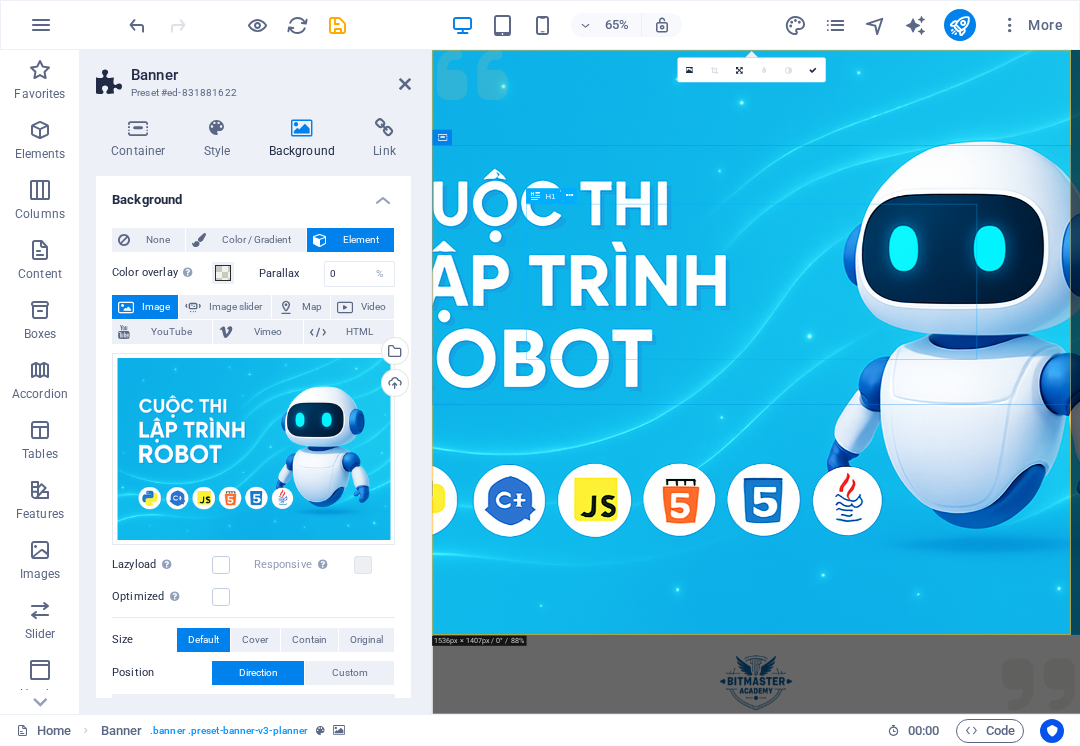 click on "Chắp cánh ước mơ công nghệ" at bounding box center (930, 1394) 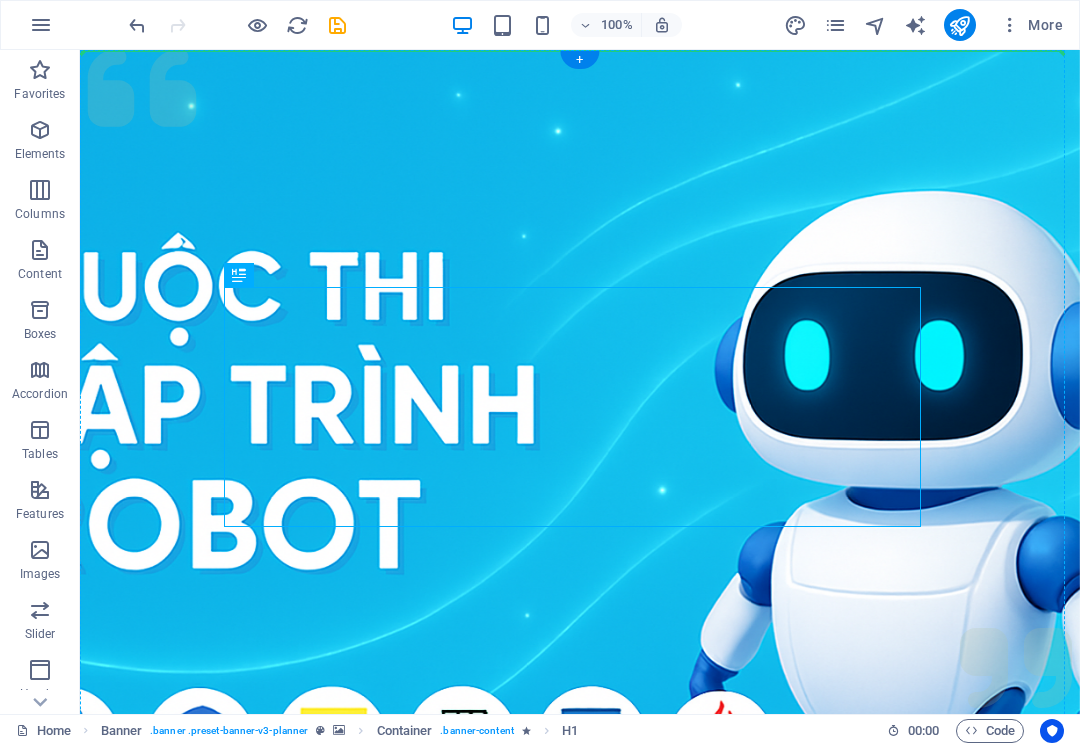 drag, startPoint x: 537, startPoint y: 289, endPoint x: 686, endPoint y: 205, distance: 171.04678 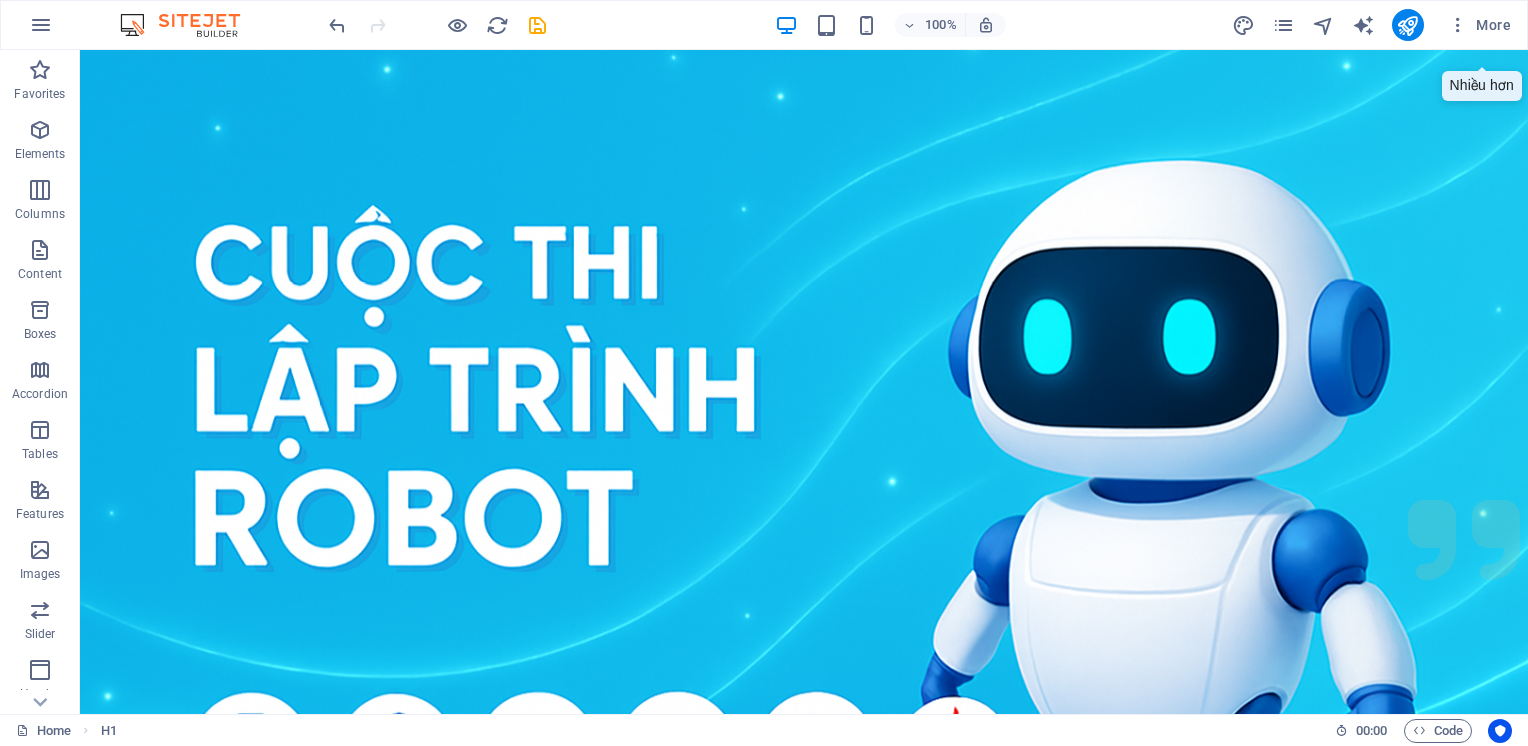 scroll, scrollTop: 0, scrollLeft: 0, axis: both 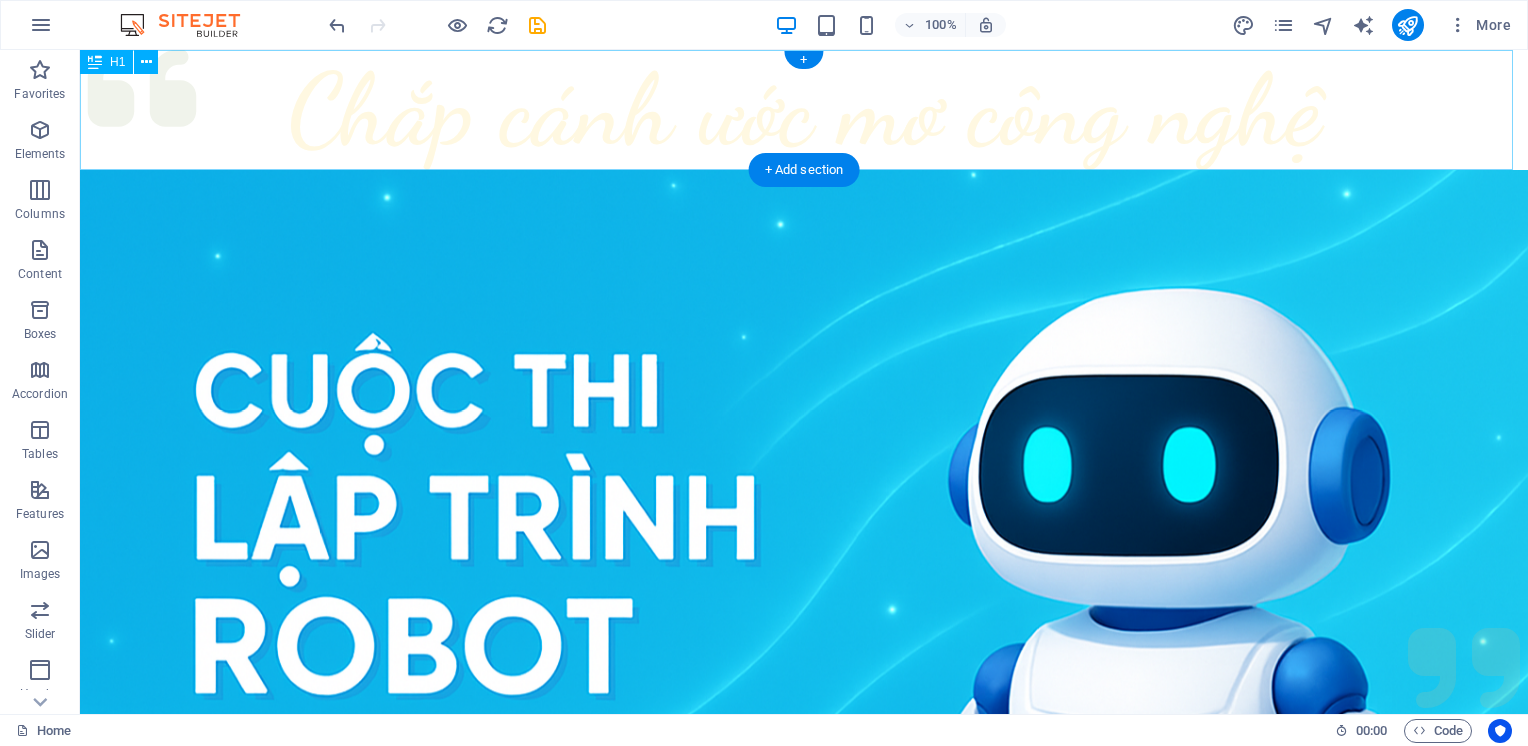 click on "Chắp cánh ước mơ công nghệ" at bounding box center (804, 110) 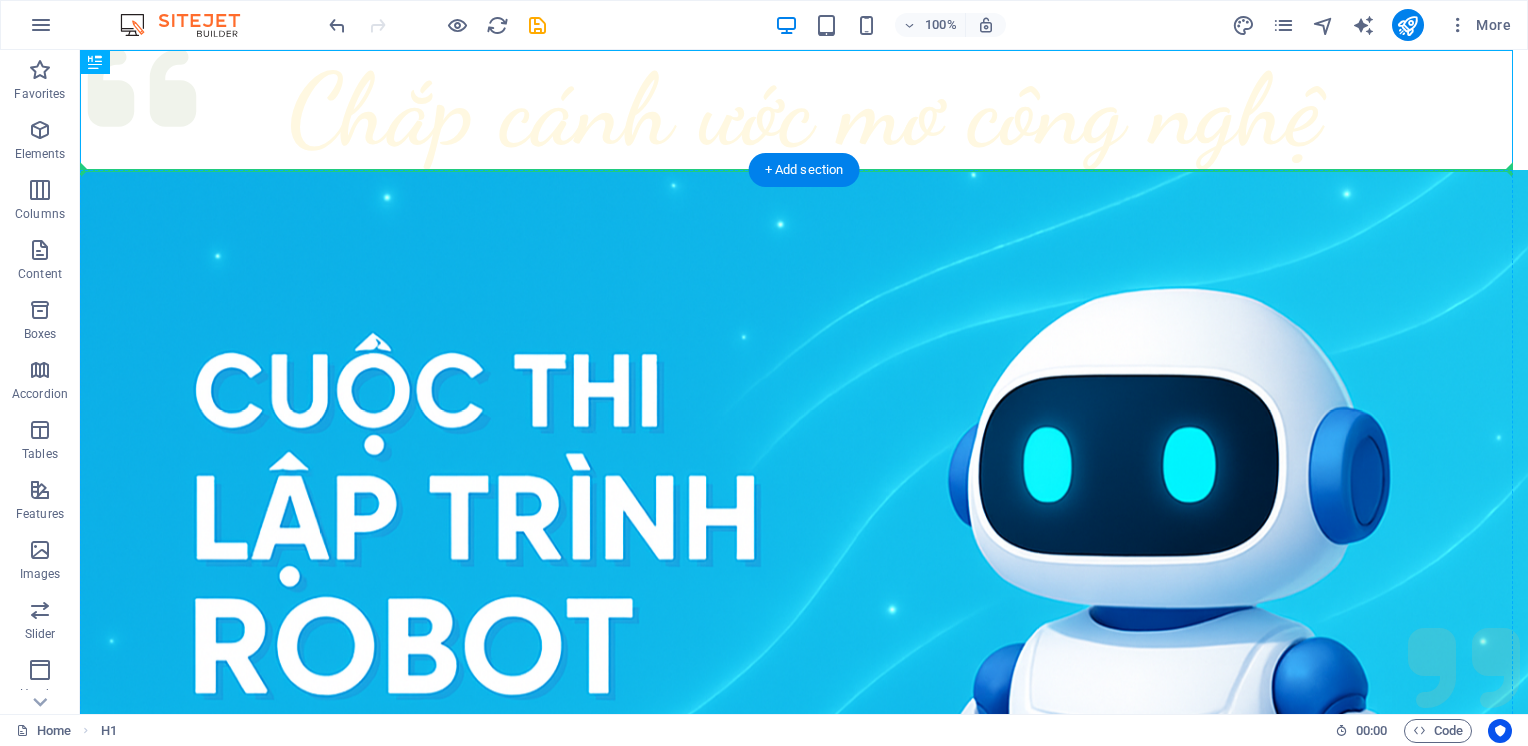 drag, startPoint x: 576, startPoint y: 116, endPoint x: 426, endPoint y: 450, distance: 366.1366 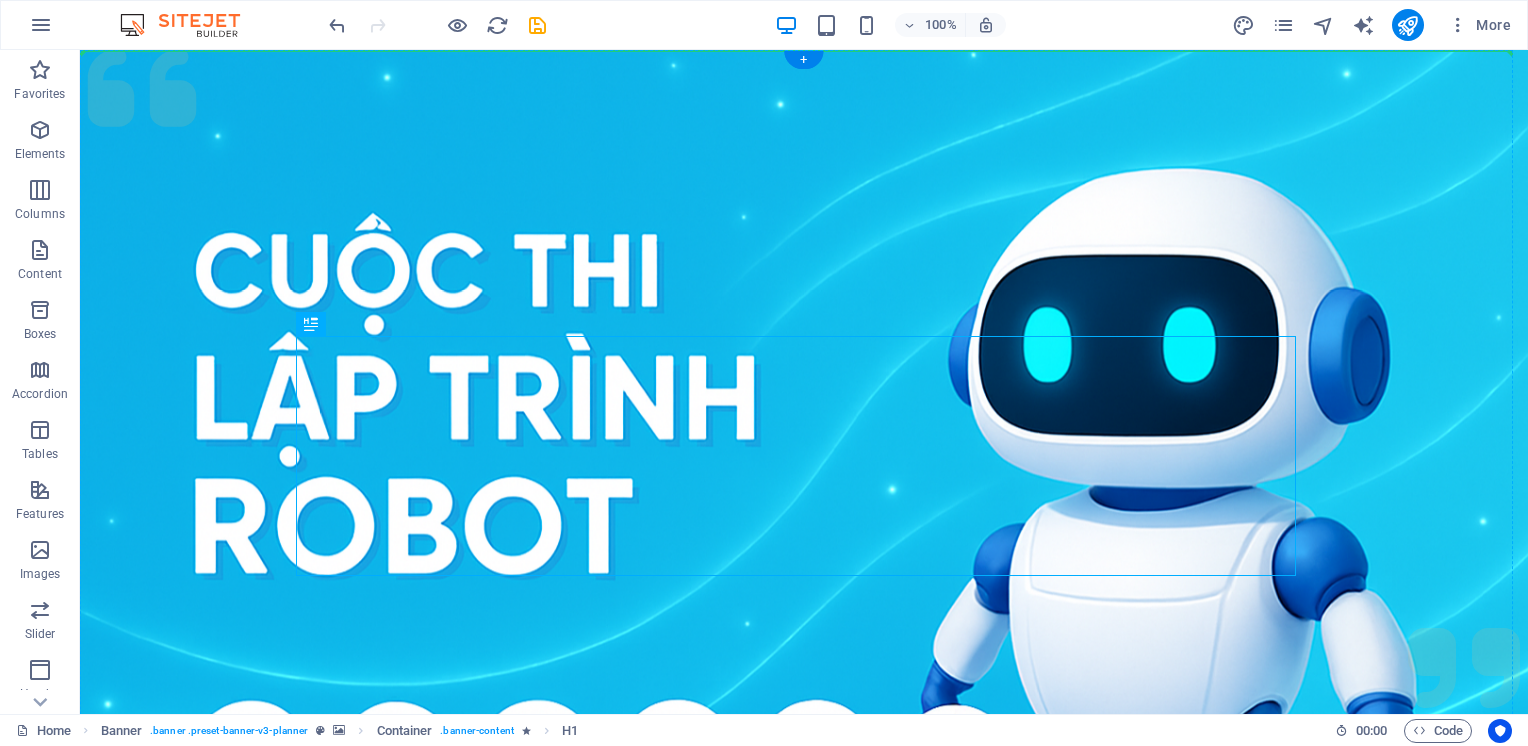 drag, startPoint x: 645, startPoint y: 399, endPoint x: 301, endPoint y: 282, distance: 363.35245 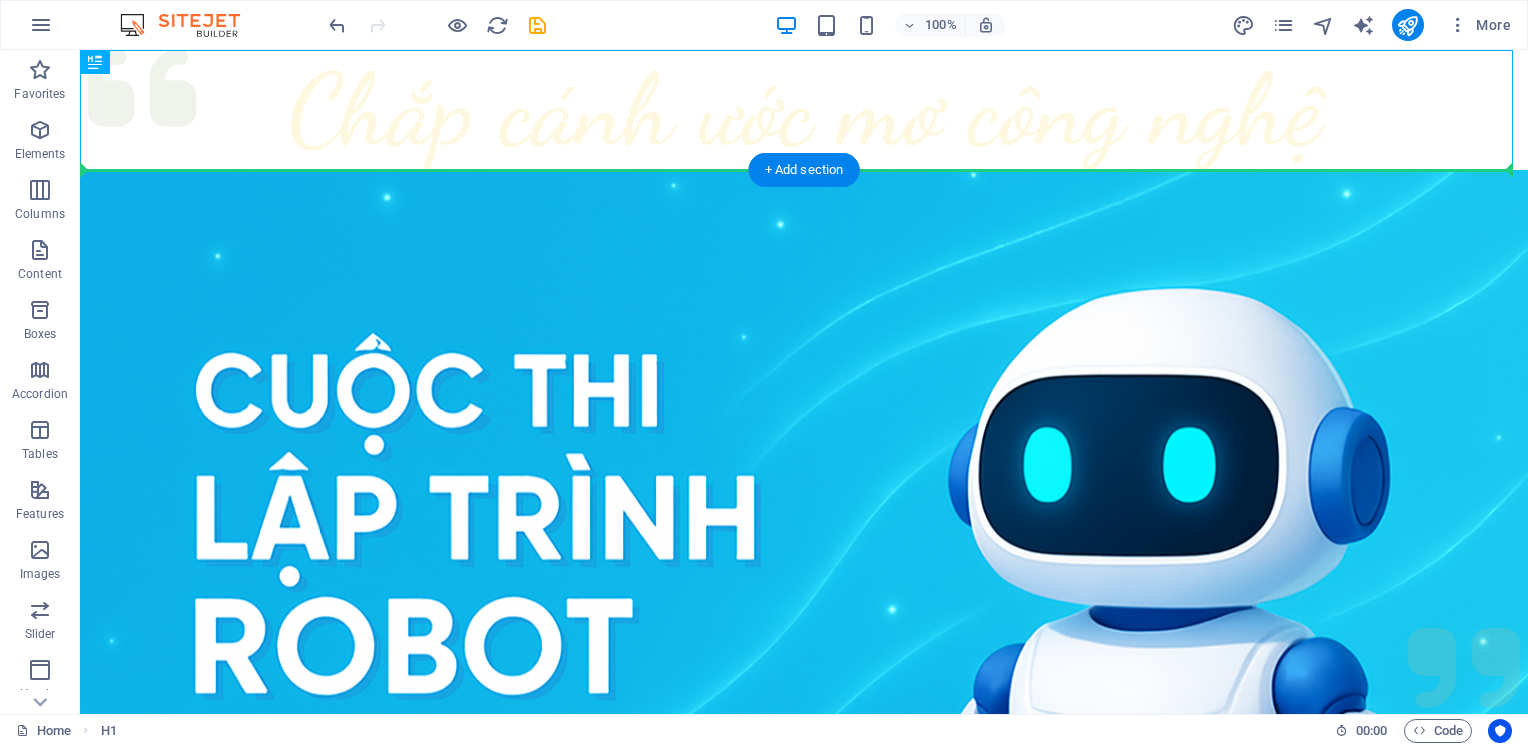 drag, startPoint x: 527, startPoint y: 139, endPoint x: 539, endPoint y: 470, distance: 331.21744 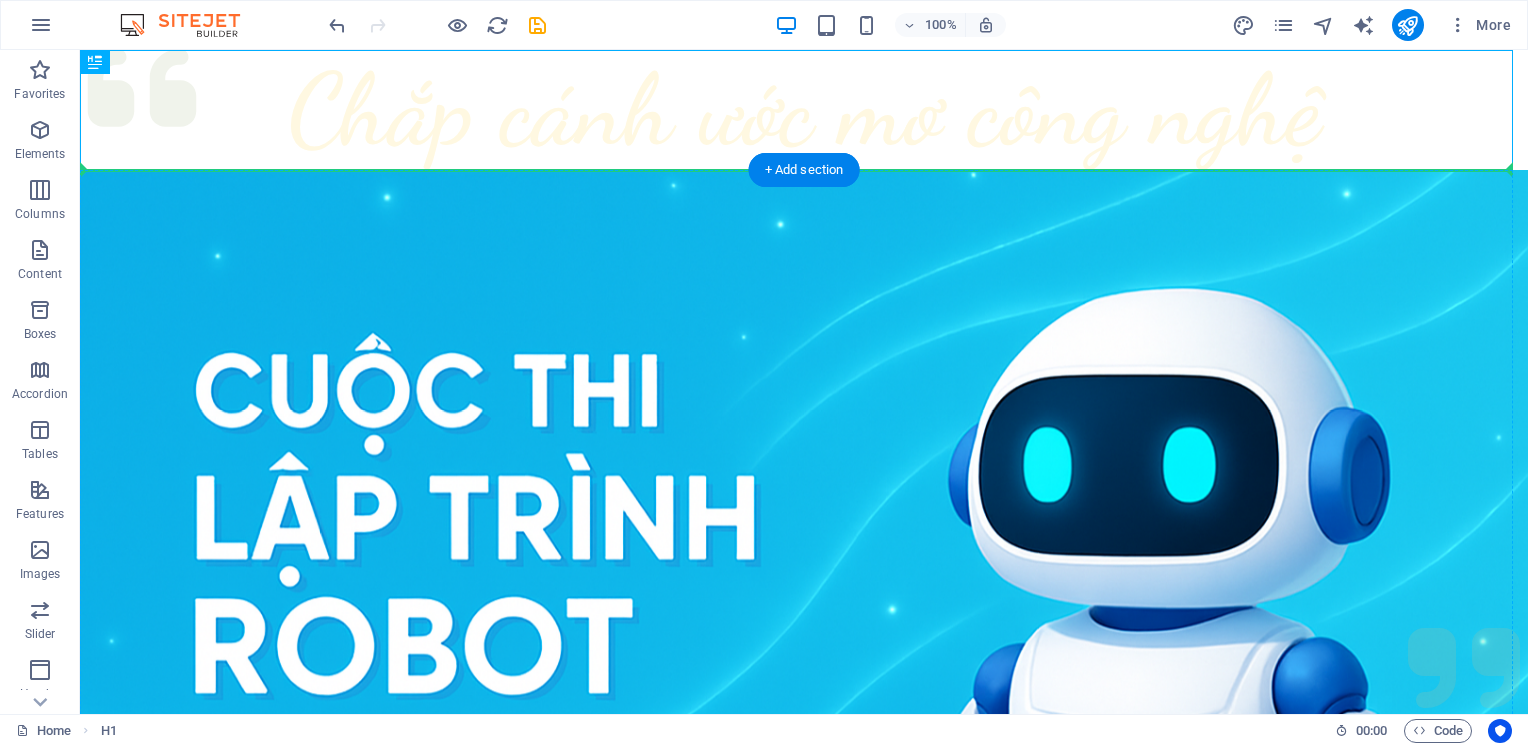 drag, startPoint x: 633, startPoint y: 130, endPoint x: 520, endPoint y: 380, distance: 274.35196 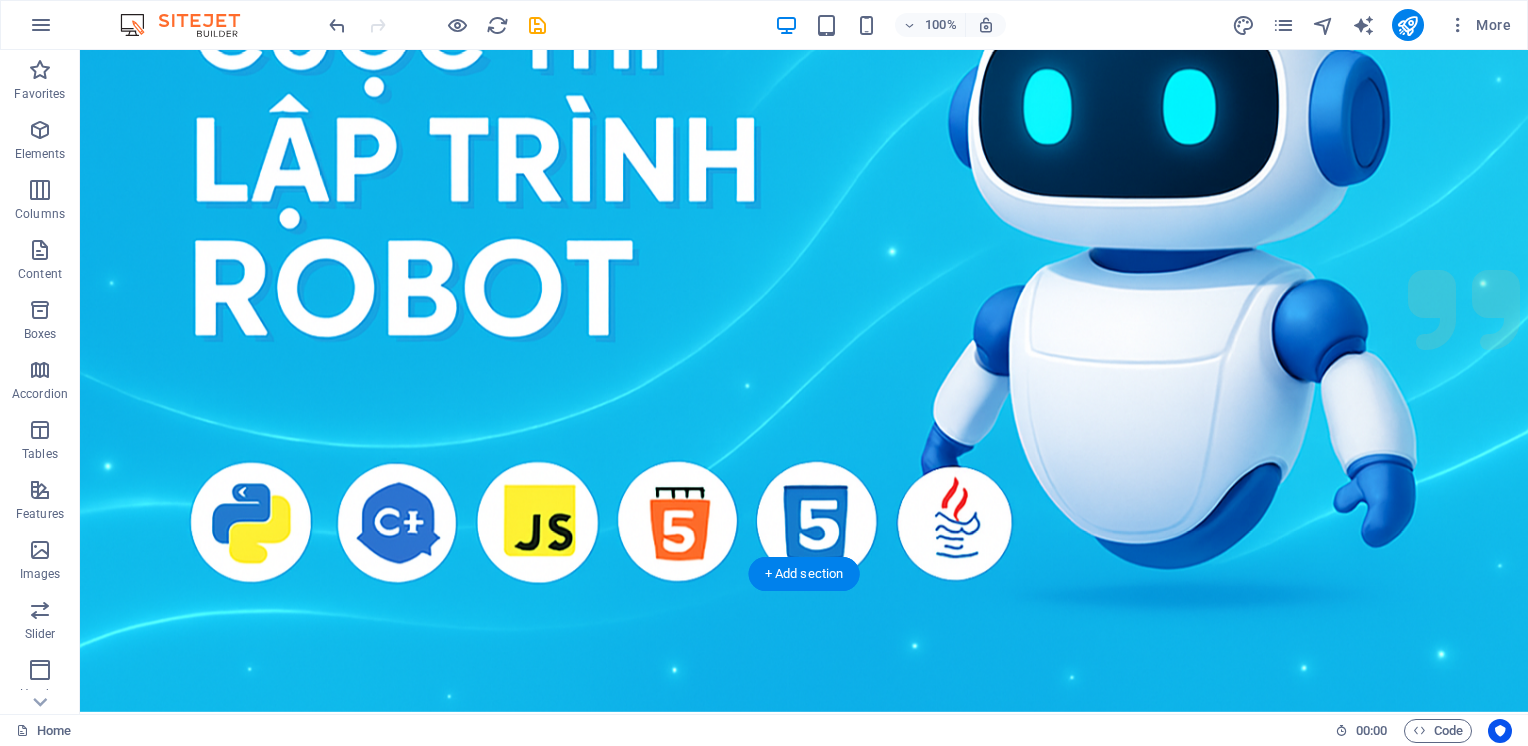 scroll, scrollTop: 0, scrollLeft: 0, axis: both 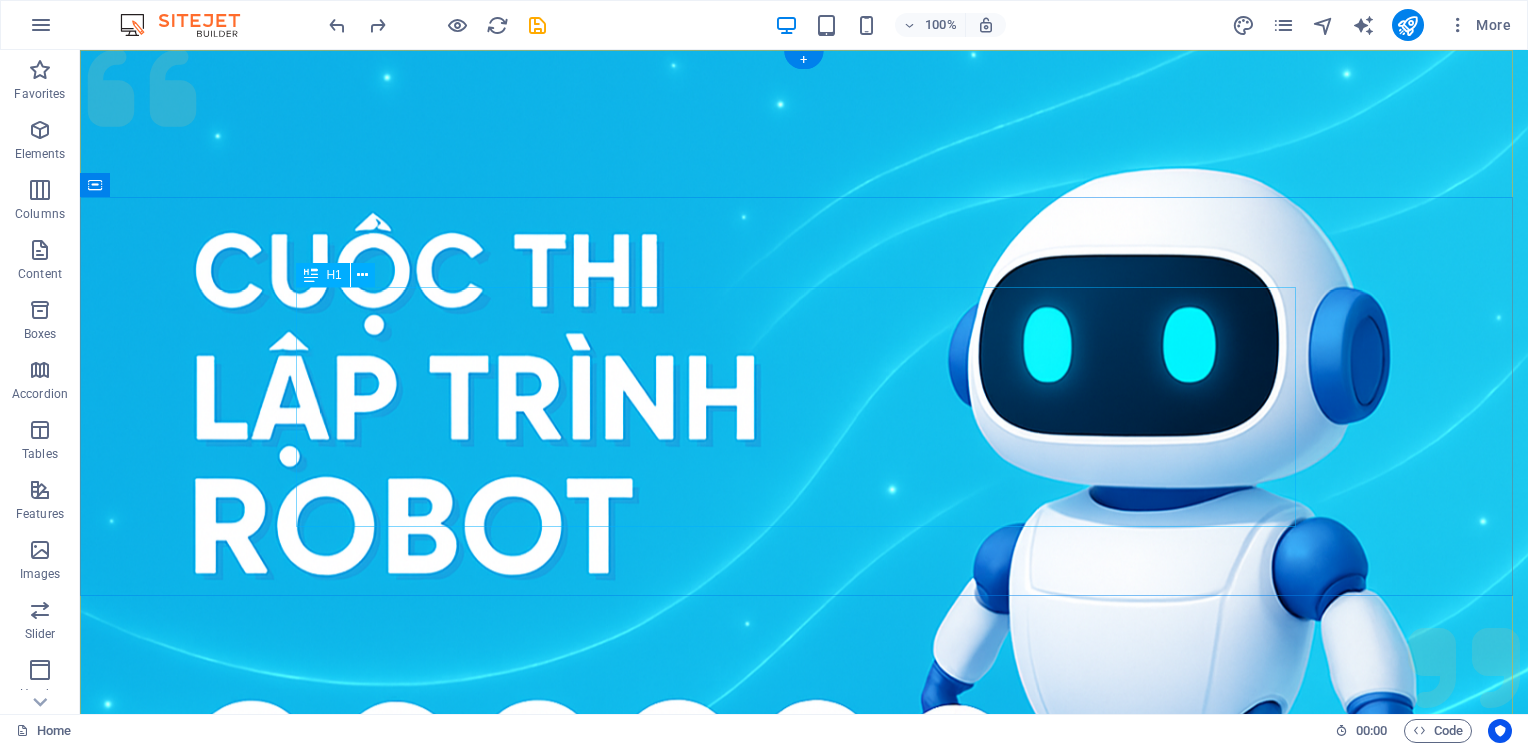 click on "Chắp cánh ước mơ công nghệ" at bounding box center (804, 1394) 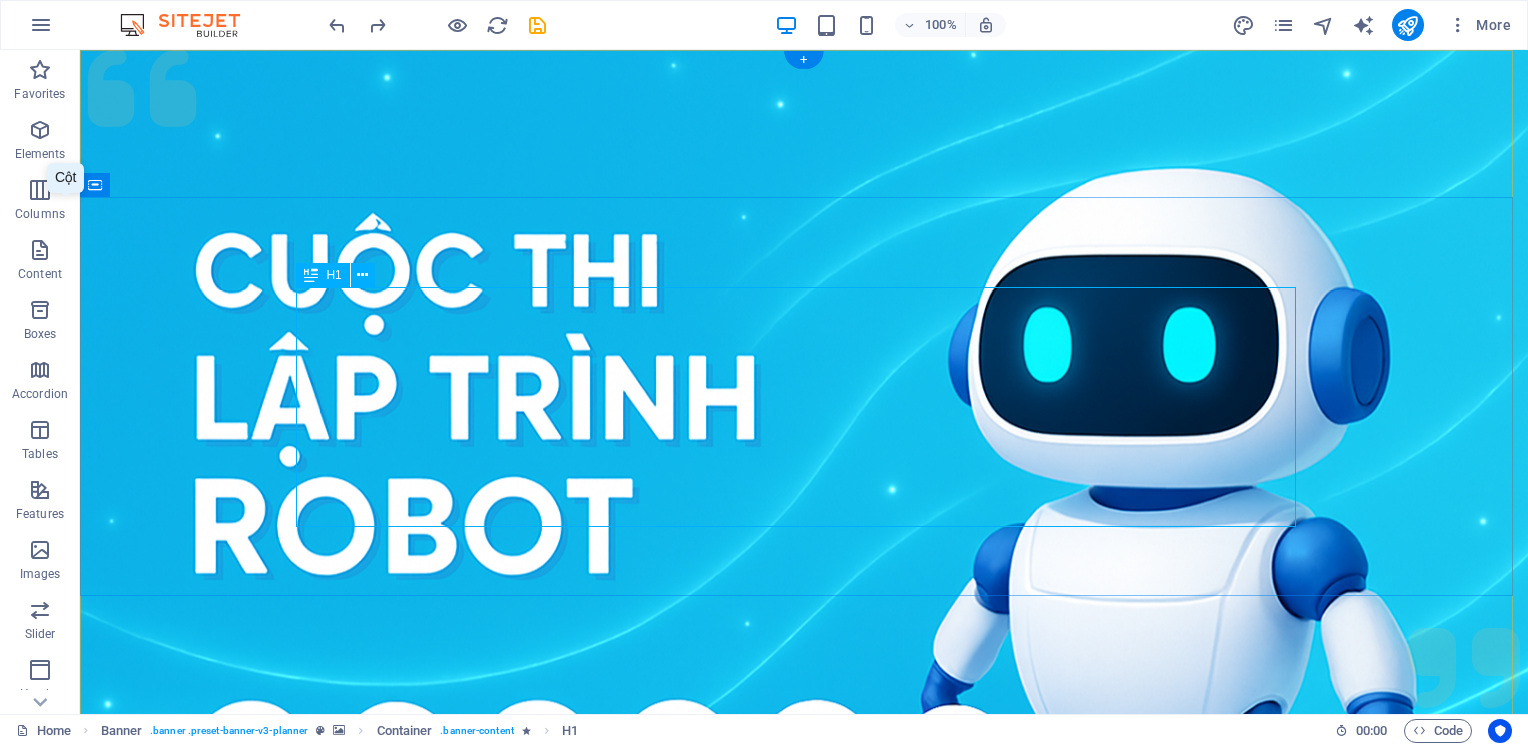 click on "Chắp cánh ước mơ công nghệ" at bounding box center [804, 1394] 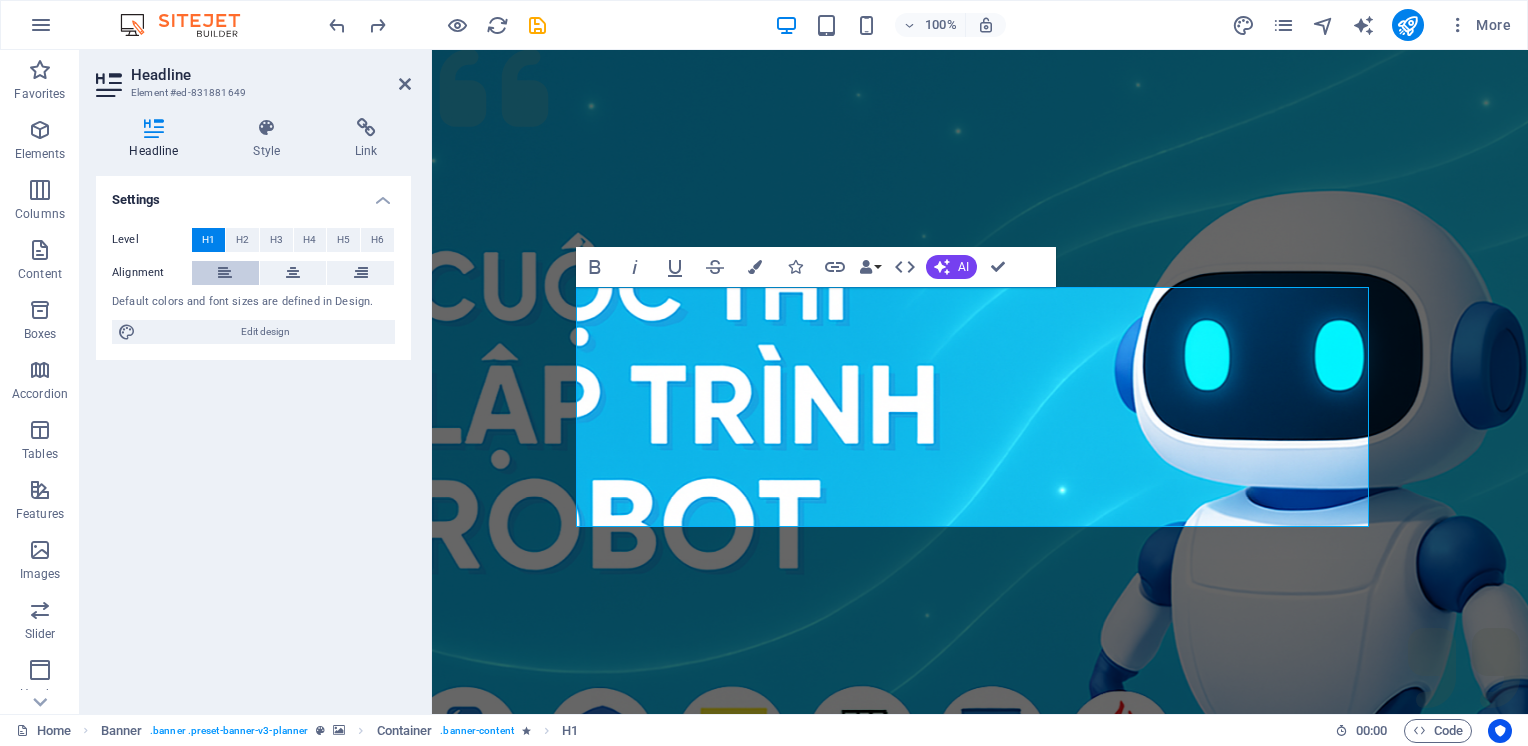 click at bounding box center [225, 273] 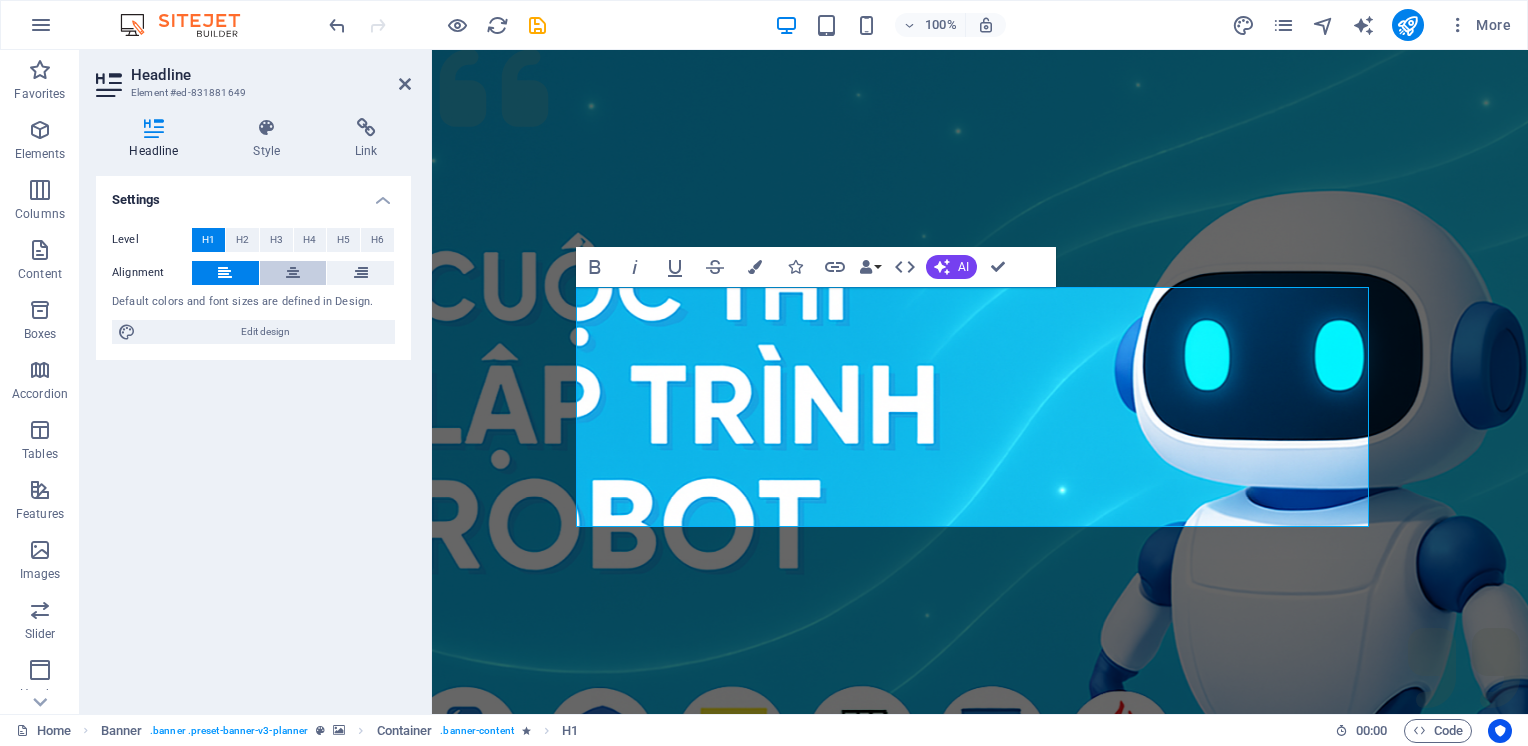click at bounding box center [293, 273] 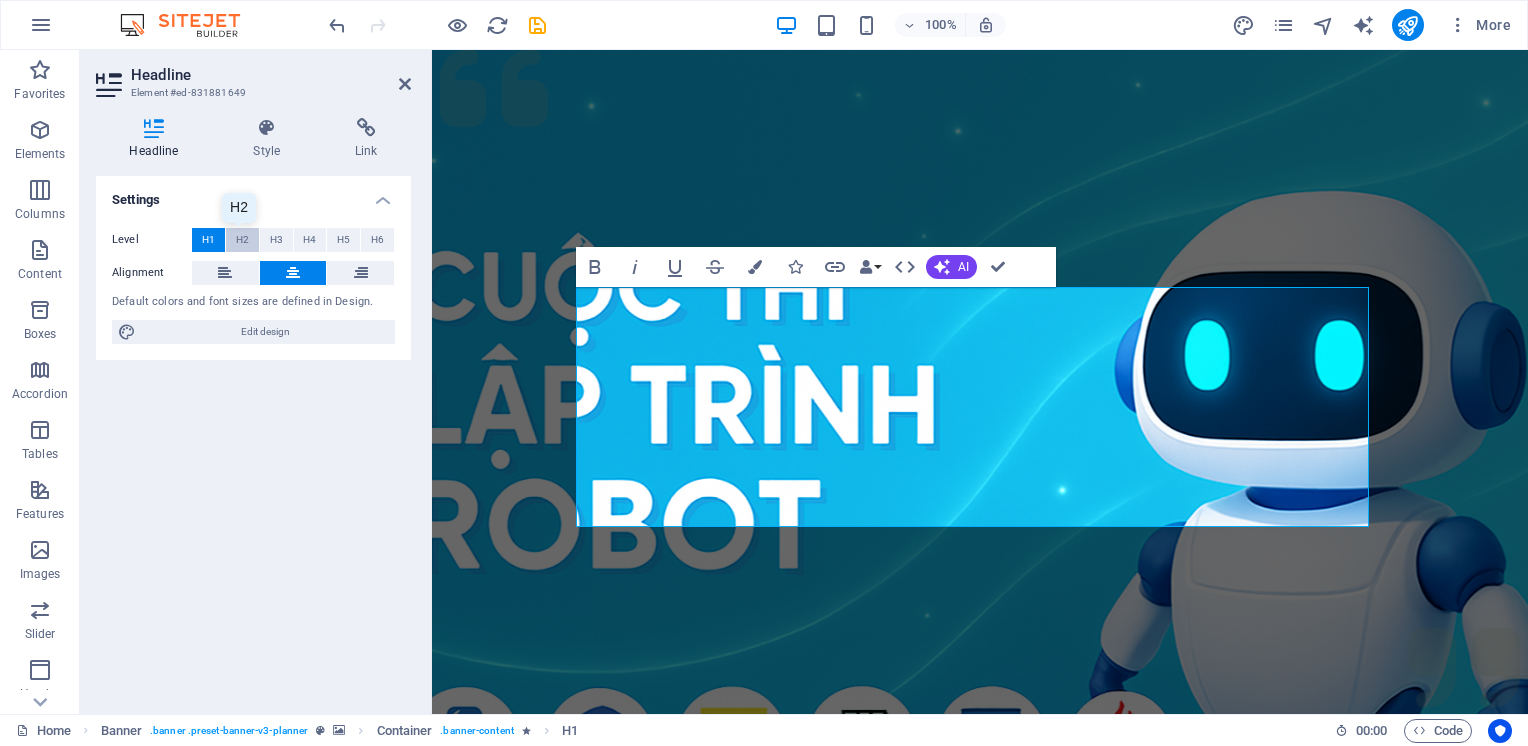 click on "H2" at bounding box center [242, 240] 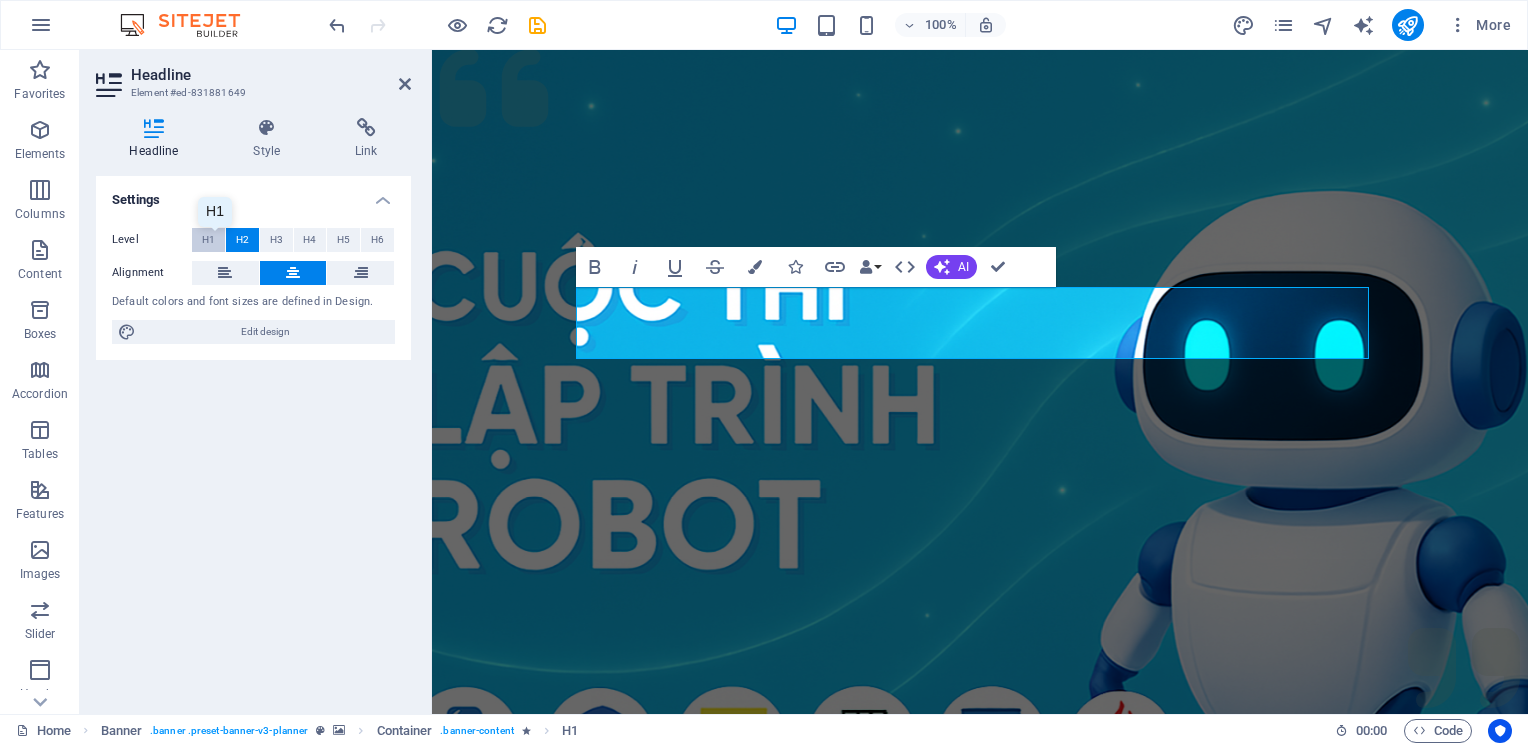 click on "H1" at bounding box center [208, 240] 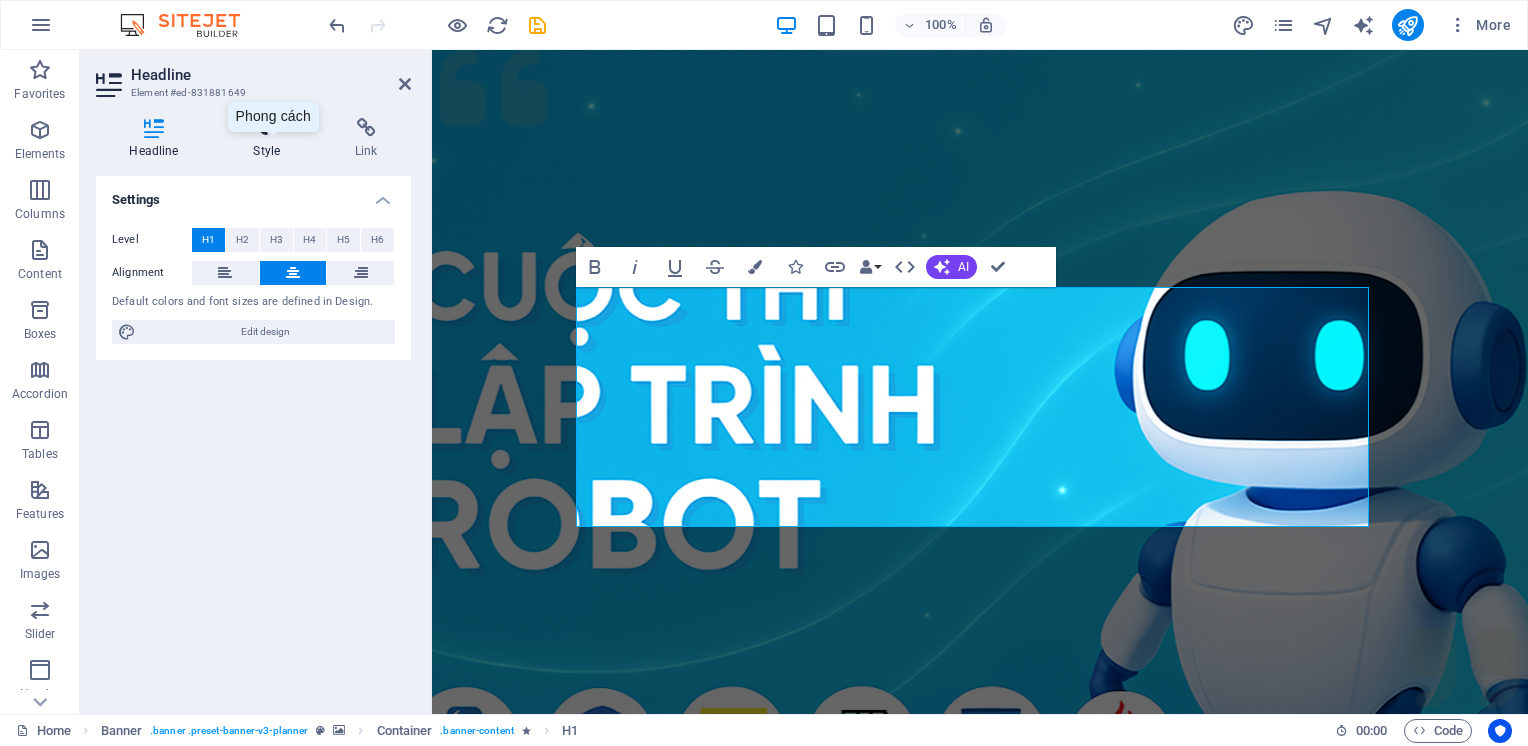 click on "Style" at bounding box center [271, 139] 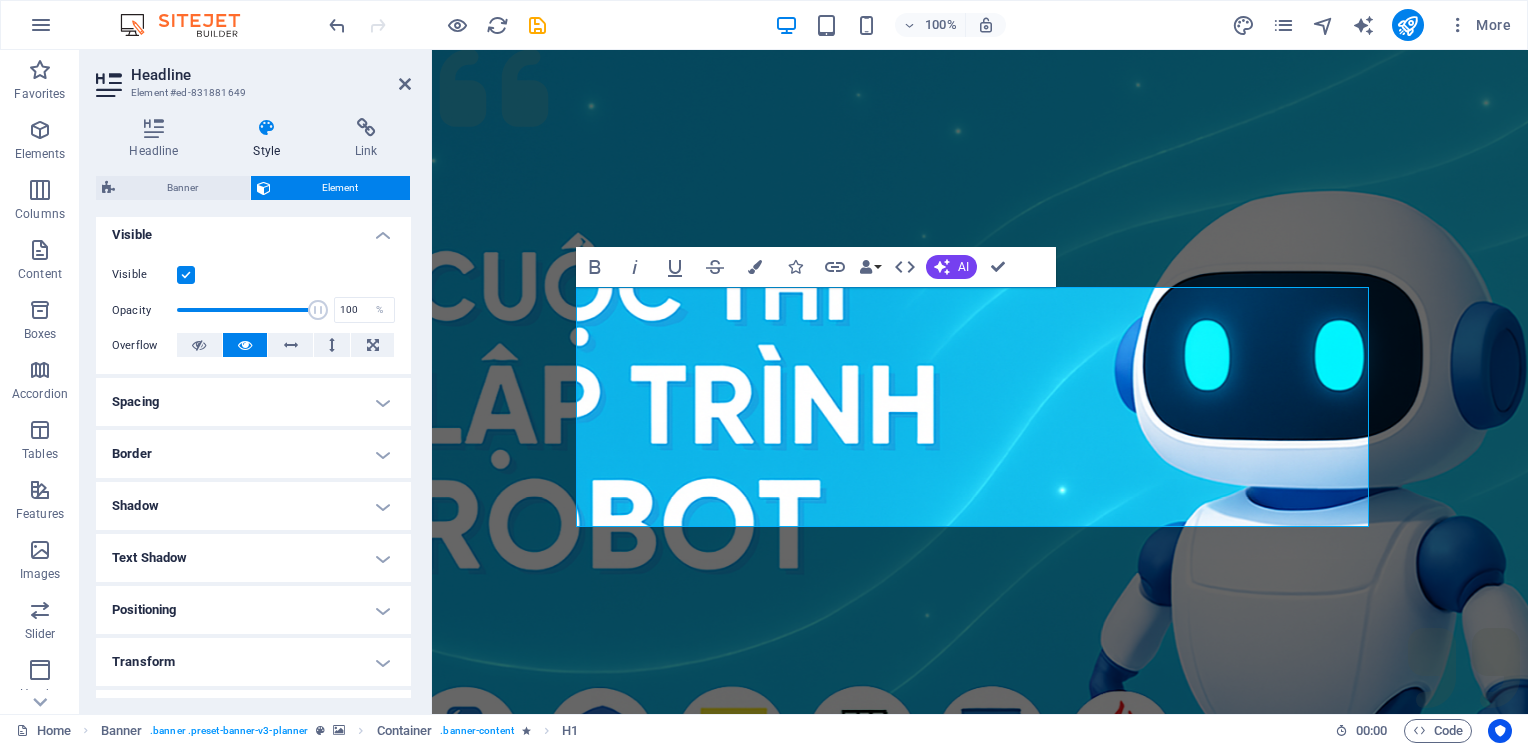 scroll, scrollTop: 163, scrollLeft: 0, axis: vertical 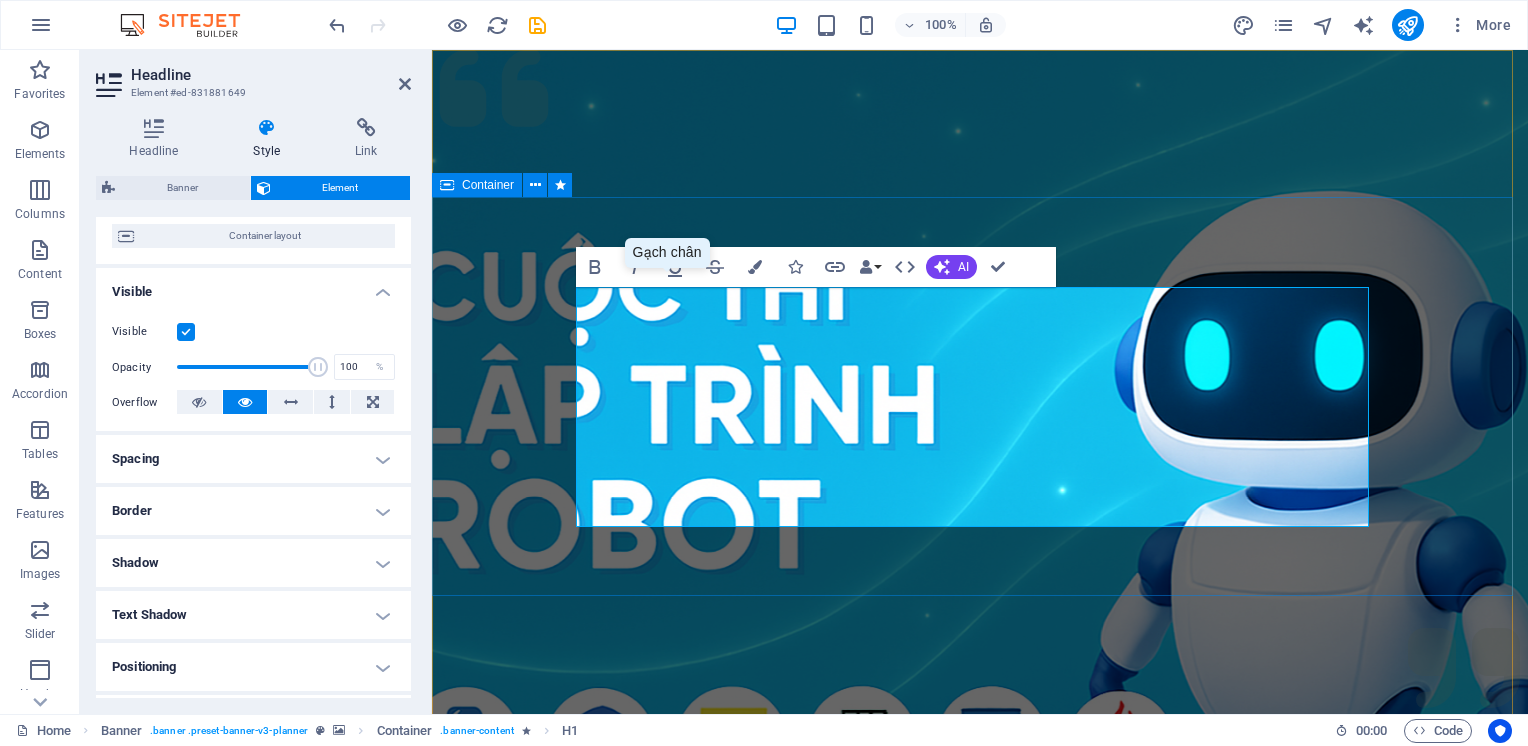 click on "Chắp cánh ước mơ công nghệ Tư duy sáng – Học thật – Làm chất" at bounding box center (980, 1383) 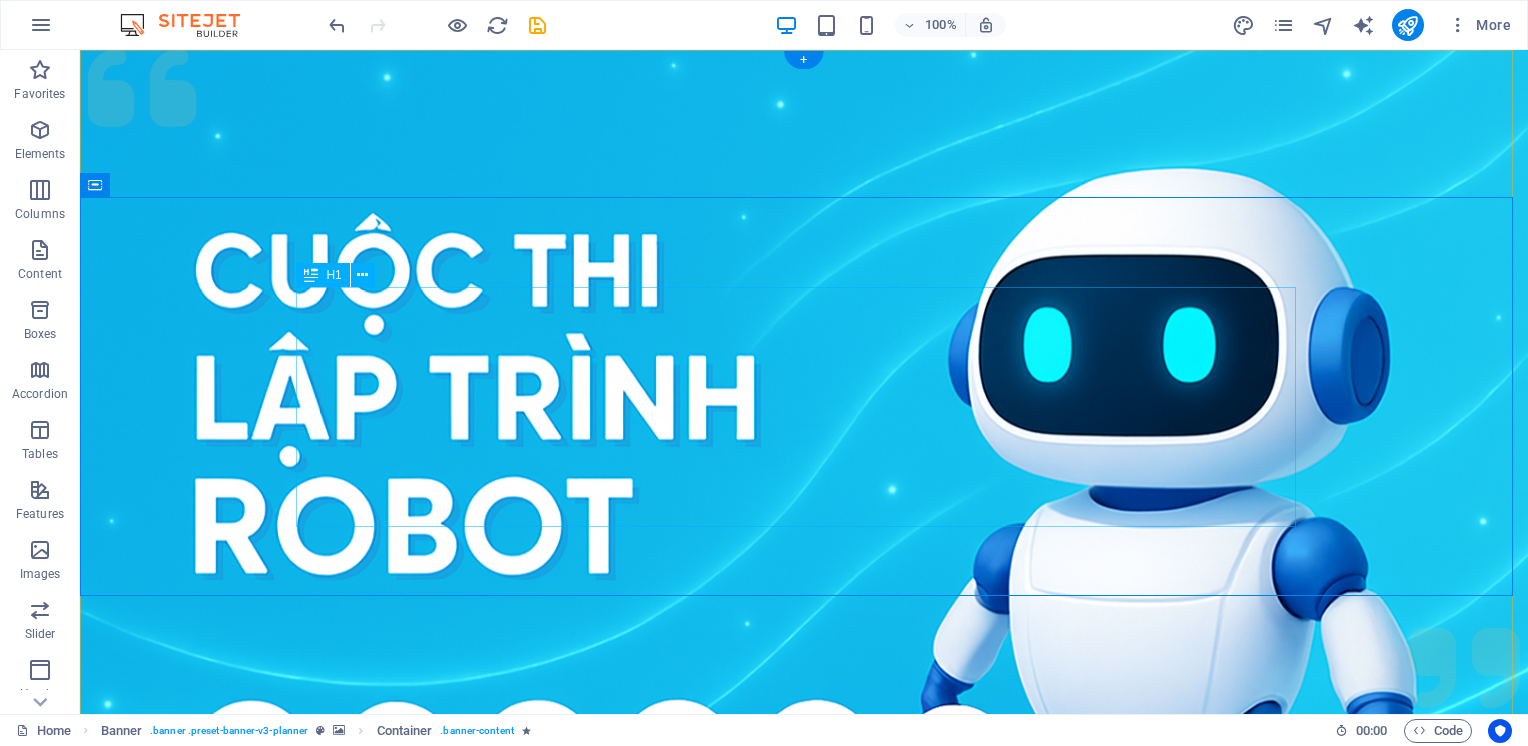 click on "Chắp cánh ước mơ công nghệ" at bounding box center (804, 1394) 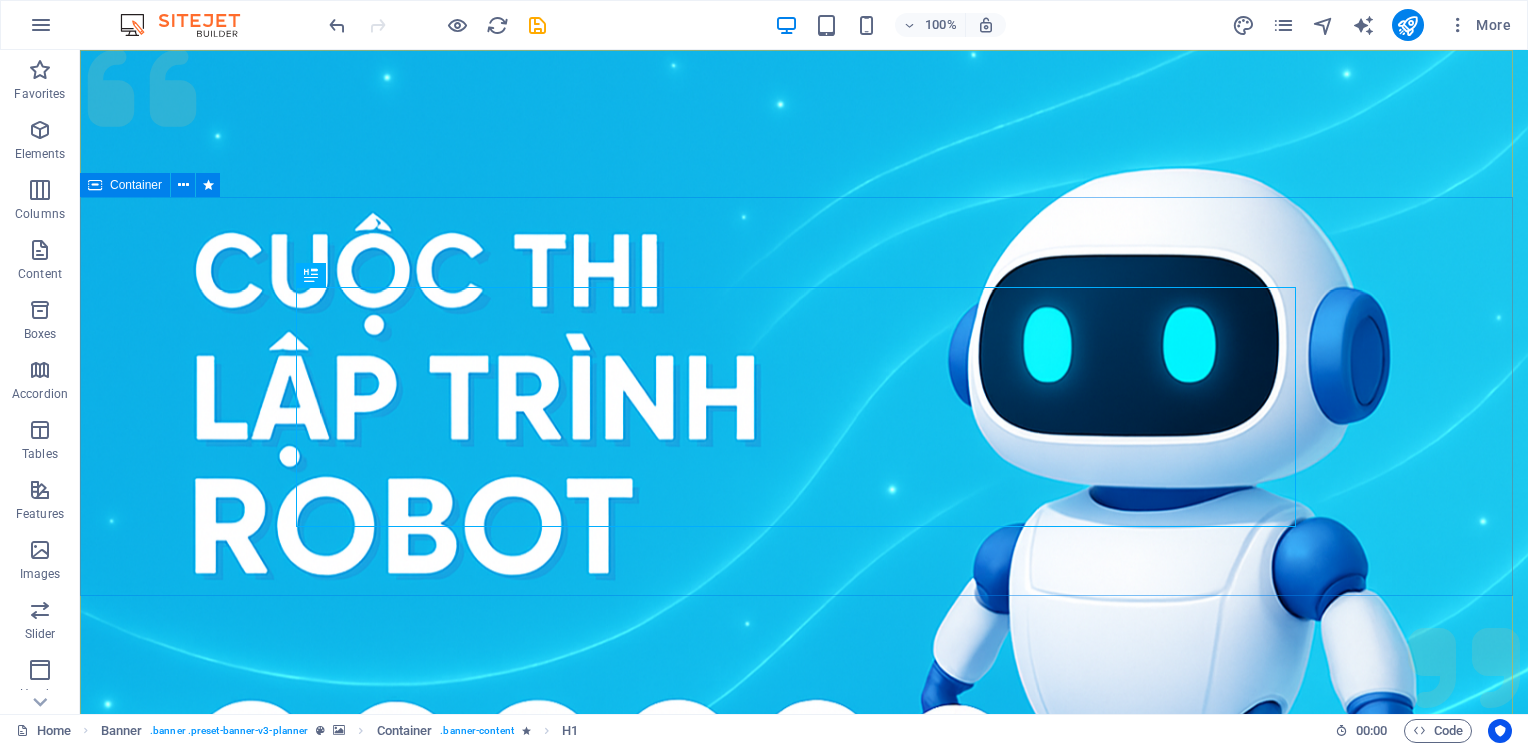 click on "Container" at bounding box center [136, 185] 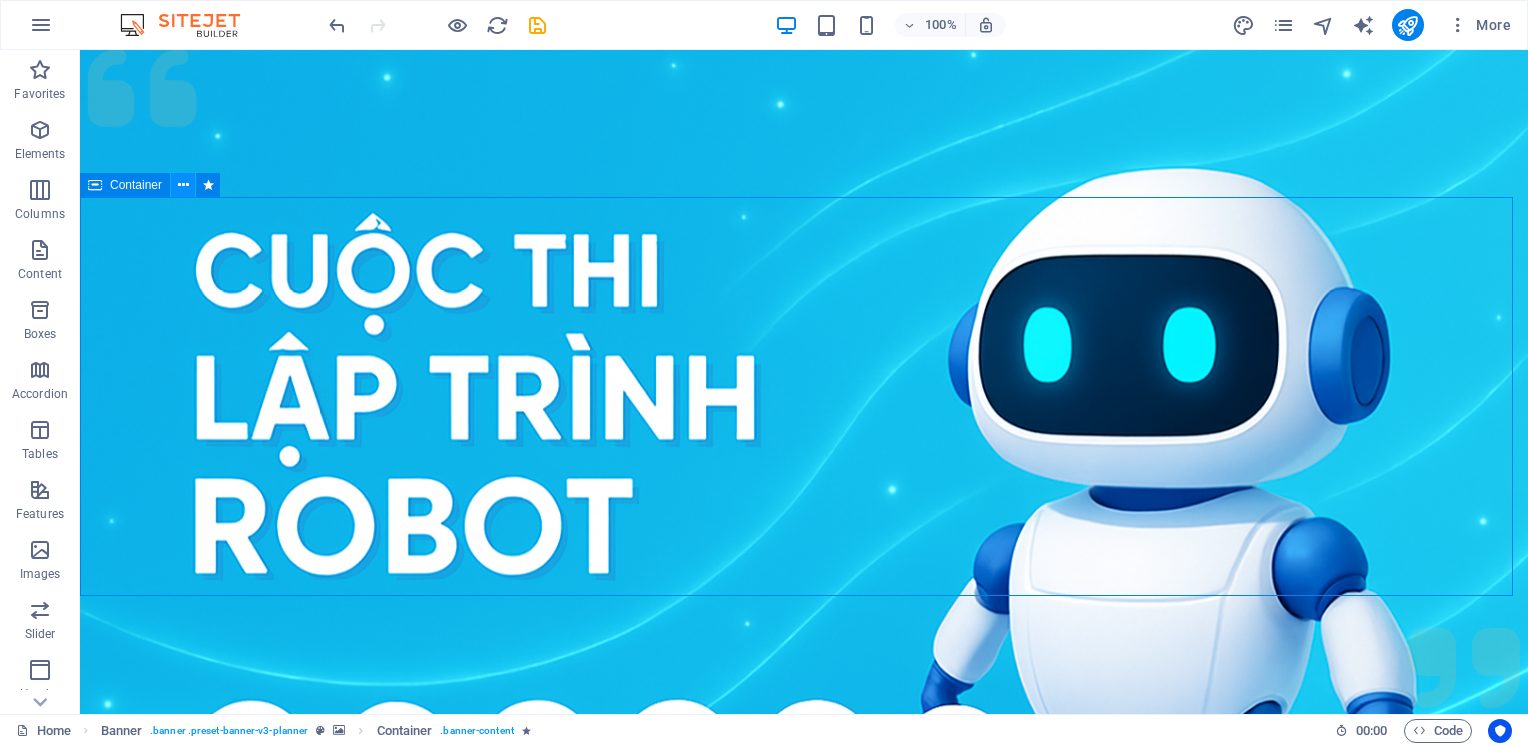 click at bounding box center [183, 185] 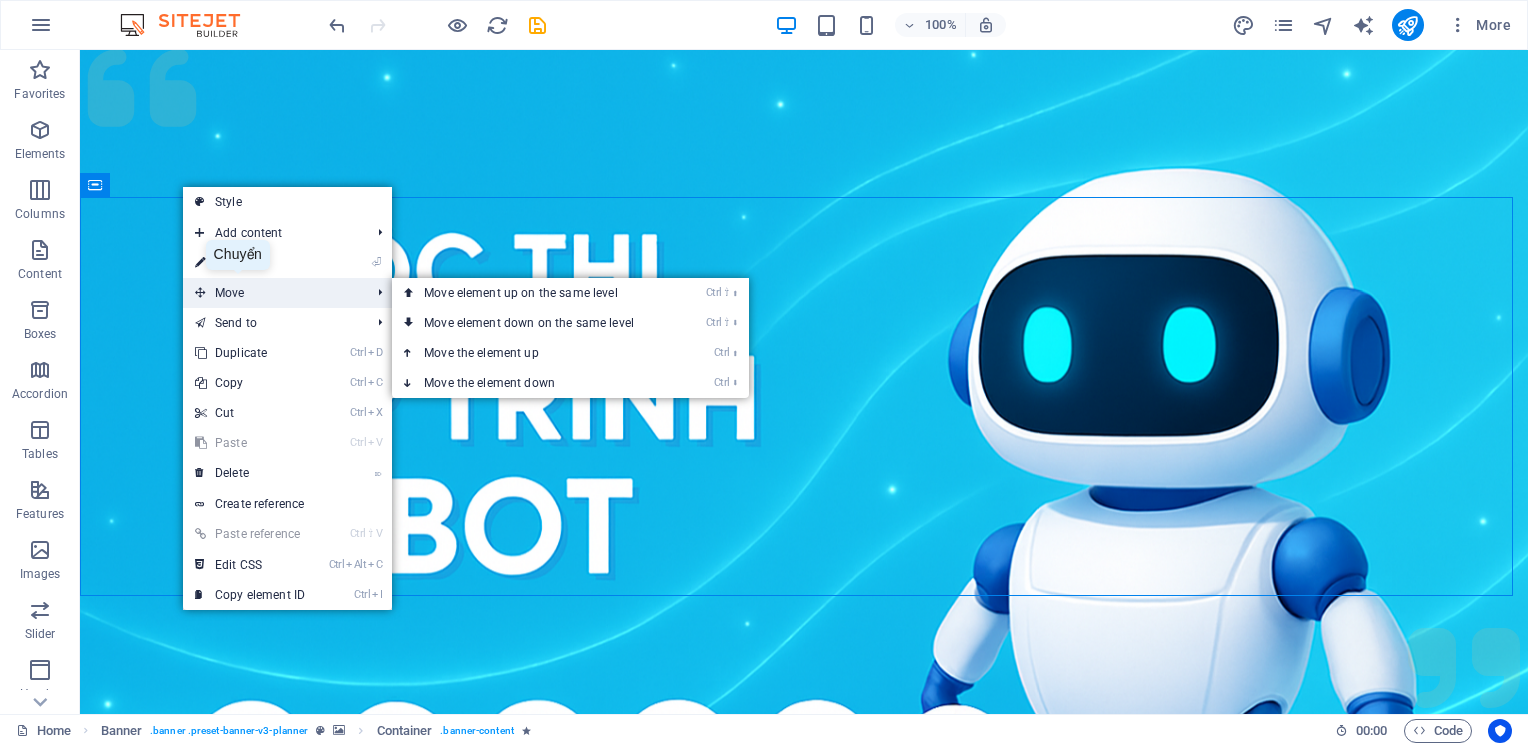 click on "Move" at bounding box center [272, 293] 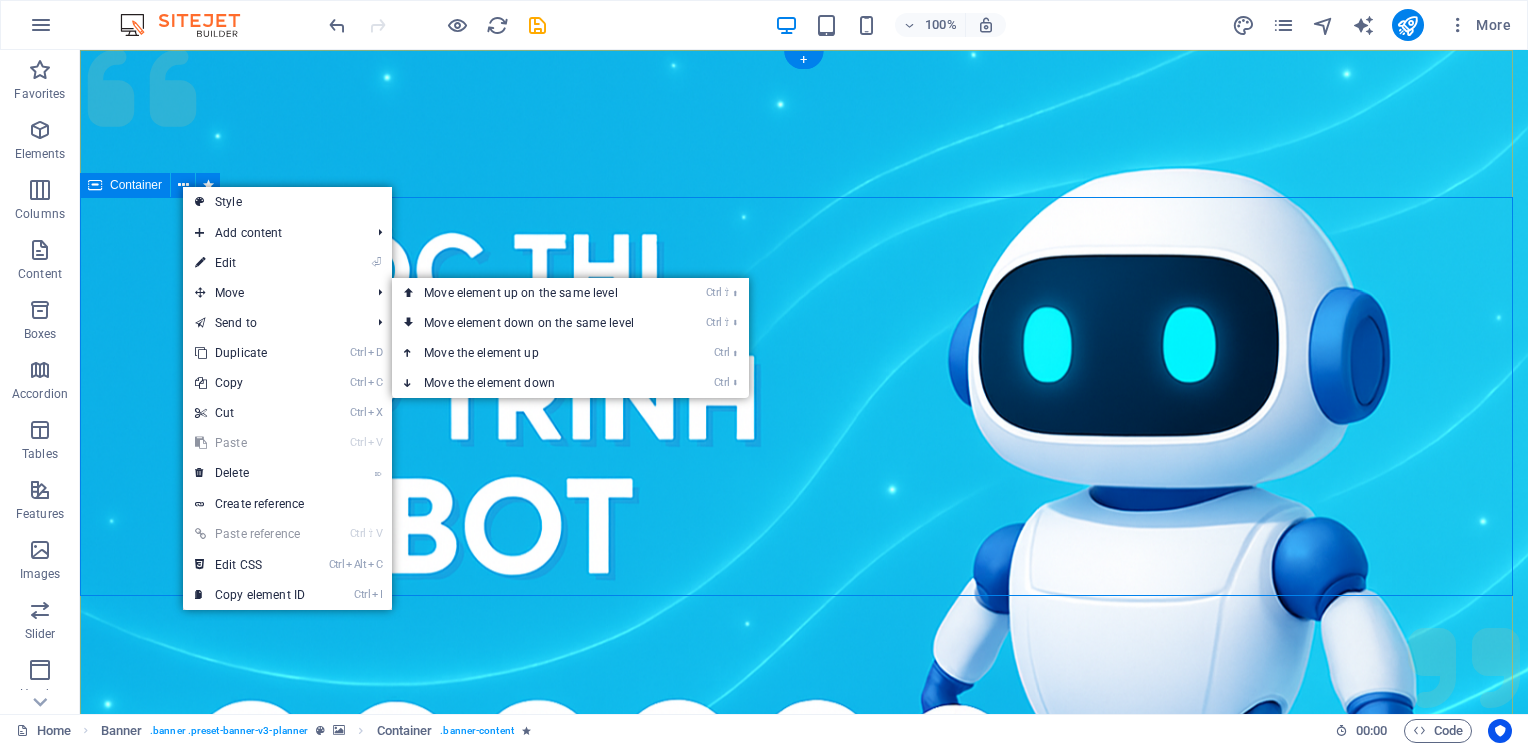 drag, startPoint x: 332, startPoint y: 340, endPoint x: 123, endPoint y: 298, distance: 213.17833 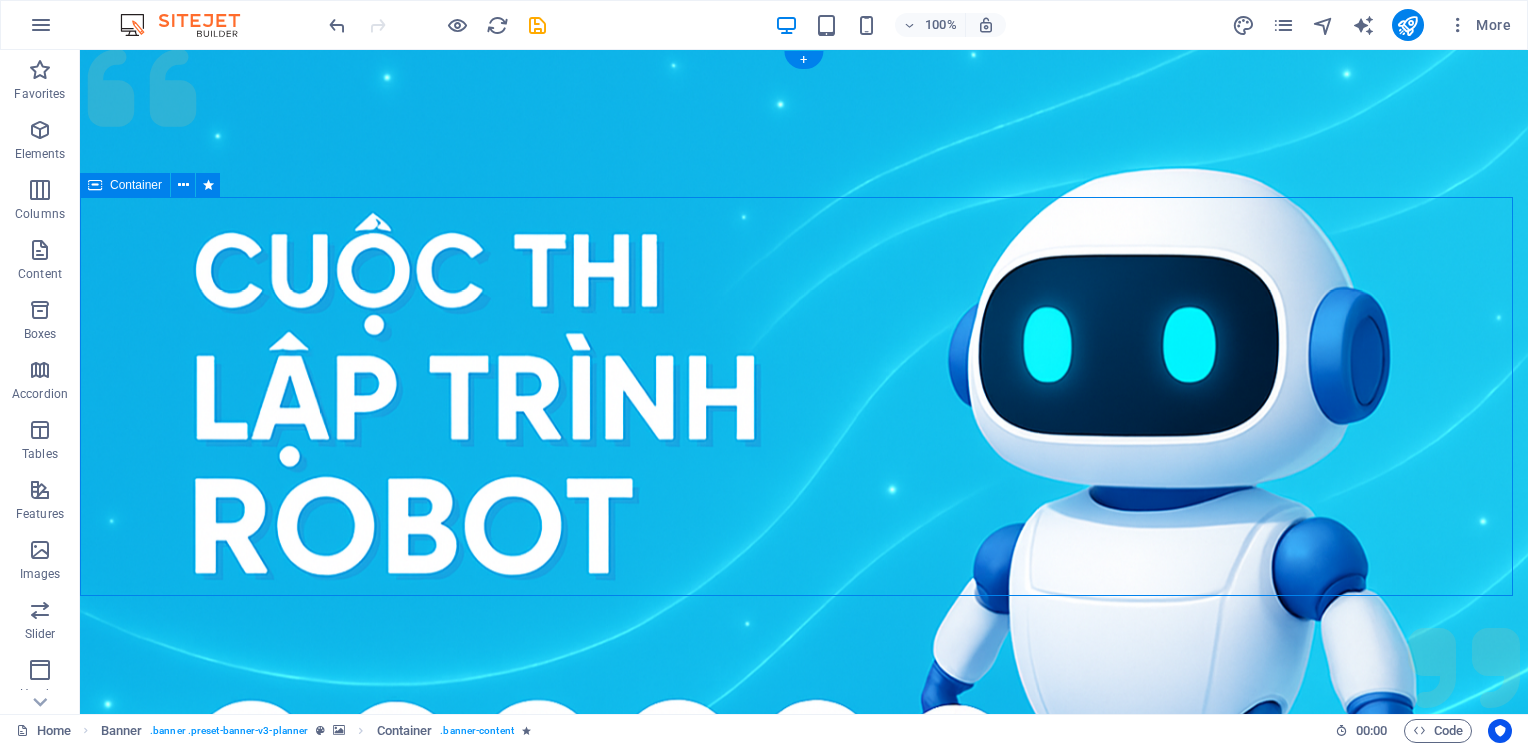 click on "Chắp cánh ước mơ công nghệ Tư duy sáng – Học thật – Làm chất" at bounding box center [804, 1383] 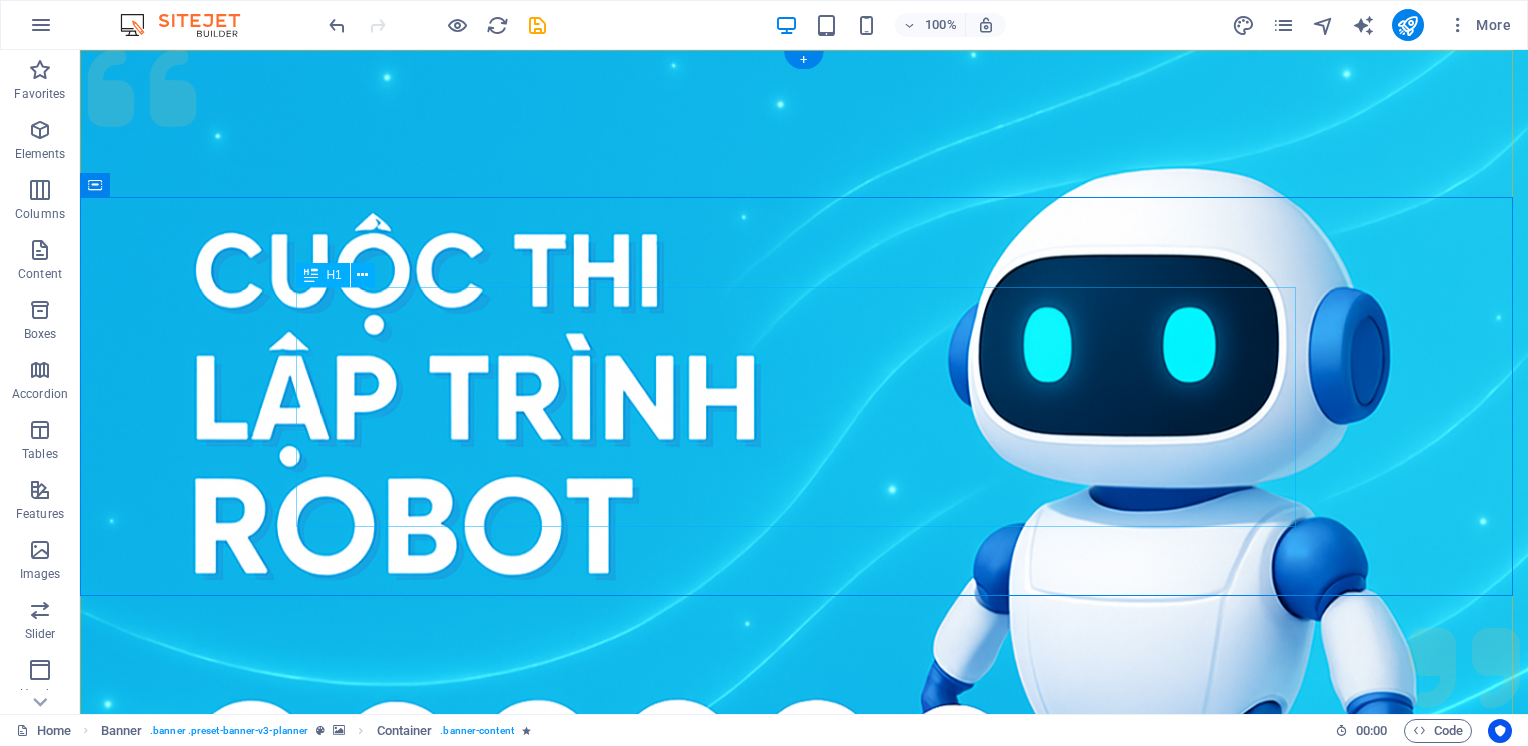 click on "Chắp cánh ước mơ công nghệ" at bounding box center (804, 1394) 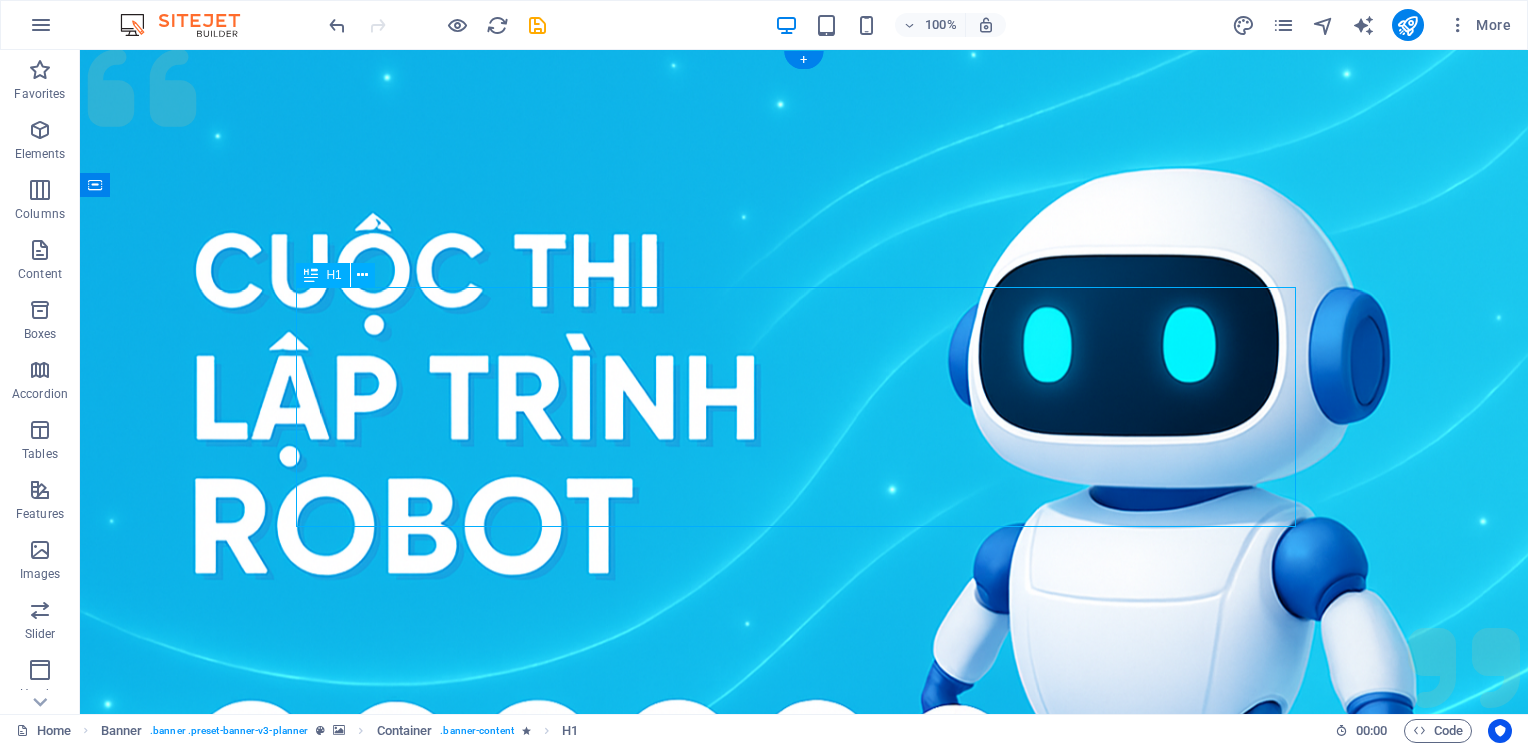 click on "Chắp cánh ước mơ công nghệ" at bounding box center (804, 1394) 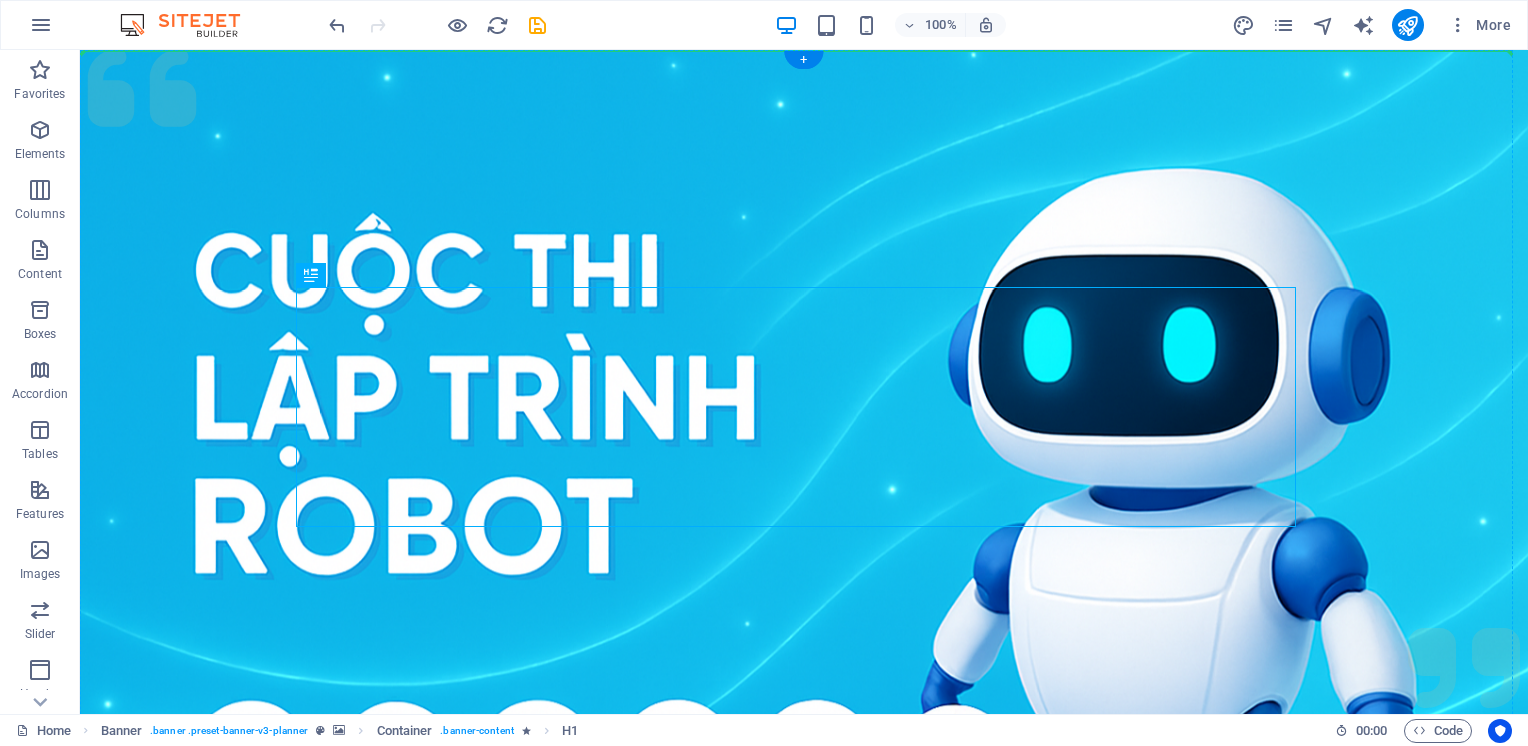 drag, startPoint x: 392, startPoint y: 330, endPoint x: 202, endPoint y: 270, distance: 199.24858 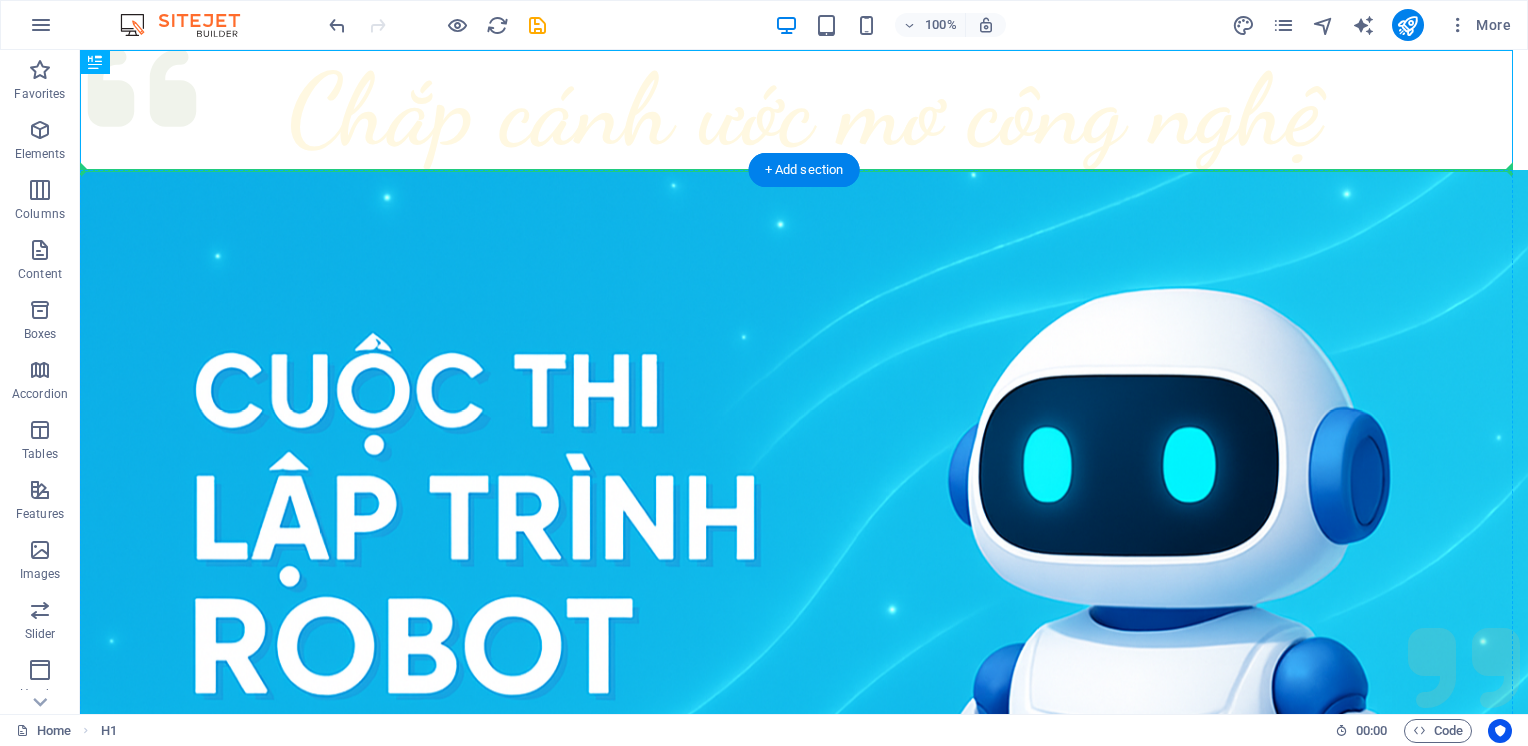 drag, startPoint x: 424, startPoint y: 94, endPoint x: 393, endPoint y: 362, distance: 269.78696 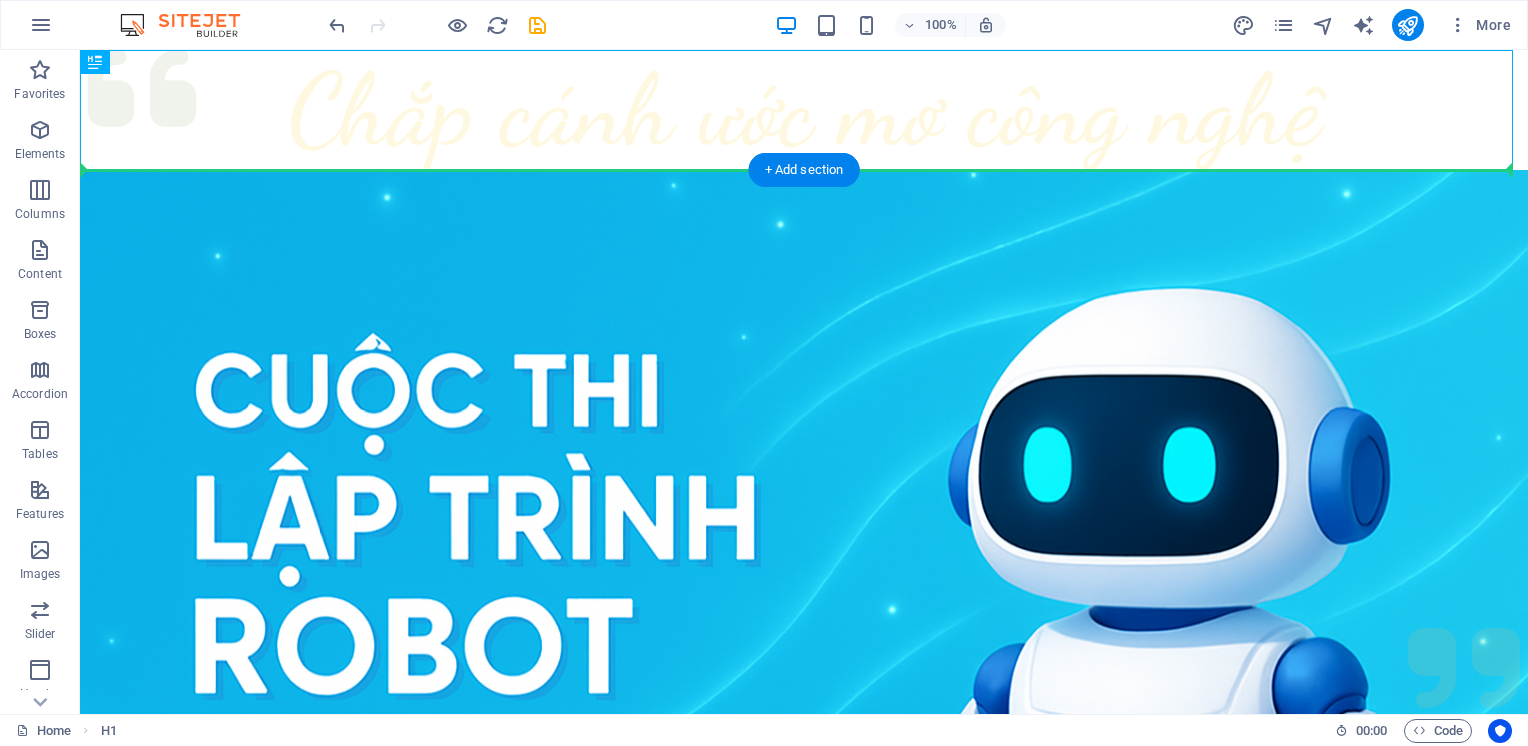 drag, startPoint x: 169, startPoint y: 119, endPoint x: 129, endPoint y: 482, distance: 365.1972 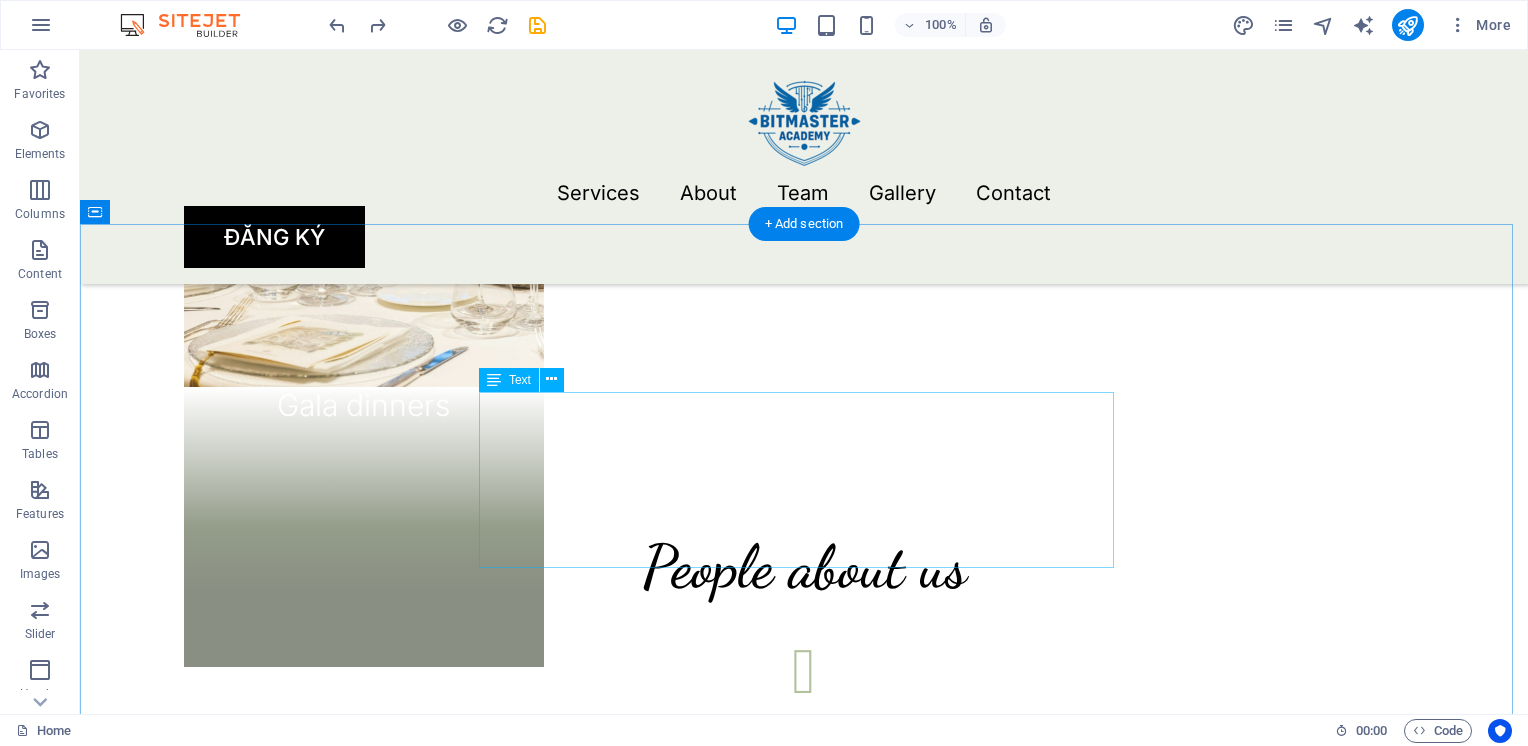 scroll, scrollTop: 2900, scrollLeft: 0, axis: vertical 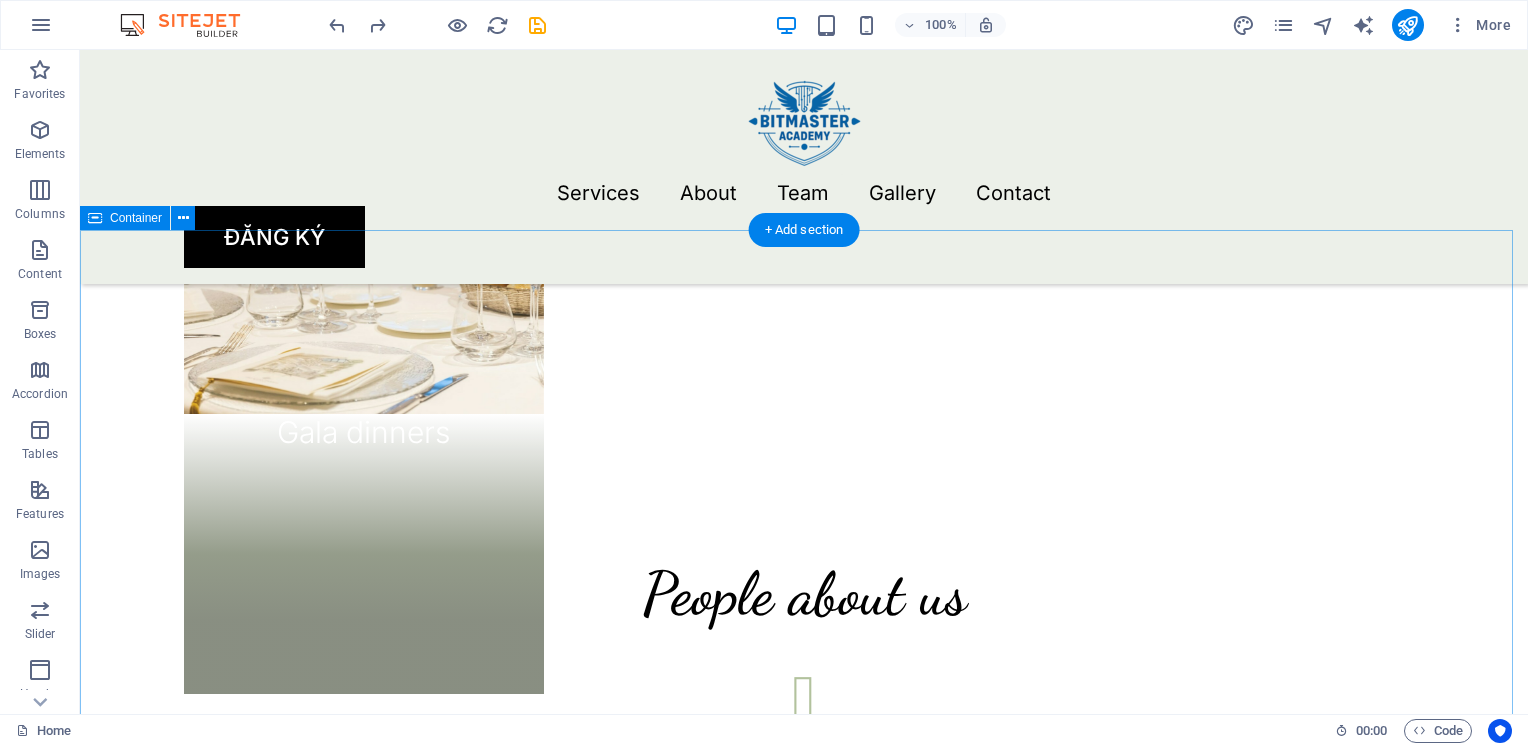 click on "ĐĂNG KÝ Bitmaster Academy là học viện công nghệ tại [STATE], chuyên đào tạo lập trình, trí tuệ nhân tạo (AI), thiết kế web, UI/UX và kỹ năng số. Chúng tôi hướng đến việc phát triển tư duy sáng tạo, năng lực thực chiến và định hướng nghề nghiệp cho học sinh, sinh viên và người đi làm. Với triết lý “Tư duy sáng – Học thật – Làm chất”, Bitmaster mang đến môi trường học tập đổi mới, cá nhân hóa và gắn liền với thực tiễn.   Tôi đã đọc và hiểu chính sách bảo mật. Unreadable? Load new XÁC NHẬN" at bounding box center (804, 2041) 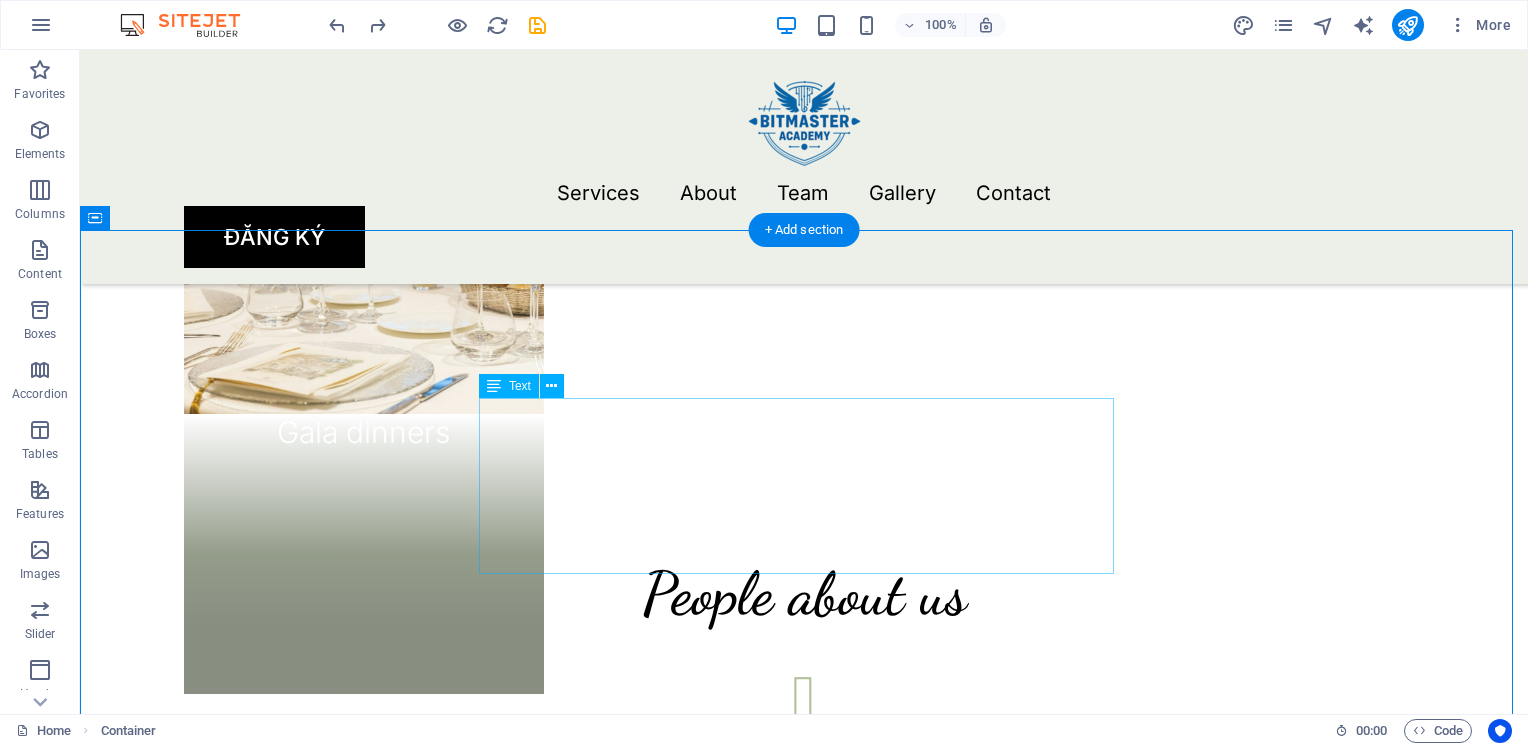 click on "Bitmaster Academy là học viện công nghệ tại [STATE], chuyên đào tạo lập trình, trí tuệ nhân tạo (AI), thiết kế web, UI/UX và kỹ năng số. Chúng tôi hướng đến việc phát triển tư duy sáng tạo, năng lực thực chiến và định hướng nghề nghiệp cho học sinh, sinh viên và người đi làm. Với triết lý “Tư duy sáng – Học thật – Làm chất”, Bitmaster mang đến môi trường học tập đổi mới, cá nhân hóa và gắn liền với thực tiễn." at bounding box center [804, 1772] 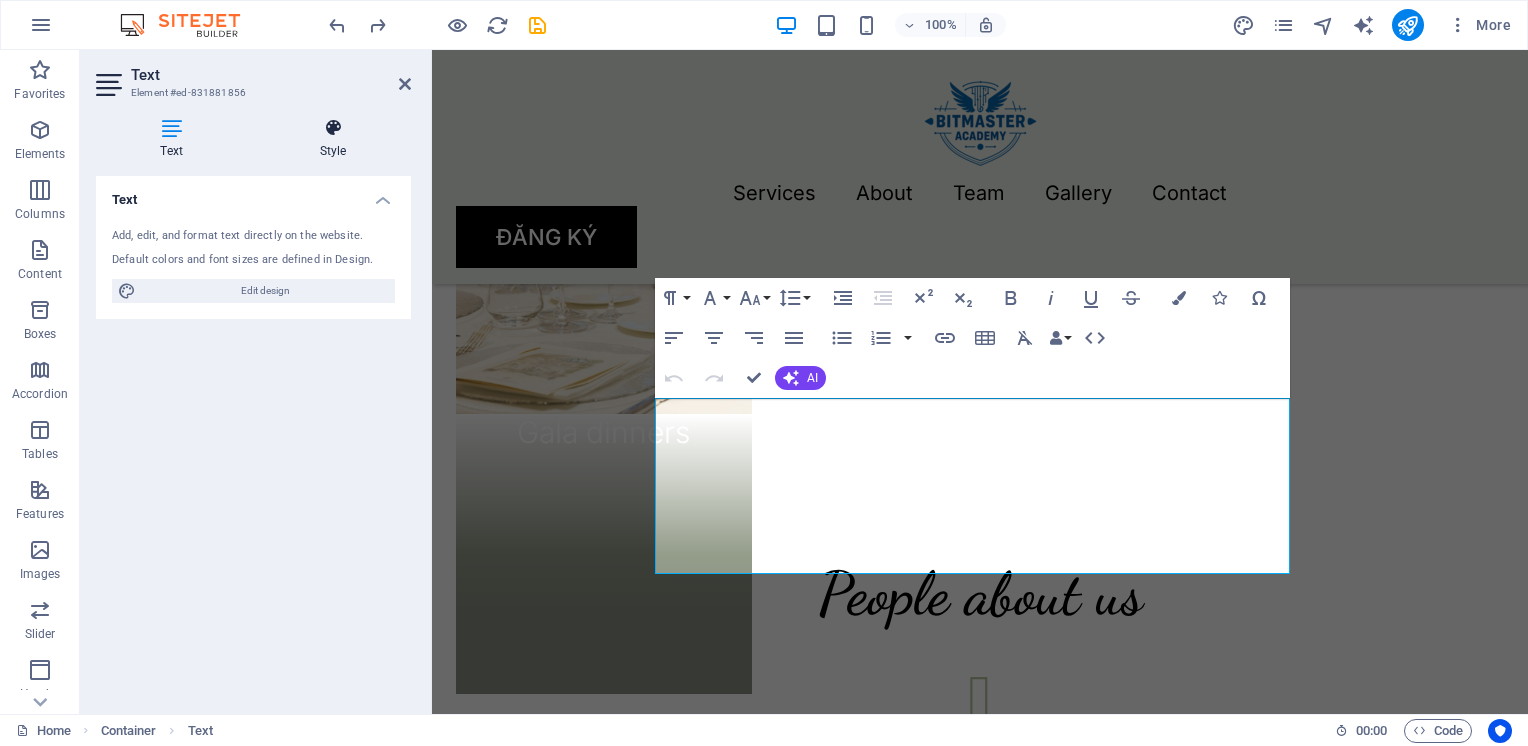 click on "Style" at bounding box center [333, 139] 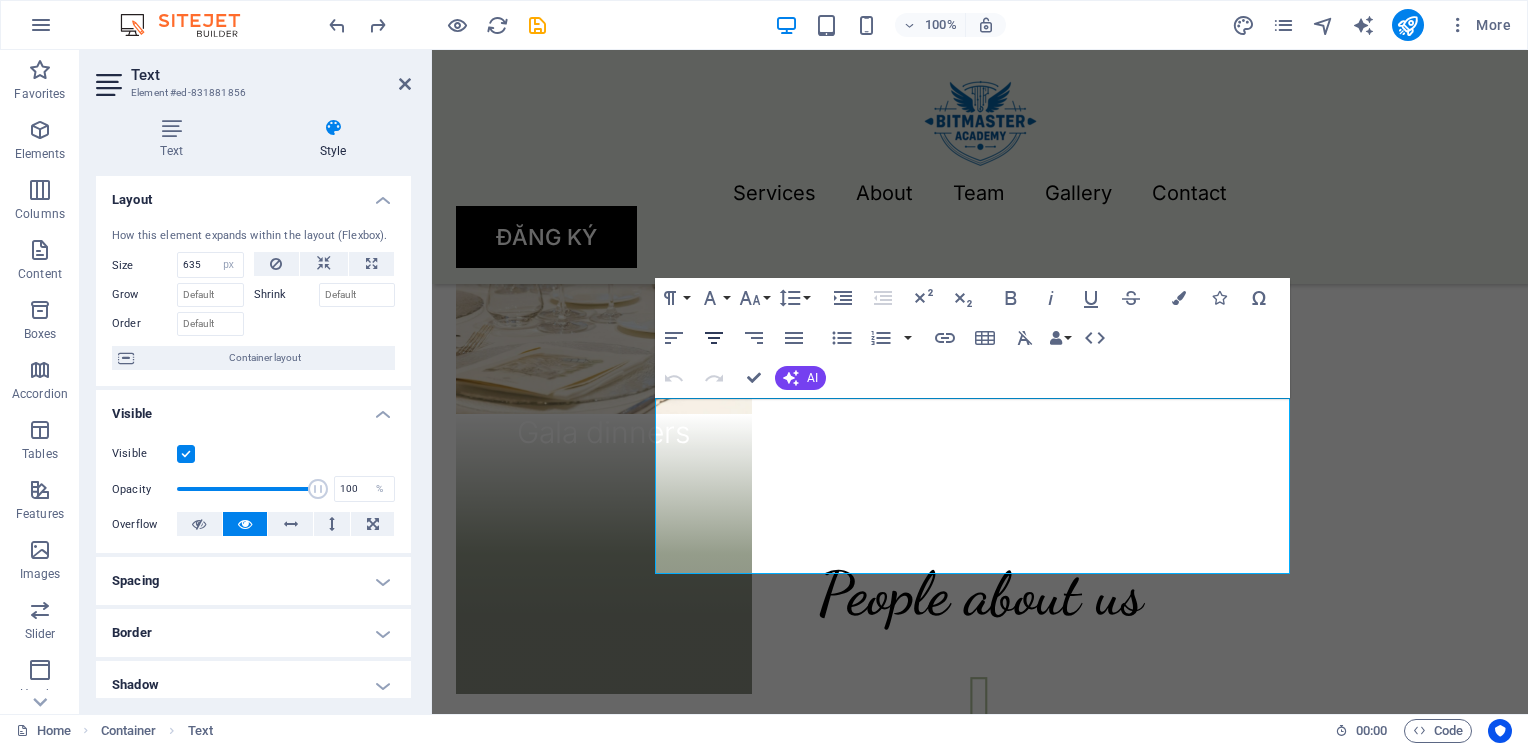 click 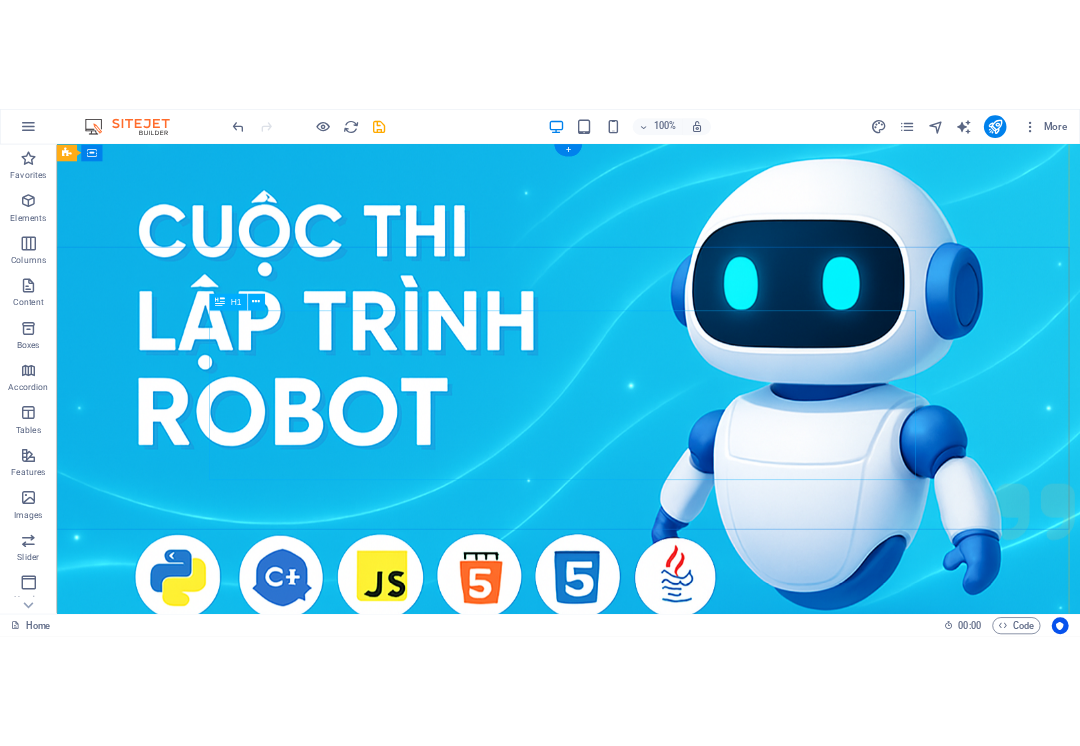 scroll, scrollTop: 0, scrollLeft: 0, axis: both 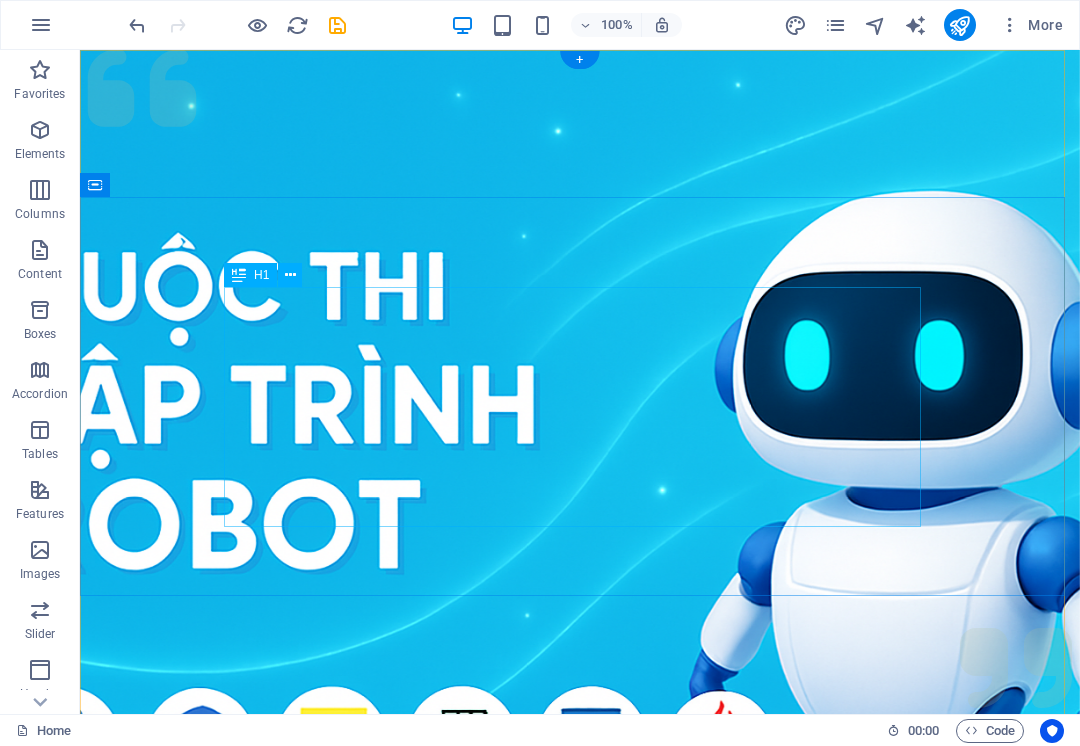 click on "Chắp cánh ước mơ công nghệ" at bounding box center [580, 1394] 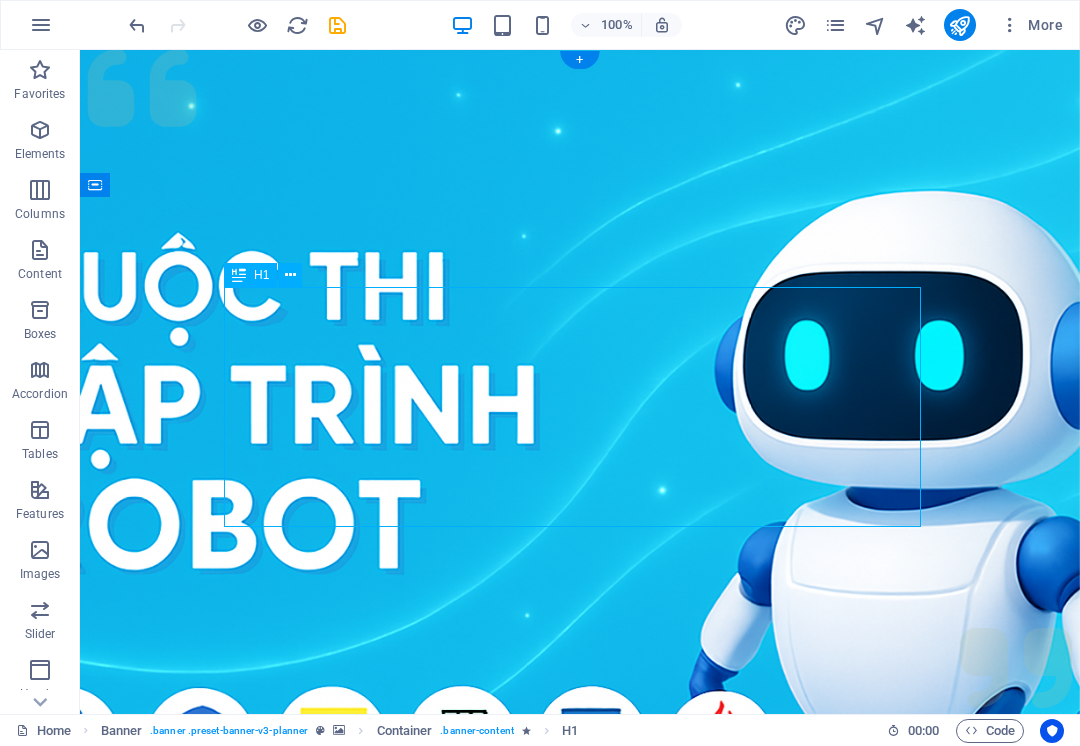 click on "Chắp cánh ước mơ công nghệ" at bounding box center [580, 1394] 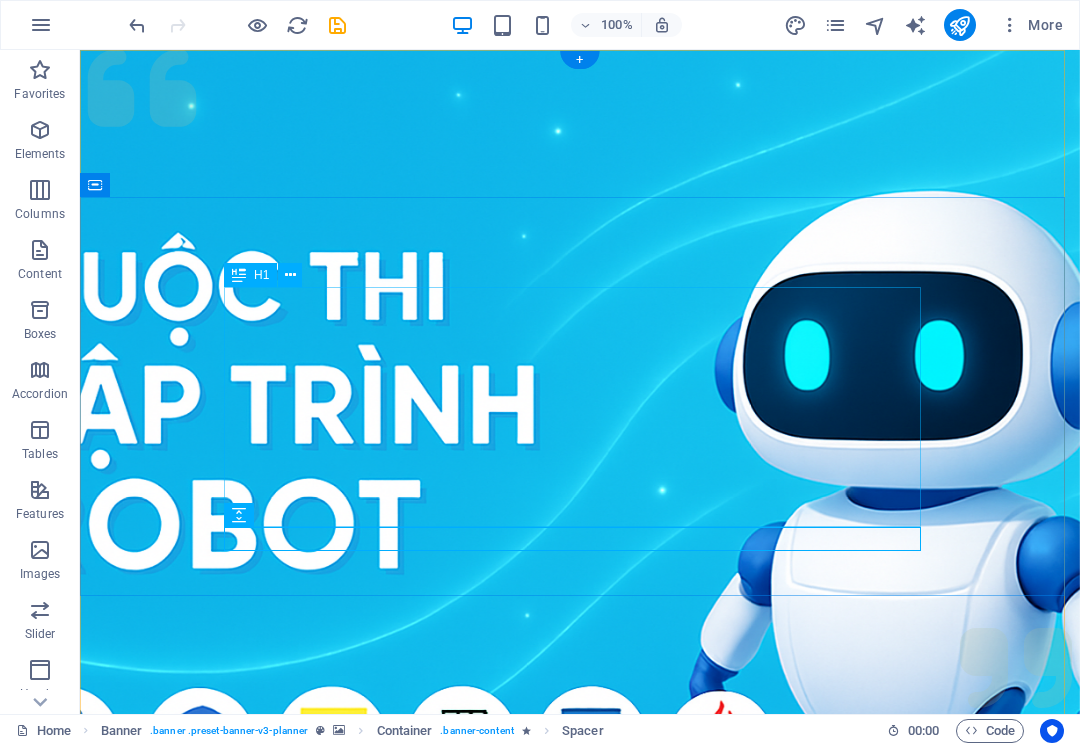 click on "Chắp cánh ước mơ công nghệ" at bounding box center [580, 1394] 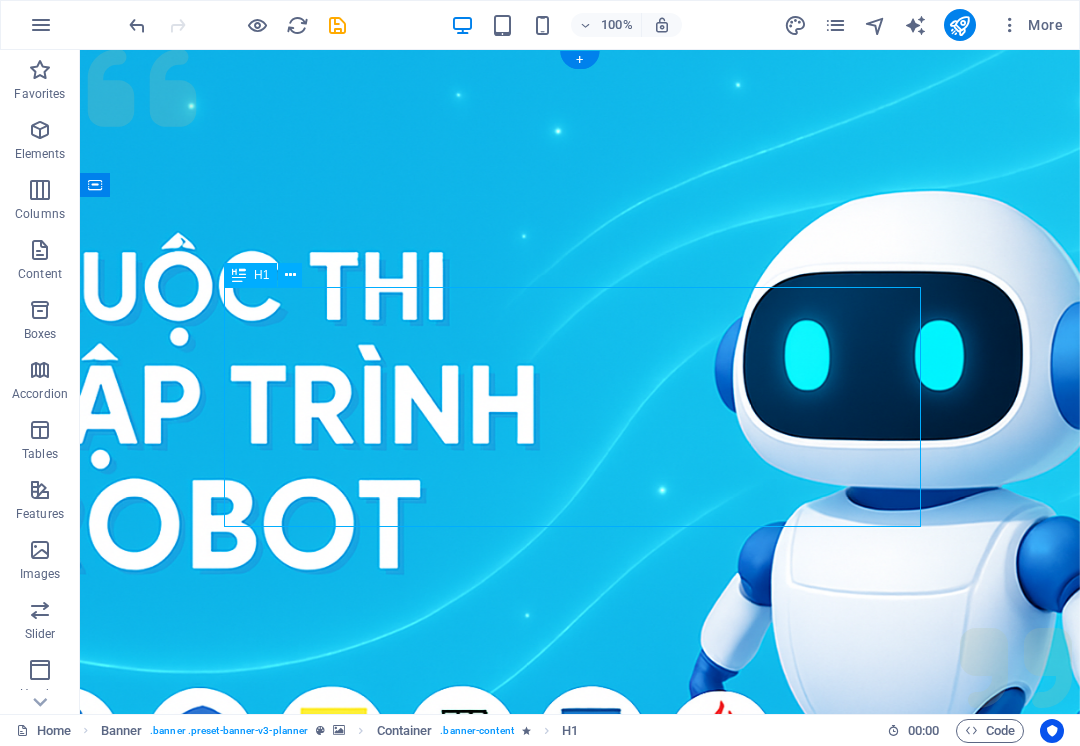 click on "Chắp cánh ước mơ công nghệ" at bounding box center [580, 1394] 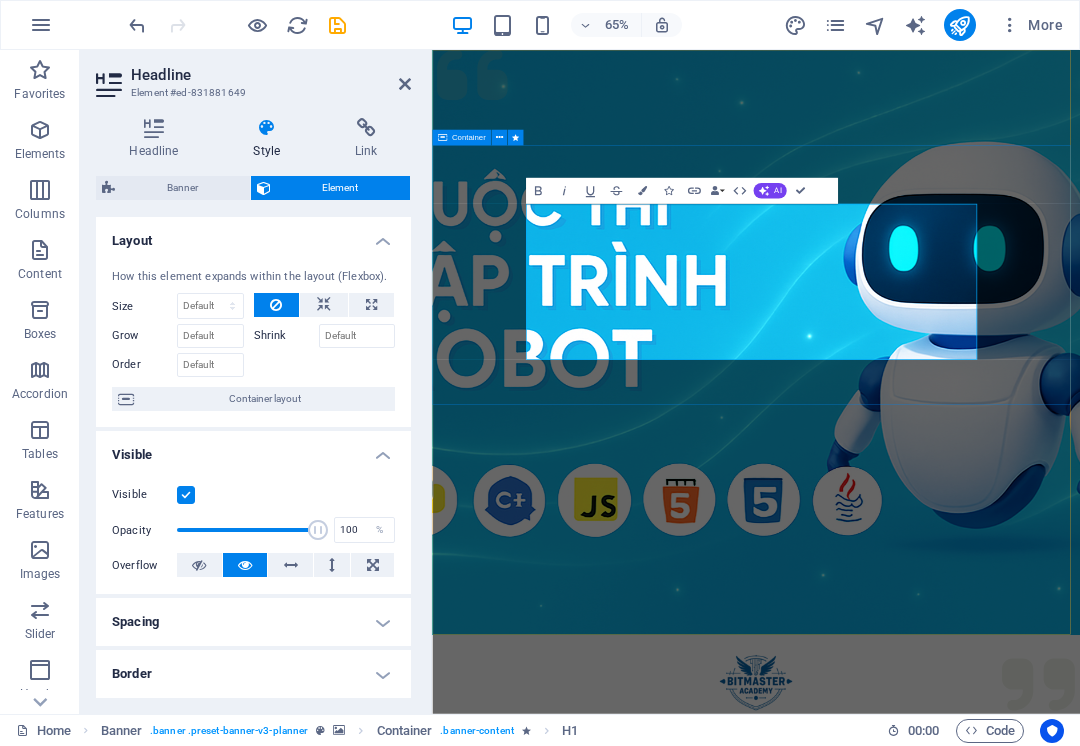 click on "Chắp cánh ước mơ công nghệ Tư duy sáng – Học thật – Làm chất" at bounding box center (930, 1383) 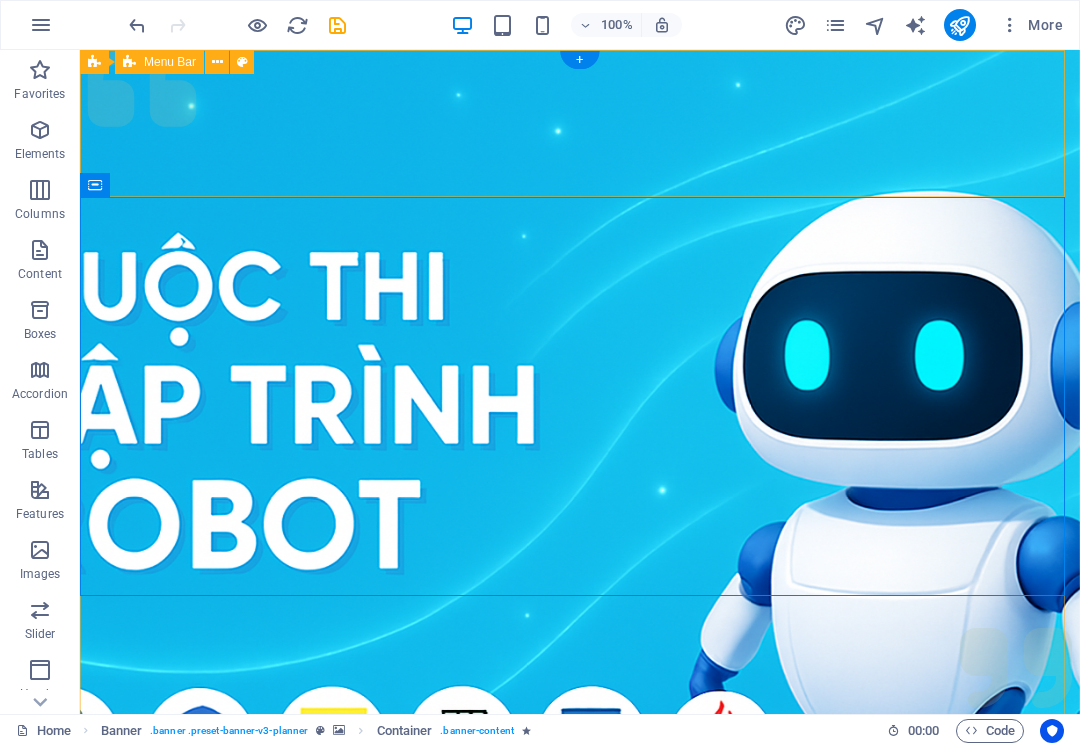 click on "Menu Services About Team Gallery Contact ĐĂNG KÝ" at bounding box center (580, 1067) 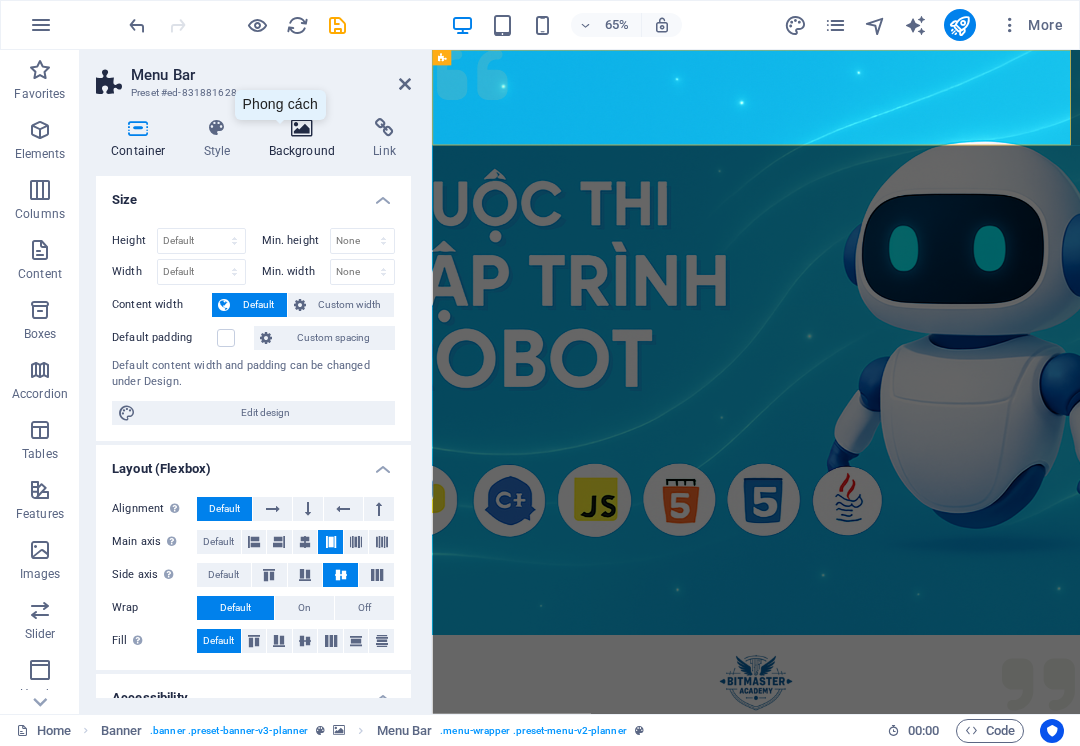 click at bounding box center [302, 128] 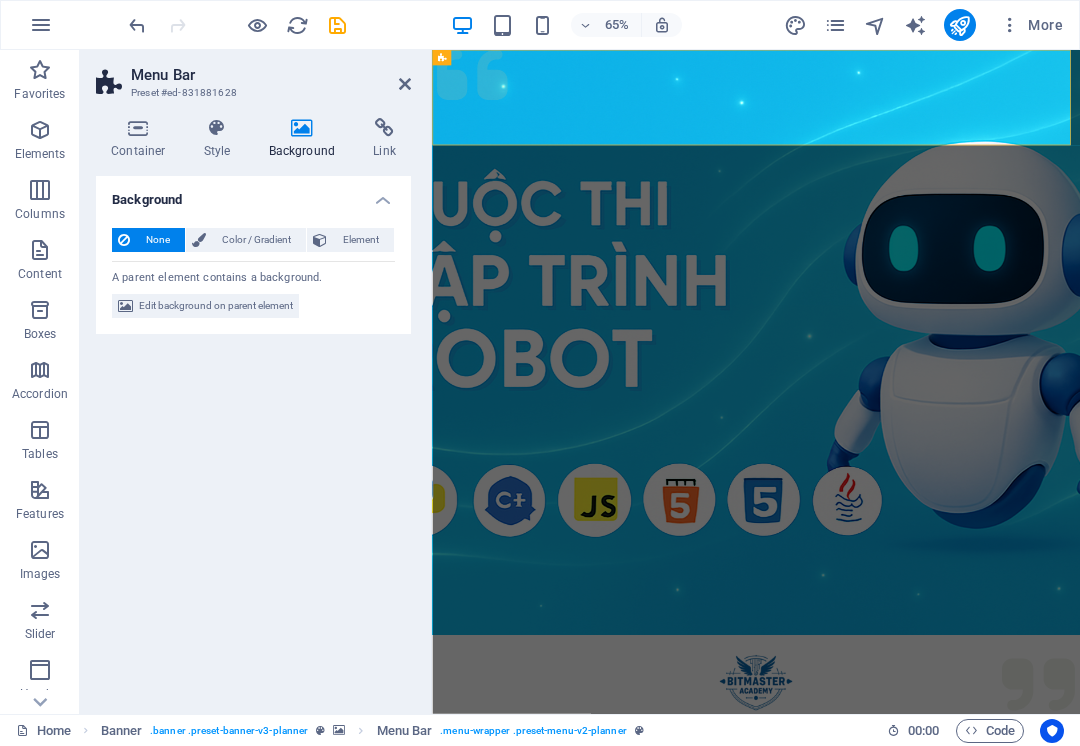 click on "None" at bounding box center (157, 240) 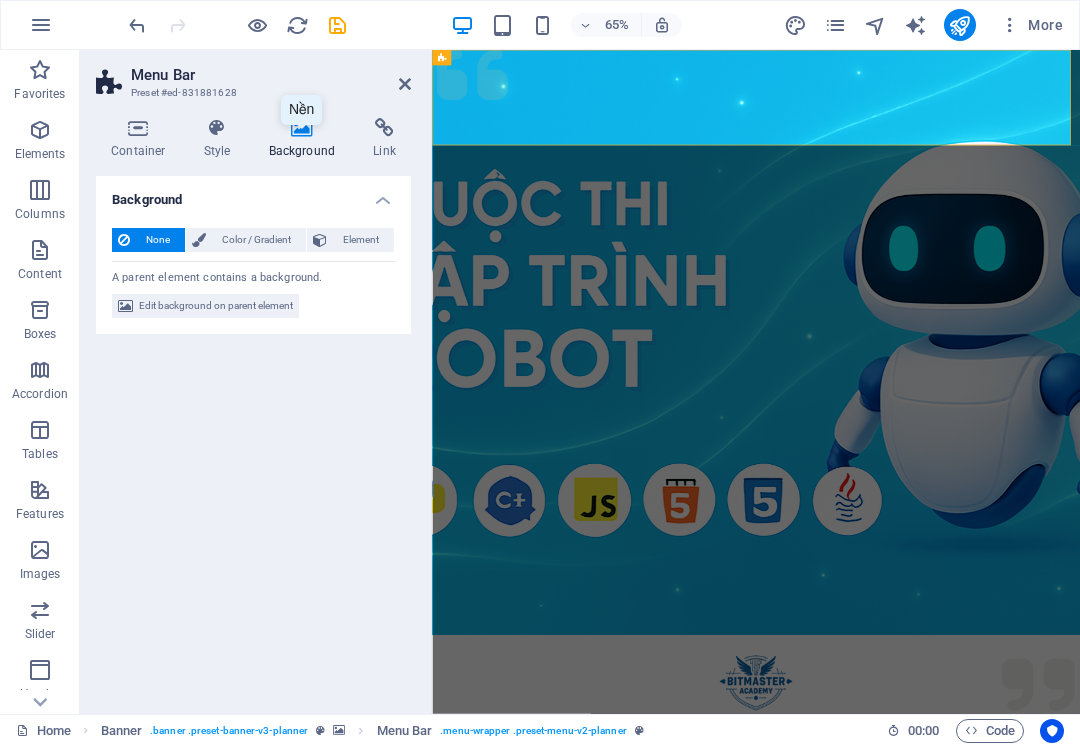 click at bounding box center (302, 128) 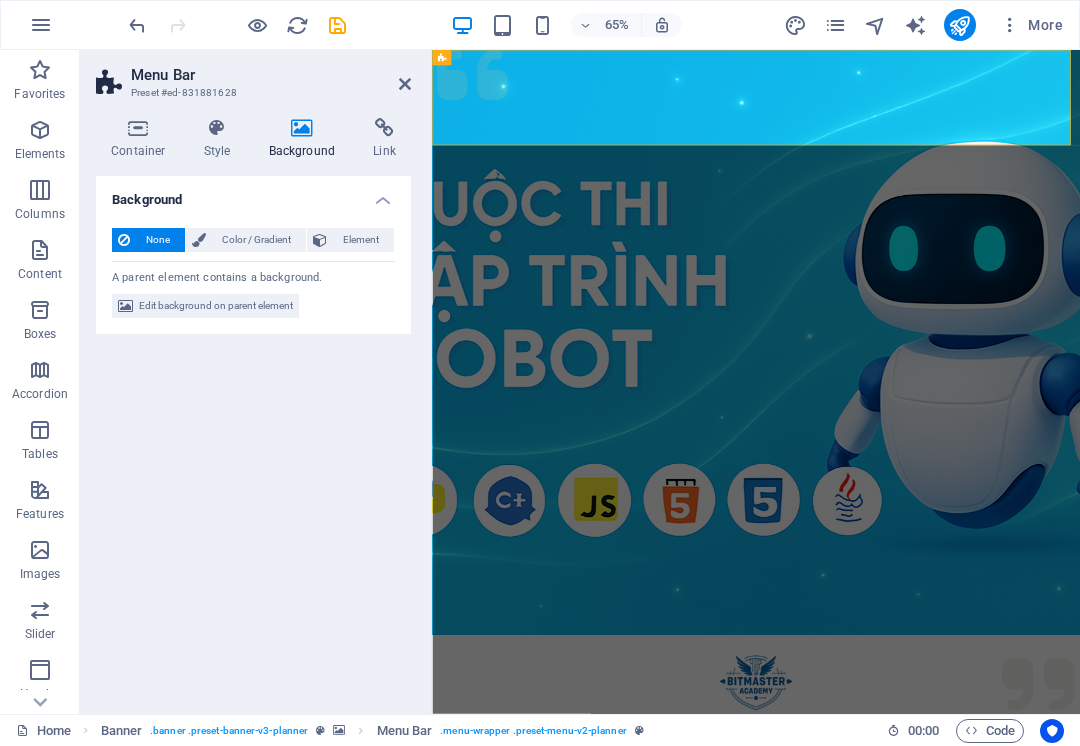 click at bounding box center [930, 500] 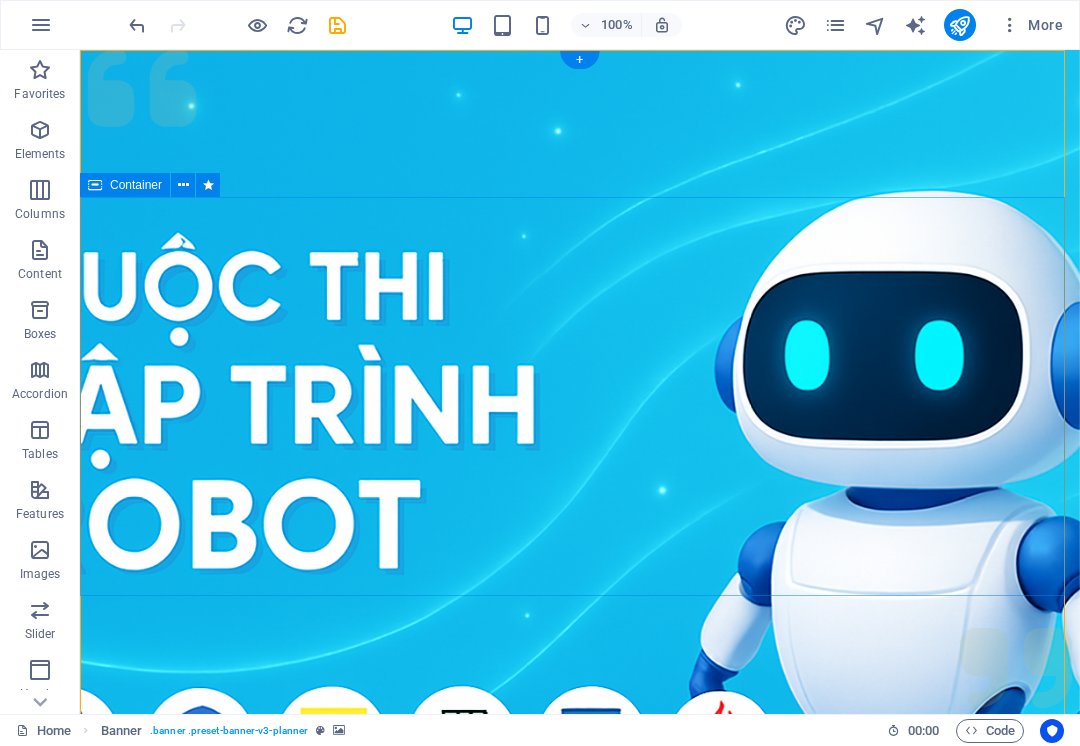 drag, startPoint x: 759, startPoint y: 578, endPoint x: 737, endPoint y: 578, distance: 22 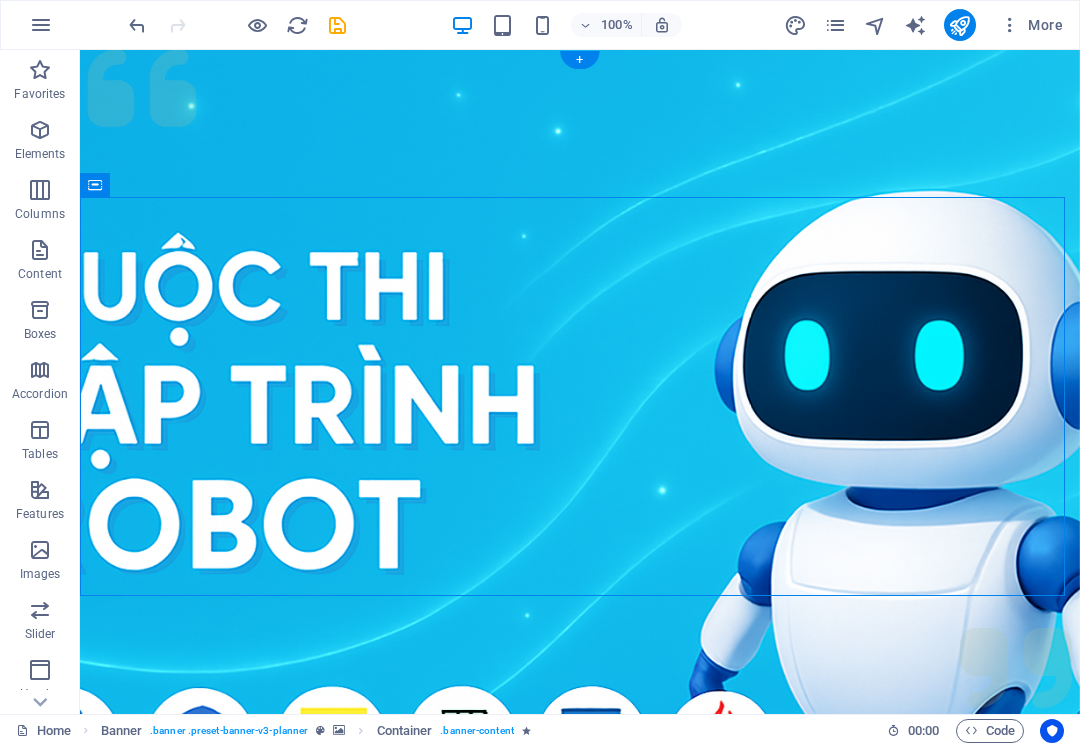 click at bounding box center (580, 500) 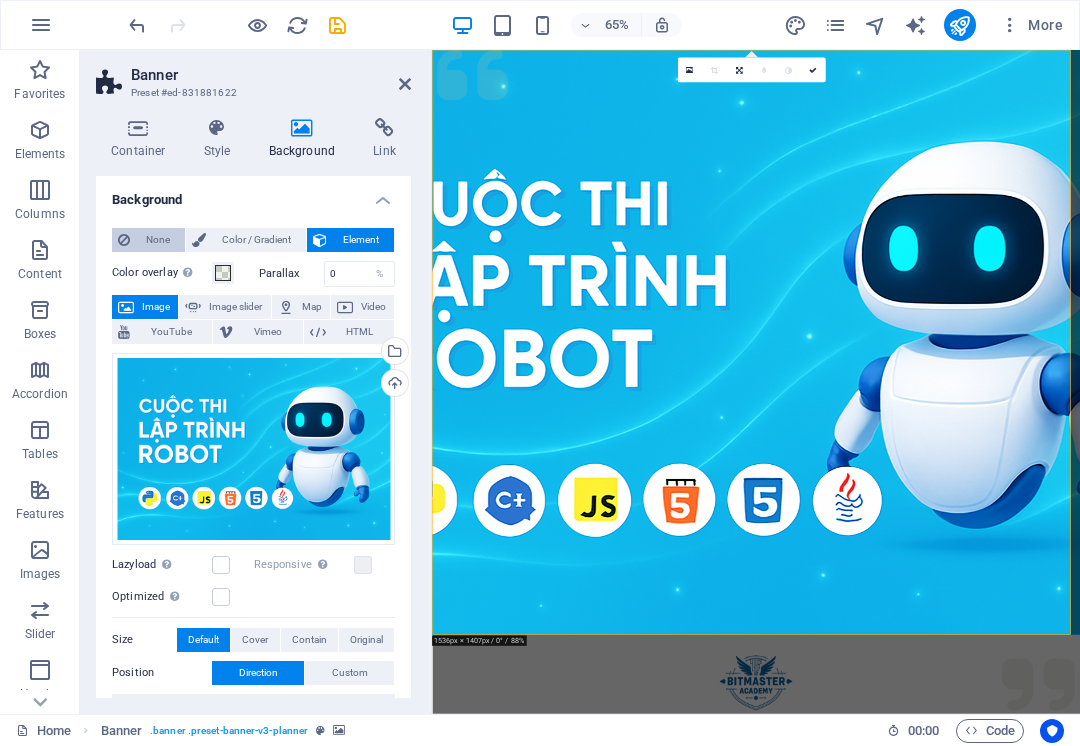 click on "None" at bounding box center [157, 240] 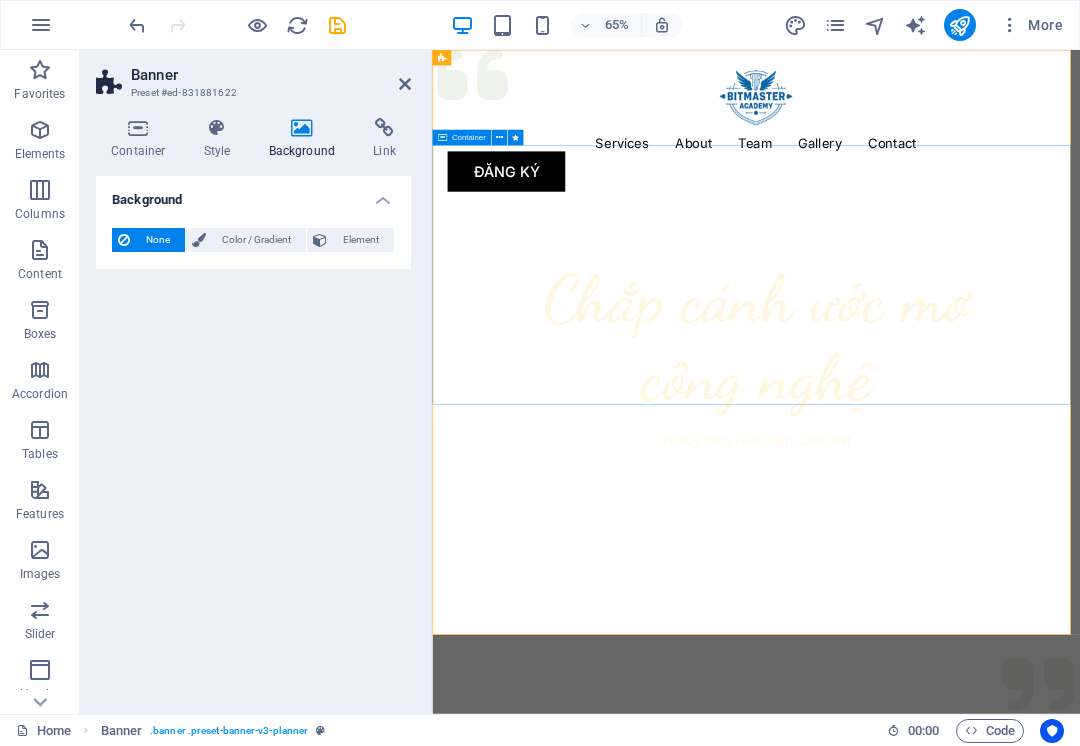 click on "Chắp cánh ước mơ công nghệ Tư duy sáng – Học thật – Làm chất" at bounding box center (930, 483) 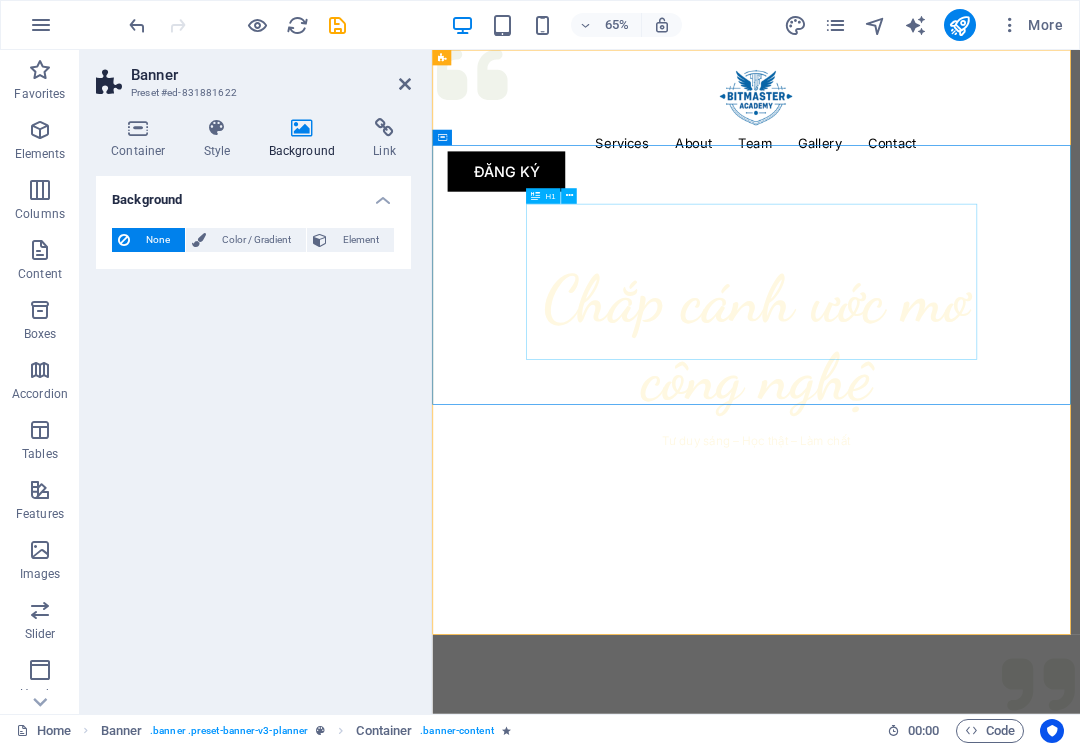 click on "Chắp cánh ước mơ công nghệ" at bounding box center (930, 494) 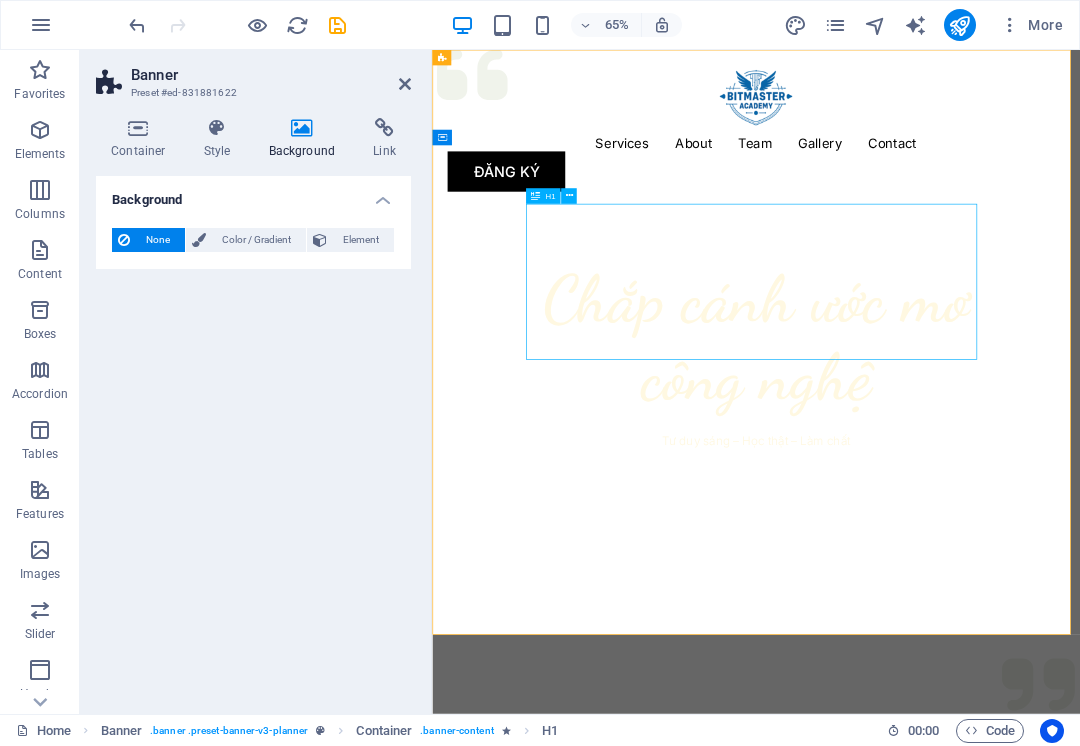 click on "Chắp cánh ước mơ công nghệ" at bounding box center [930, 494] 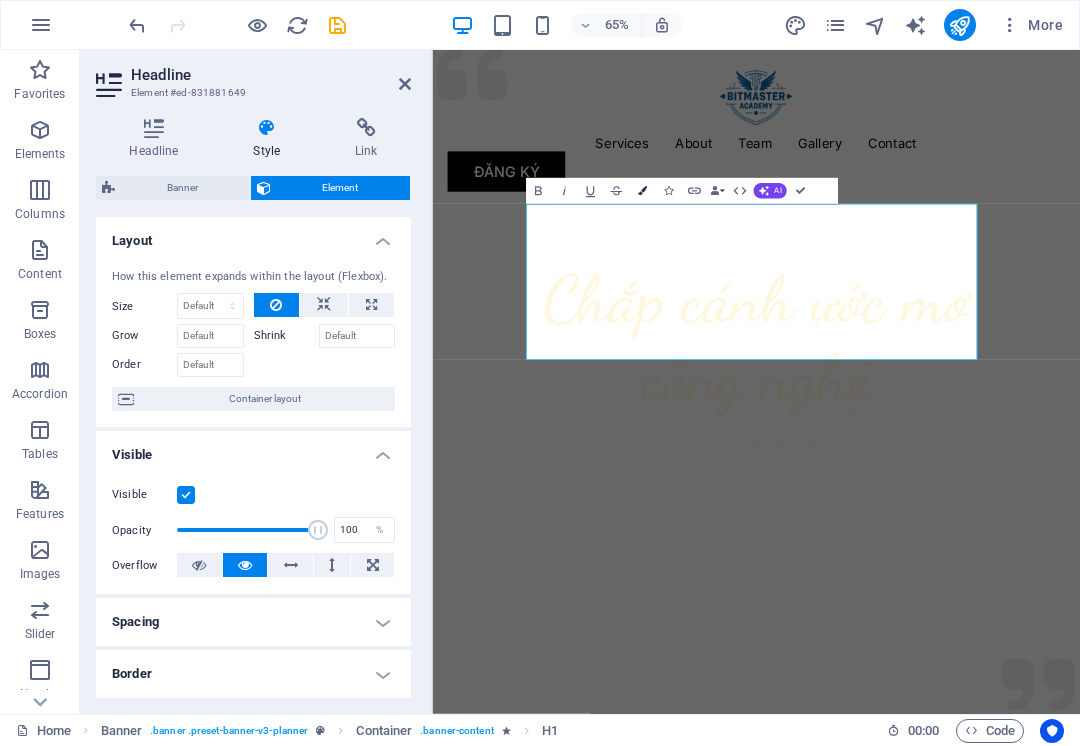 click at bounding box center [641, 191] 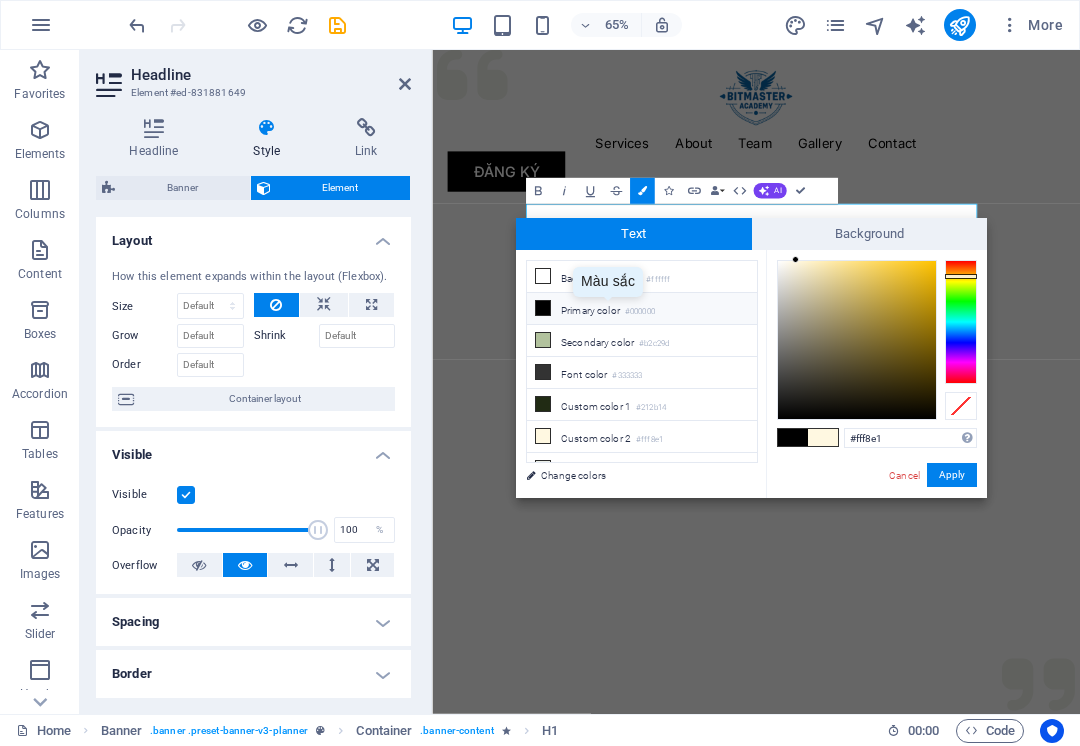 click on "Primary color
#000000" at bounding box center [642, 309] 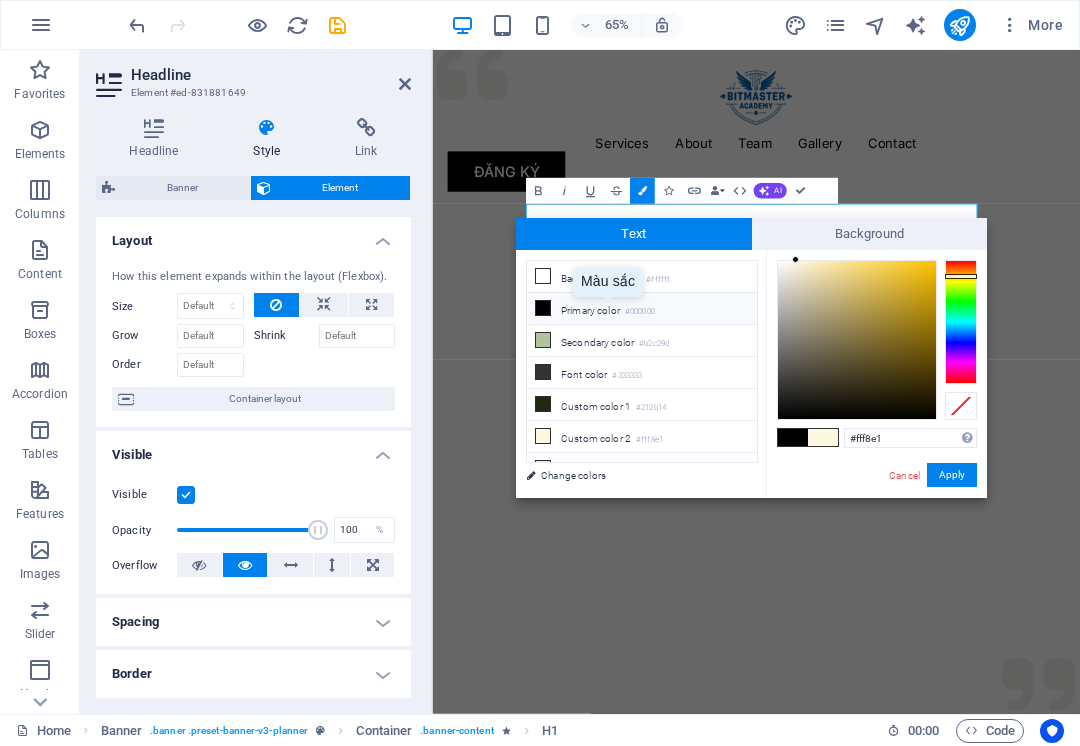 type on "#000000" 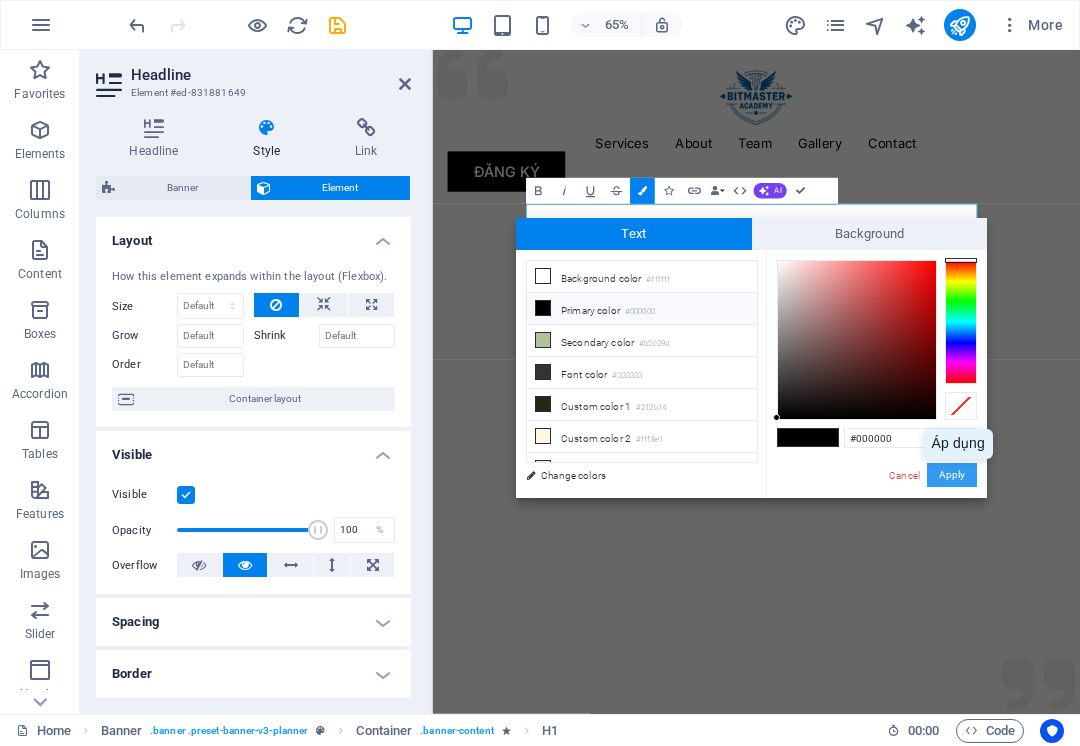click on "Apply" at bounding box center (952, 475) 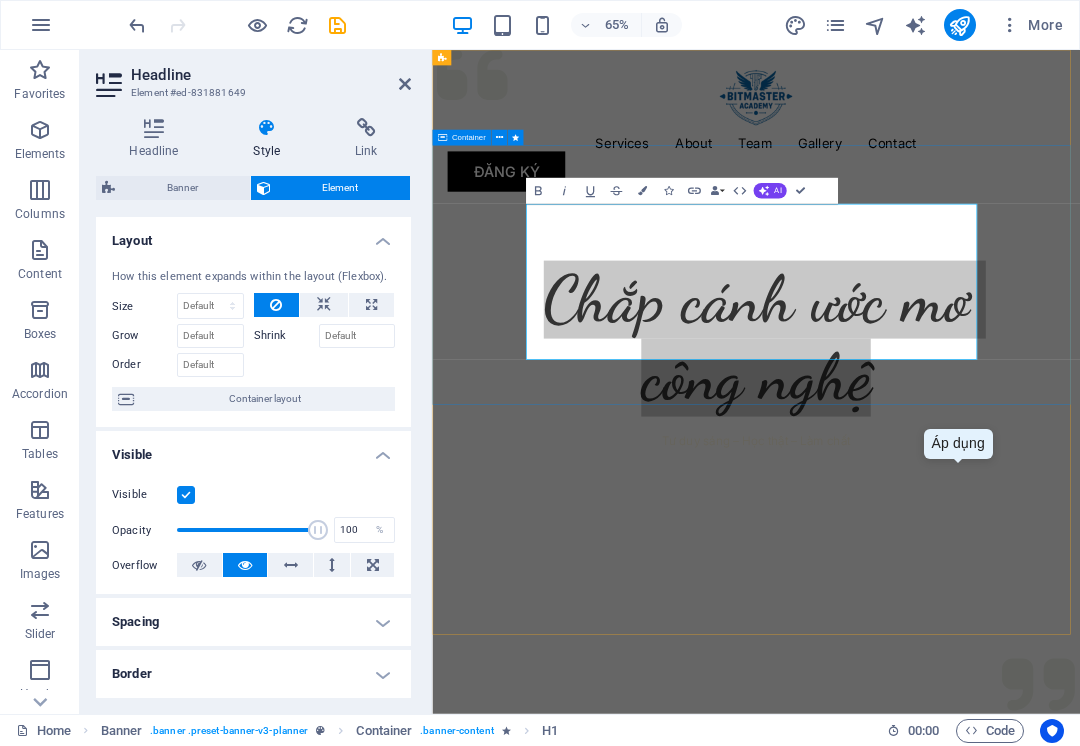 click on "Tư duy sáng – Học thật – Làm chất" at bounding box center [930, 650] 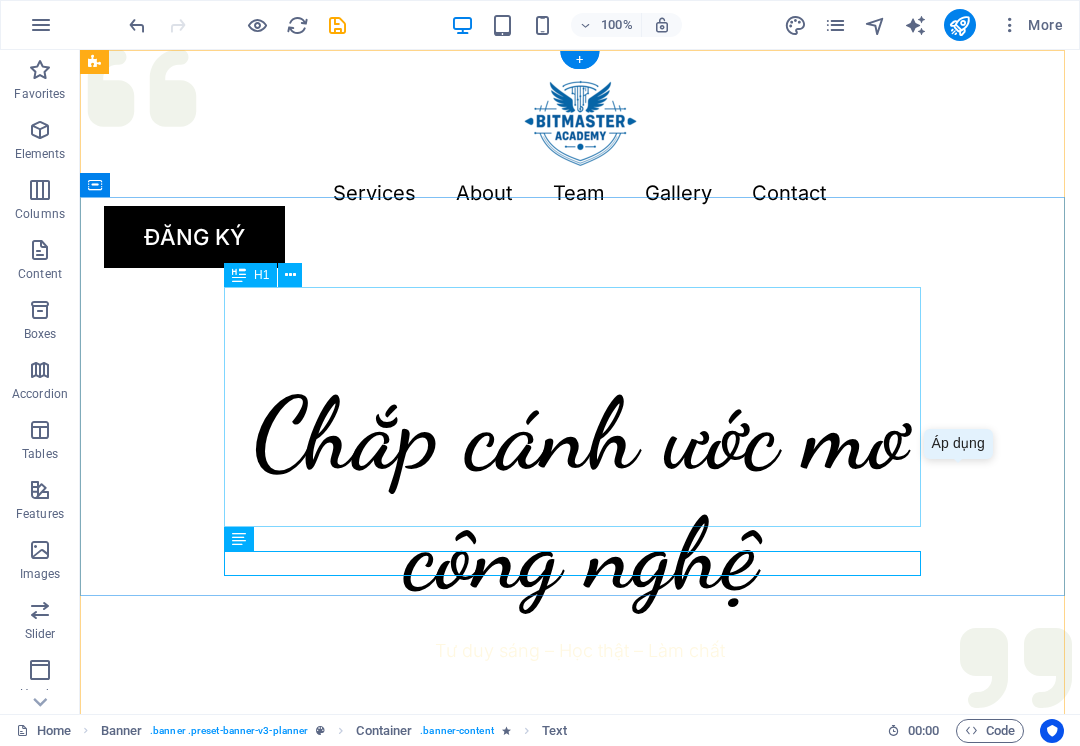 click on "Chắp cánh ước mơ công nghệ" at bounding box center [580, 494] 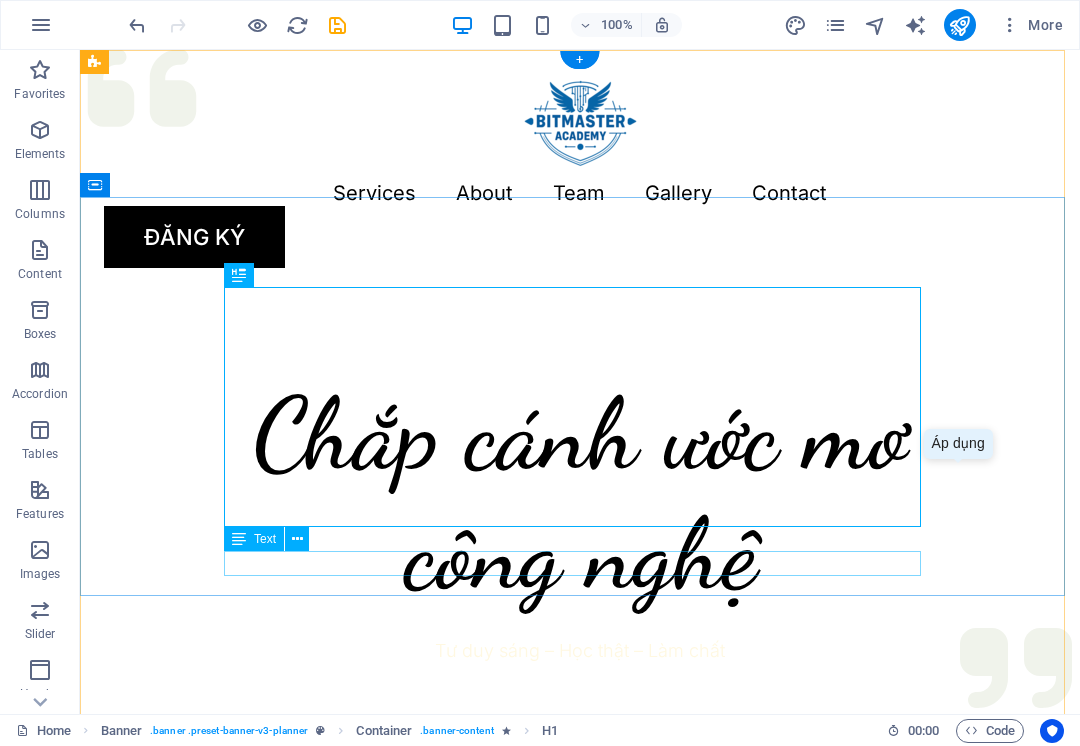 click on "Tư duy sáng – Học thật – Làm chất" at bounding box center (580, 650) 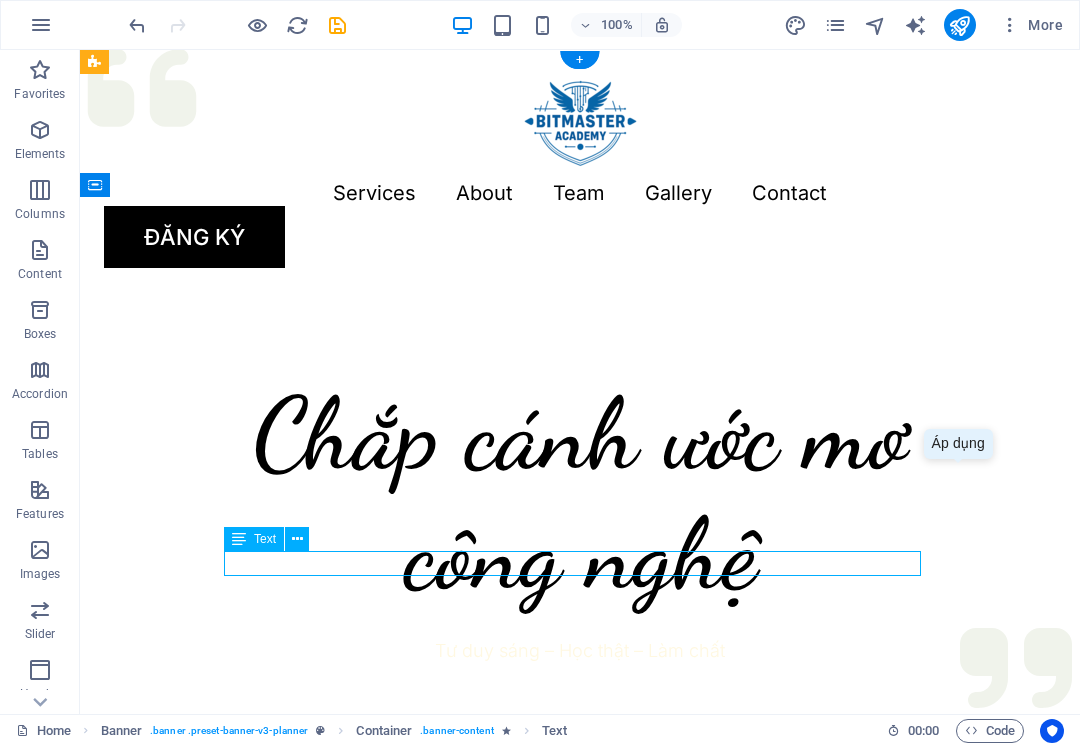click on "Tư duy sáng – Học thật – Làm chất" at bounding box center [580, 650] 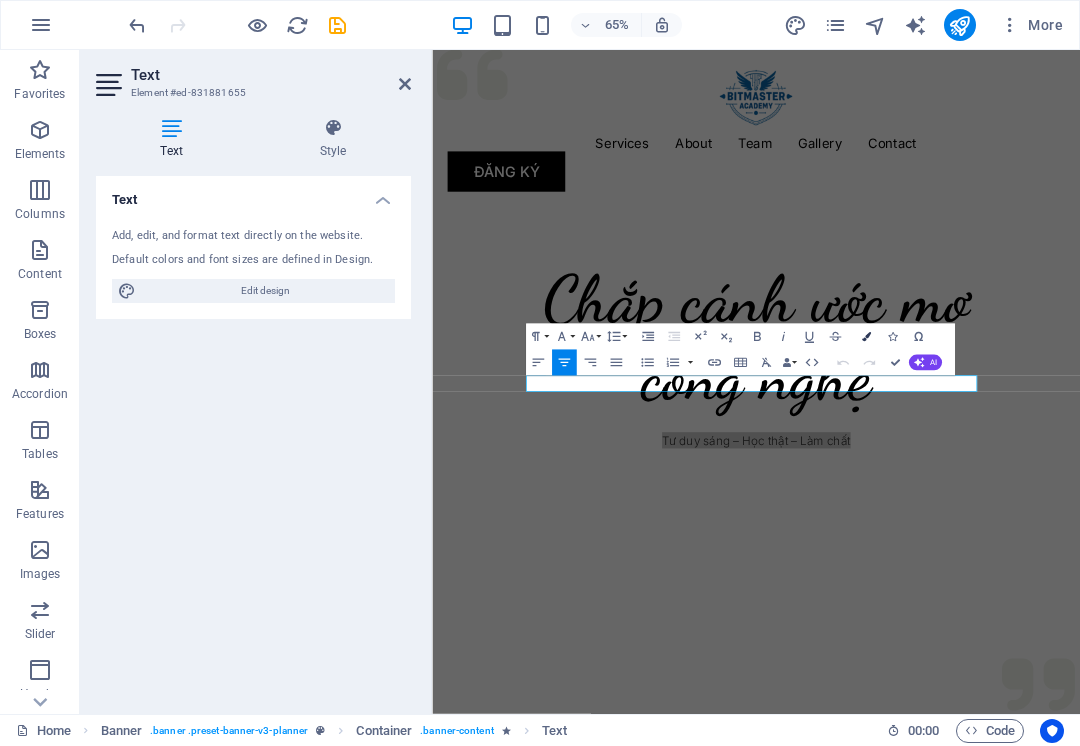 click at bounding box center (866, 336) 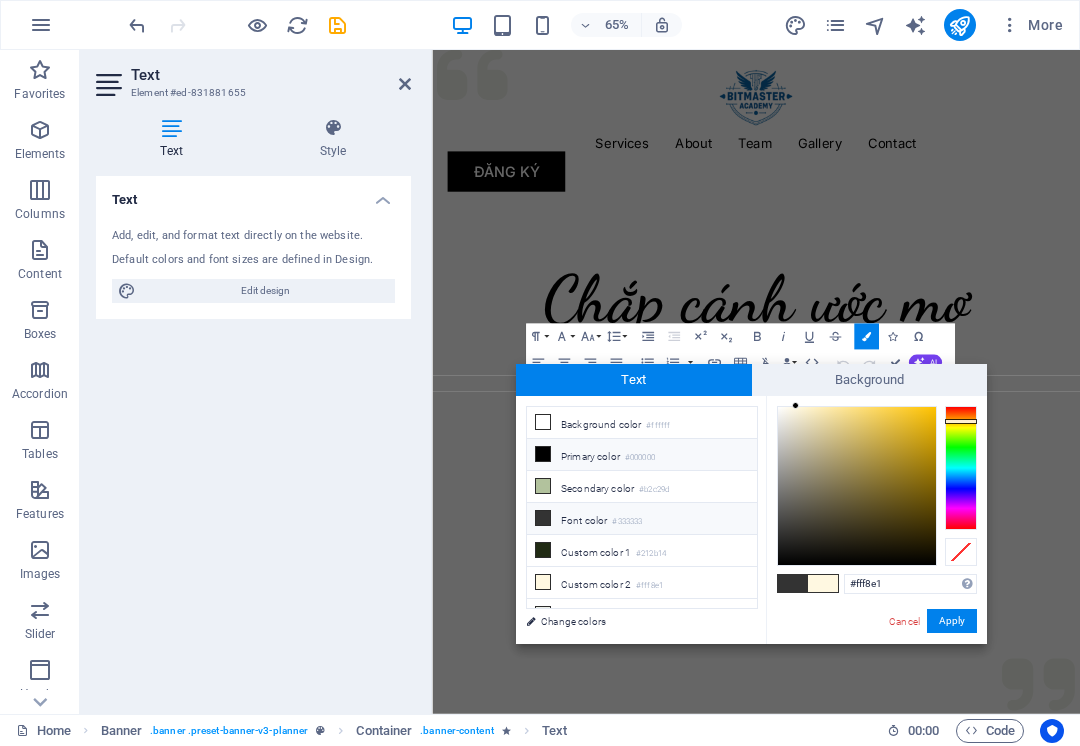 click on "Primary color
#000000" at bounding box center (642, 455) 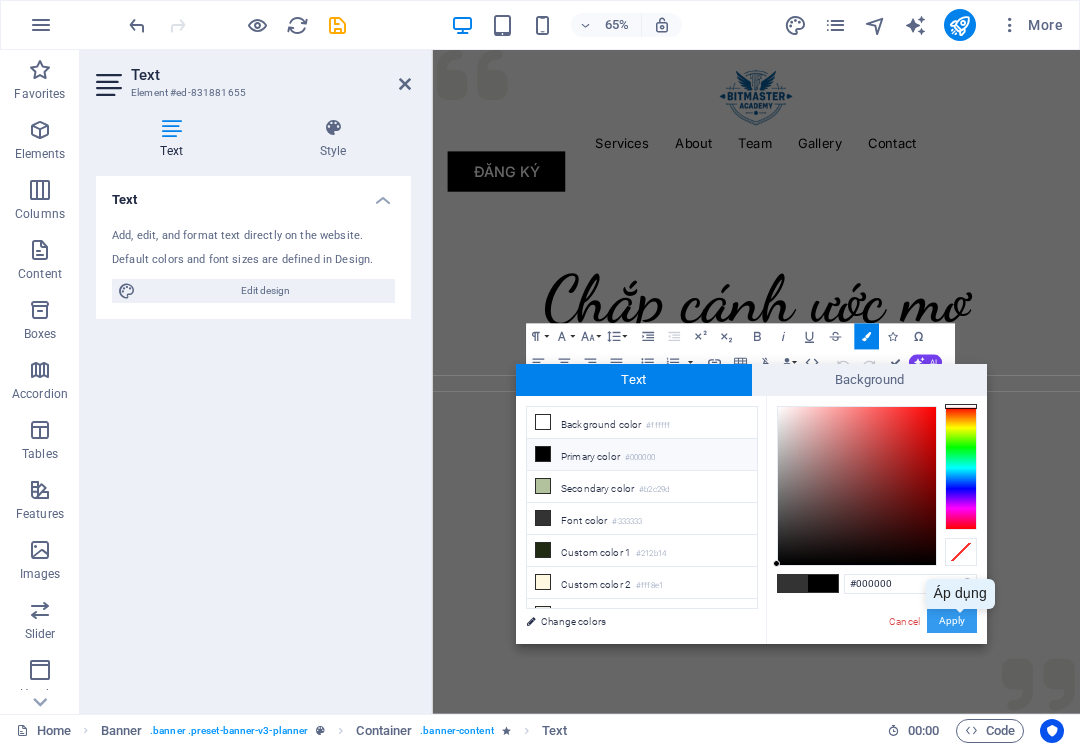 click on "Apply" at bounding box center (952, 621) 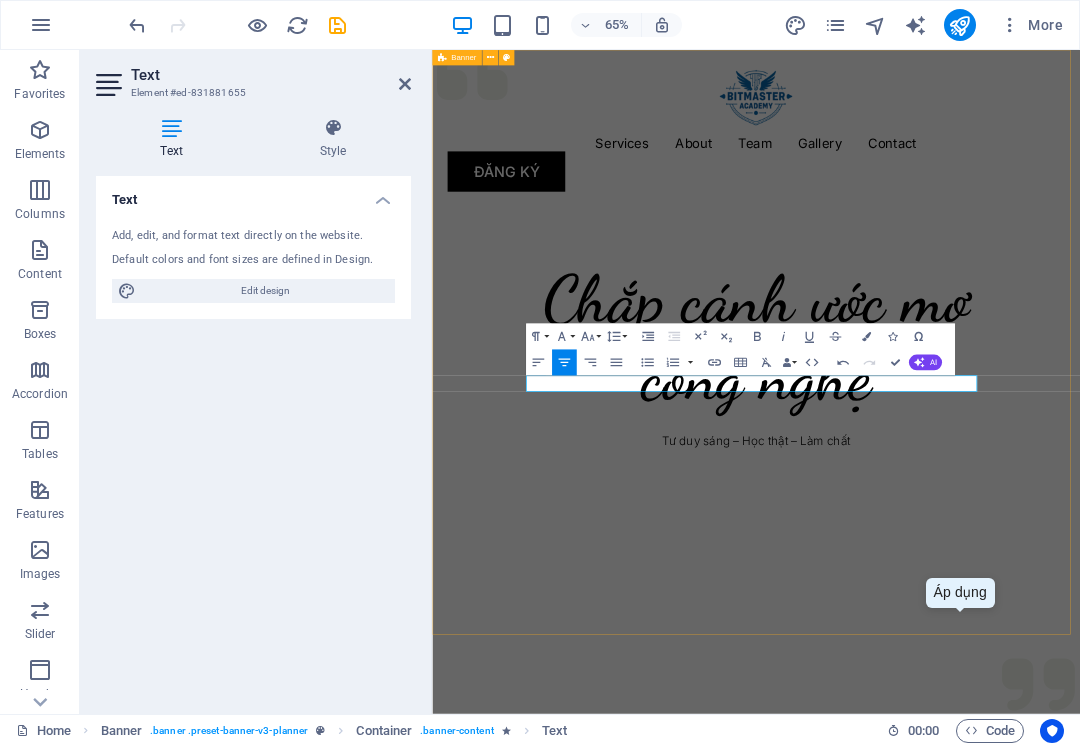 click on "Menu Services About Team Gallery Contact ĐĂNG KÝ Chắp cánh ước mơ công nghệ Tư duy sáng – Học thật – Làm chất" at bounding box center [930, 500] 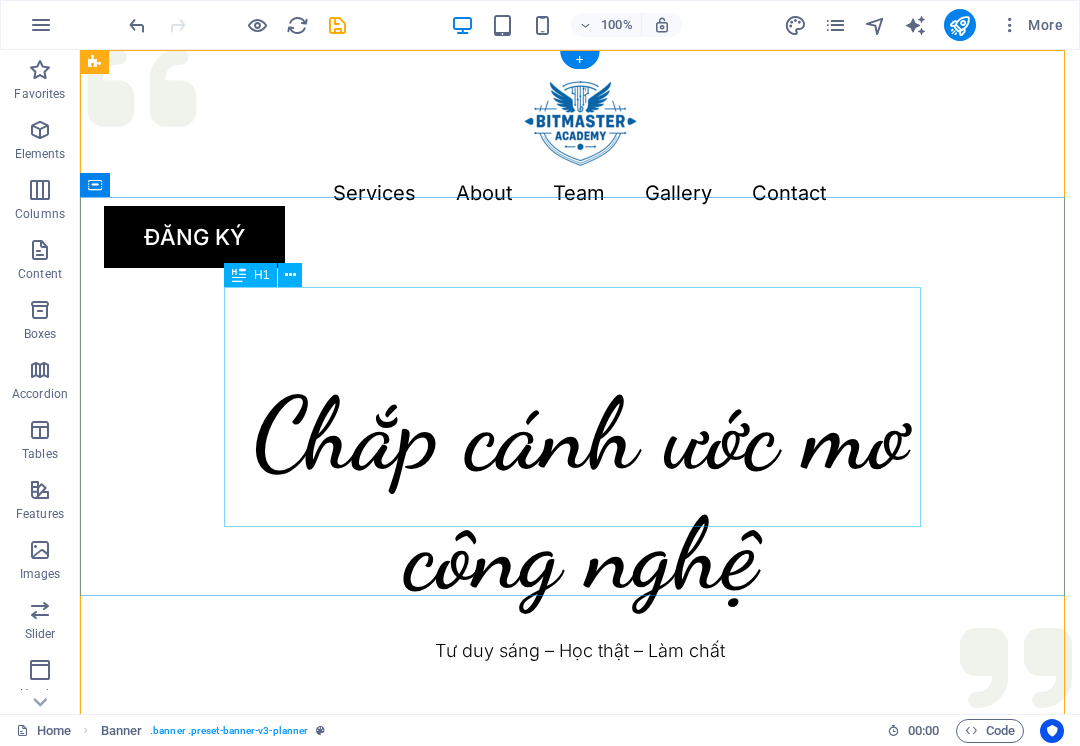 click on "Chắp cánh ước mơ công nghệ" at bounding box center (580, 494) 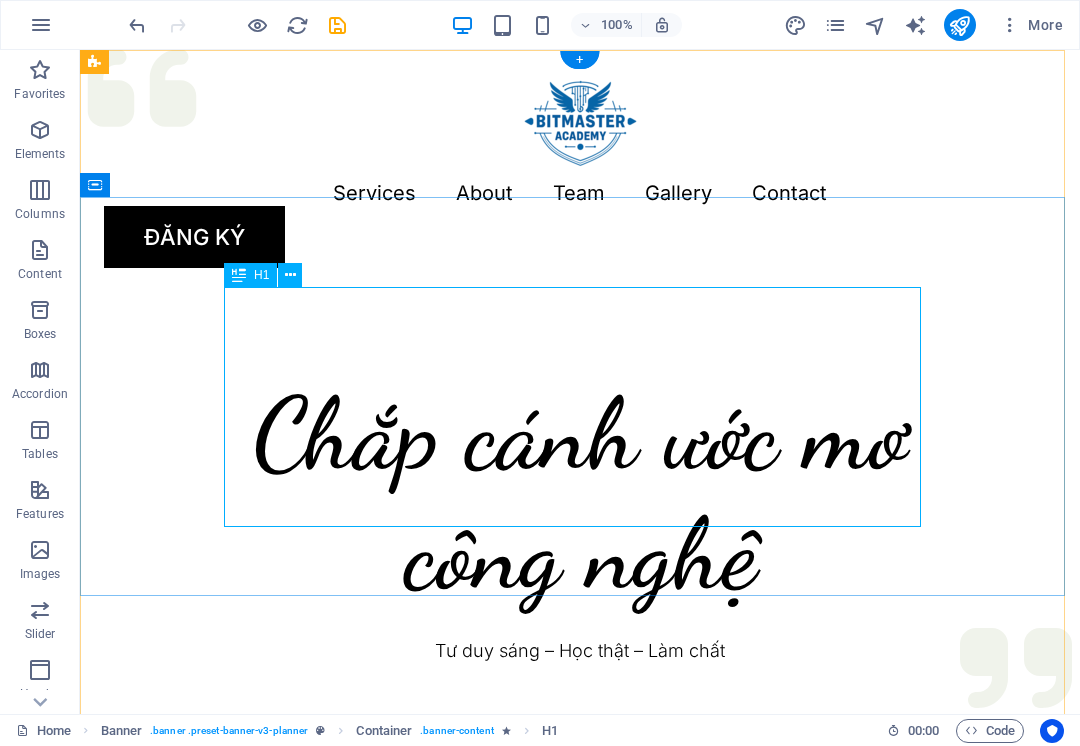 click on "Chắp cánh ước mơ công nghệ" at bounding box center [580, 494] 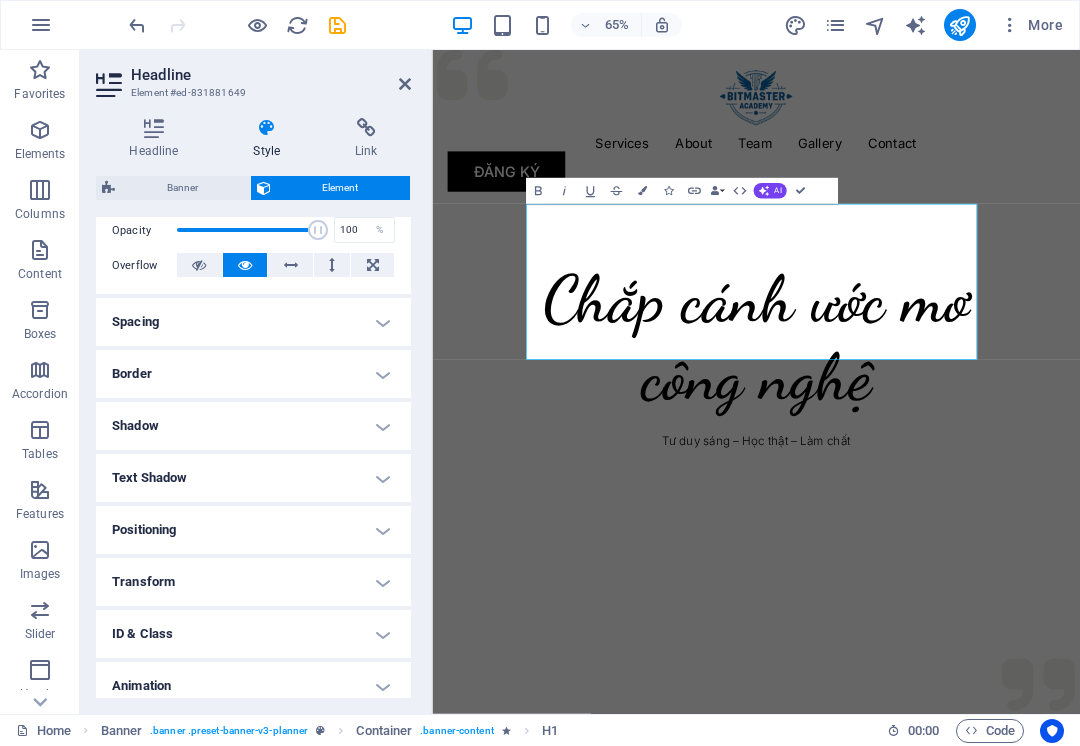 scroll, scrollTop: 363, scrollLeft: 0, axis: vertical 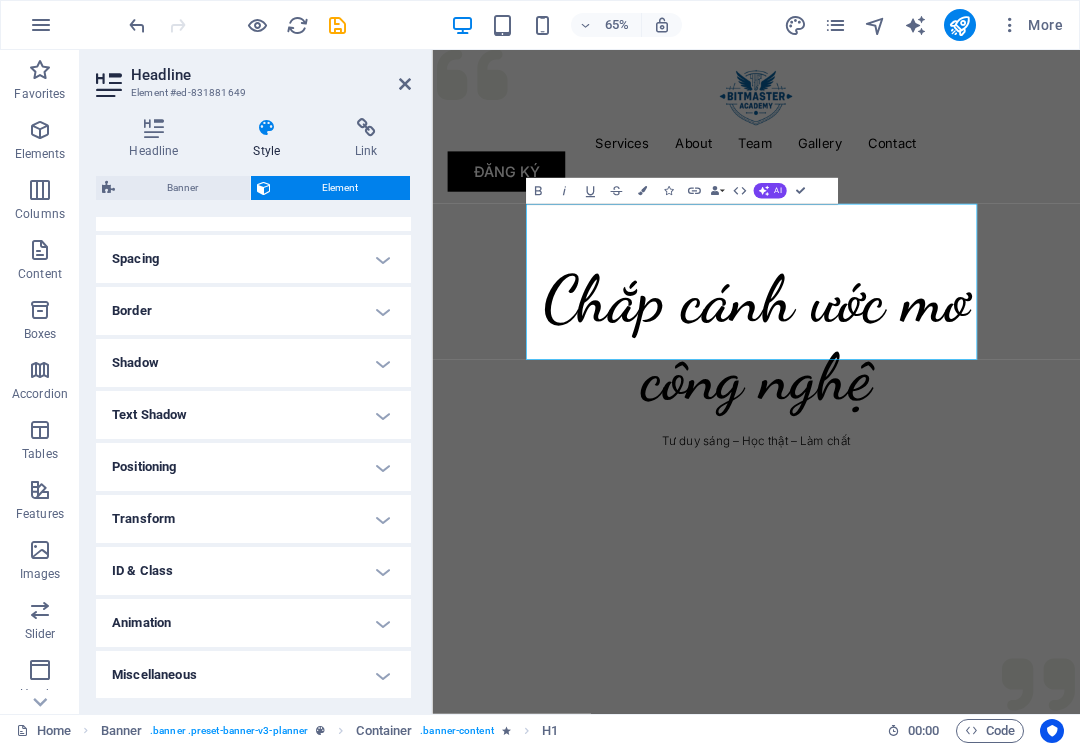 click on "Positioning" at bounding box center (253, 467) 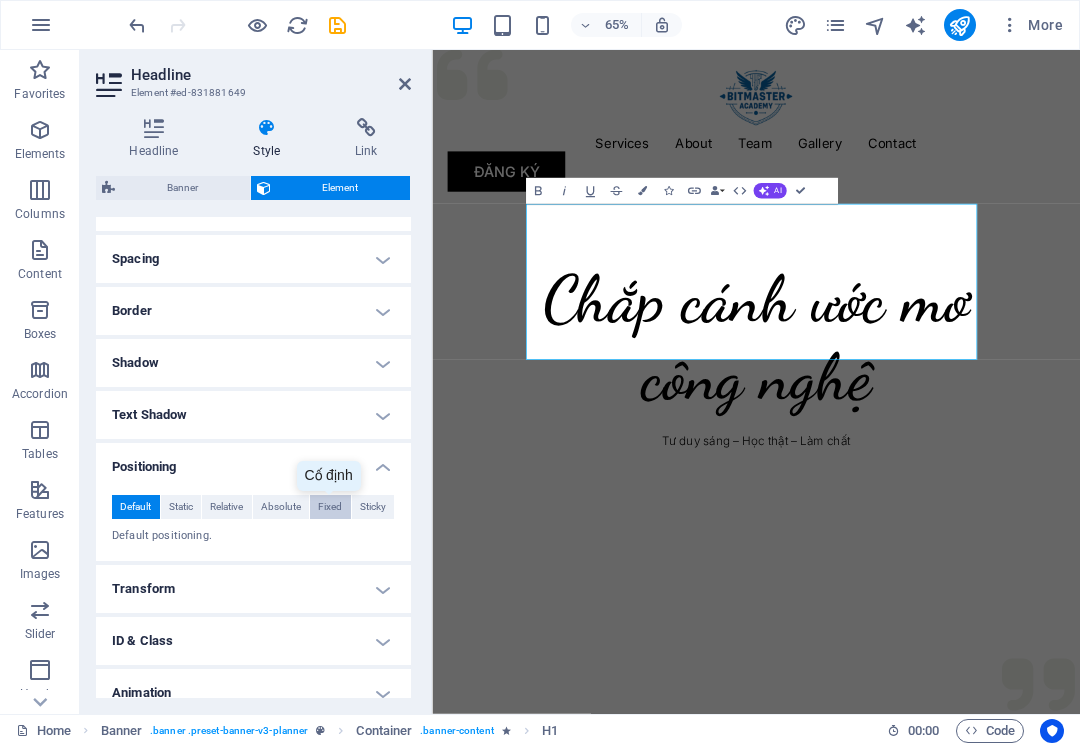 click on "Fixed" at bounding box center (330, 507) 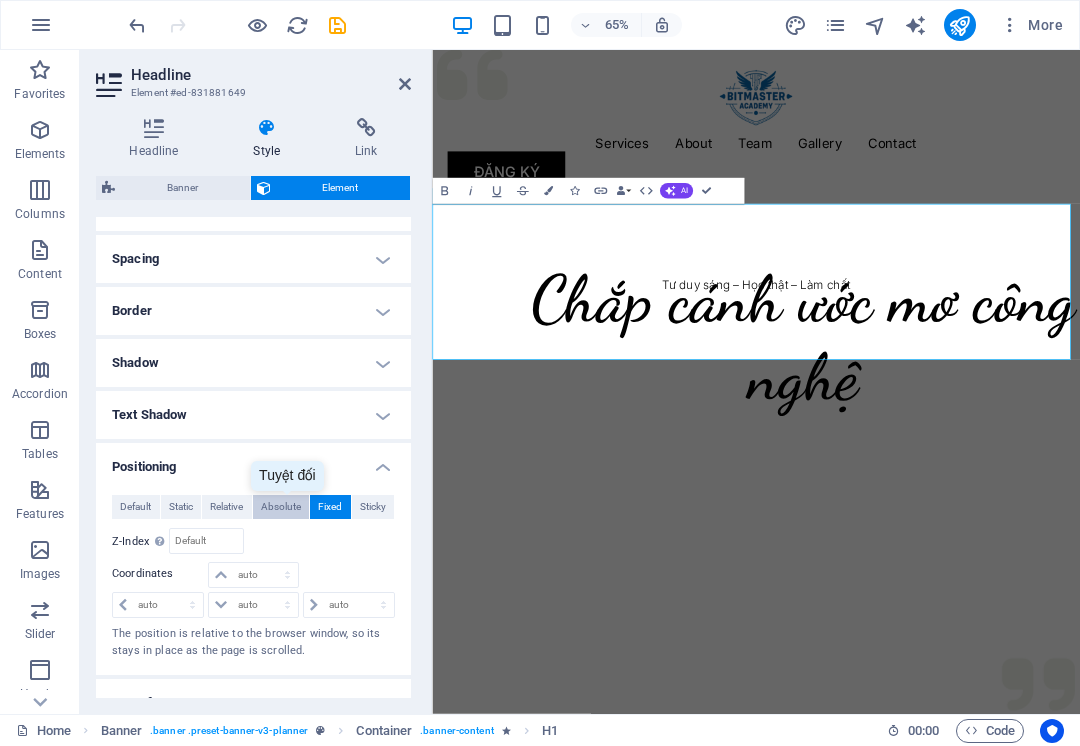 click on "Absolute" at bounding box center (281, 507) 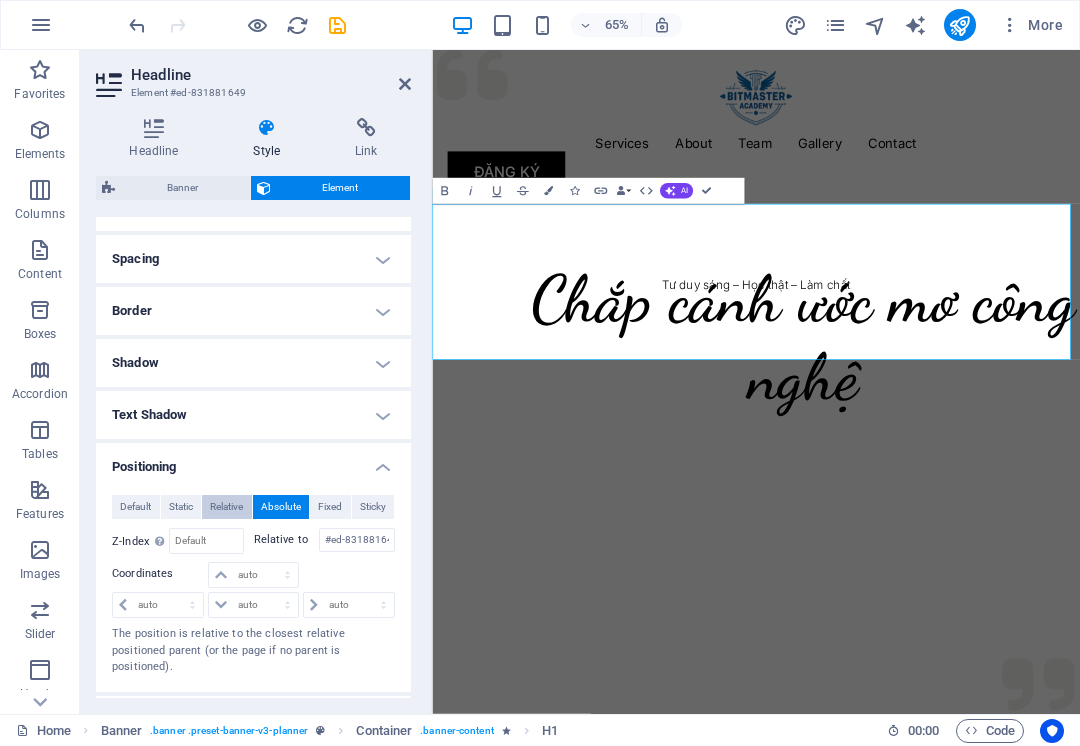 click on "Relative" at bounding box center (226, 507) 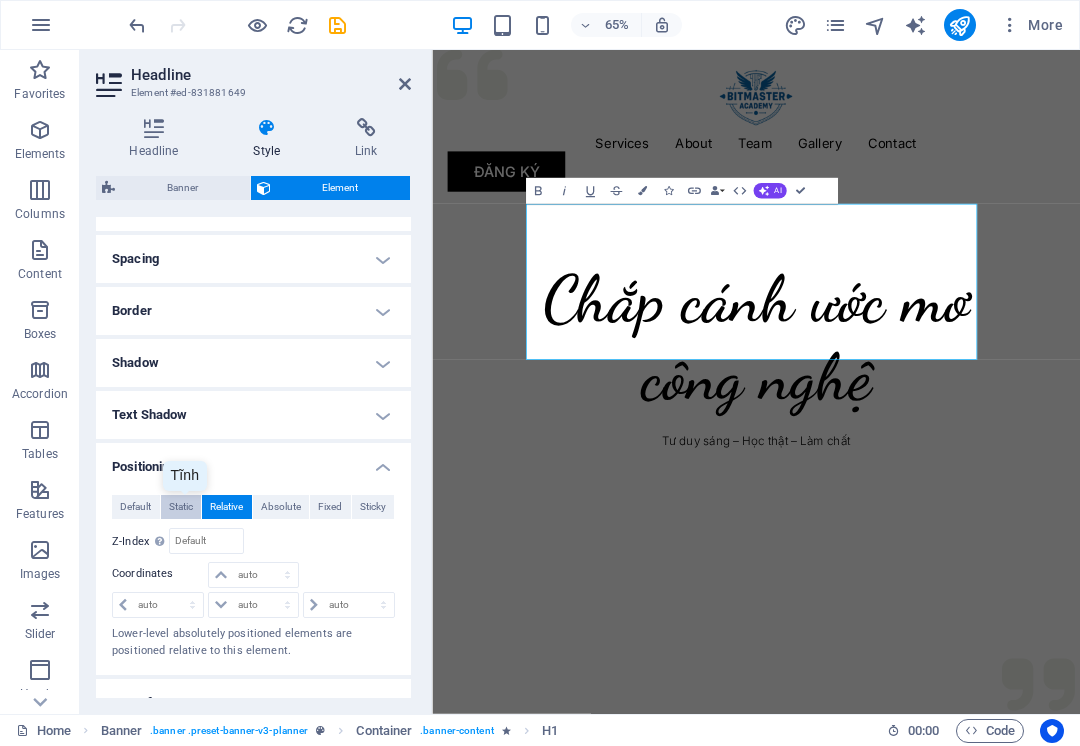 click on "Static" at bounding box center (181, 507) 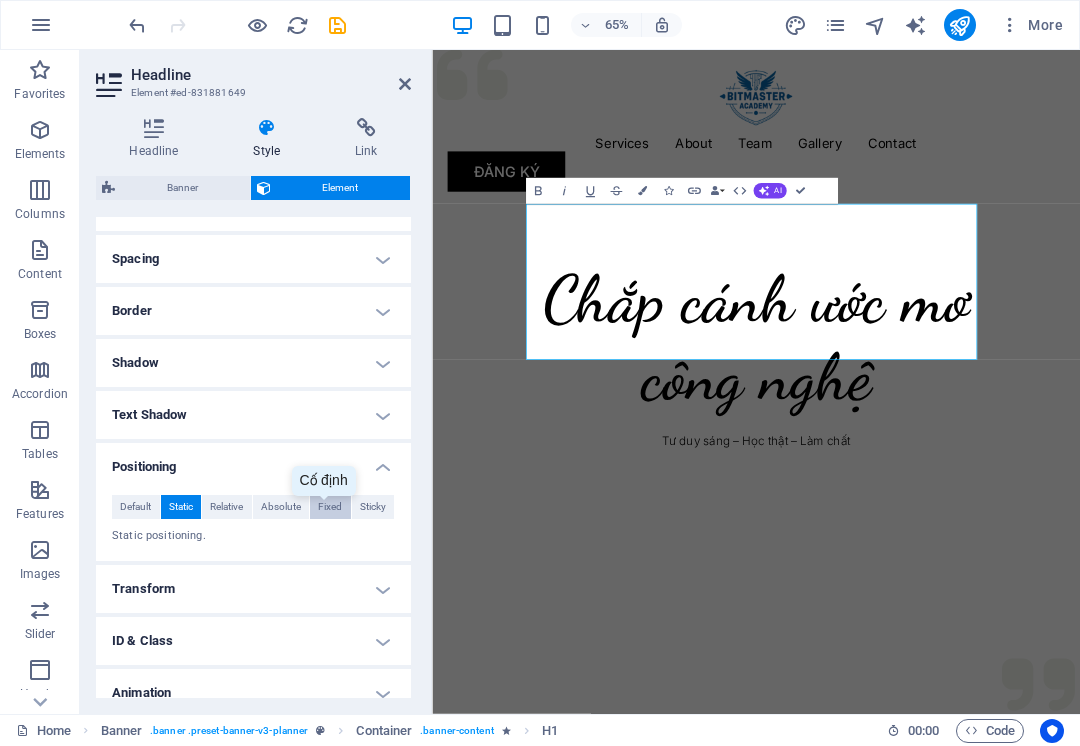 click on "Fixed" at bounding box center (330, 507) 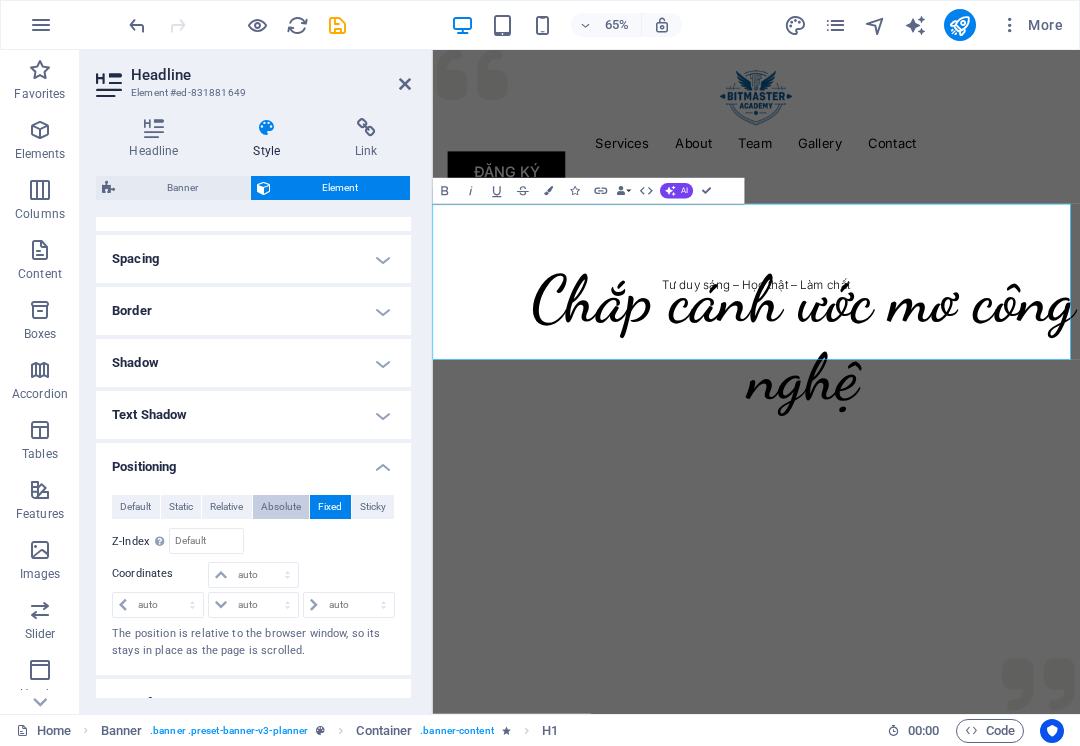 click on "Absolute" at bounding box center (281, 507) 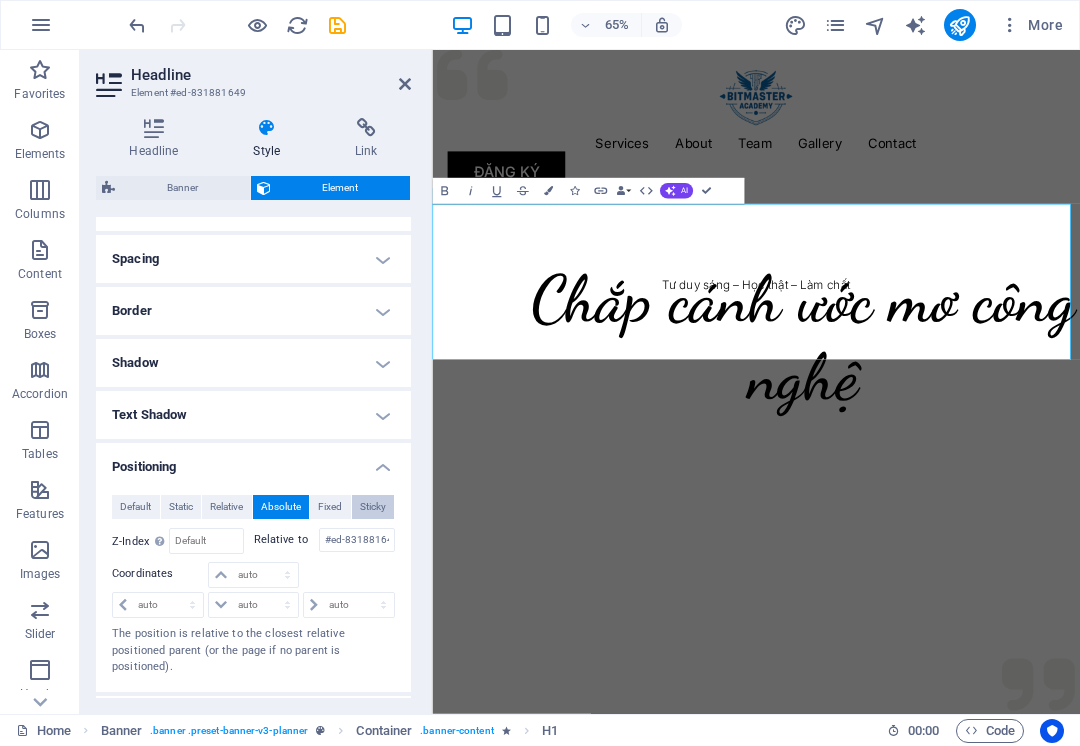 click on "Sticky" at bounding box center (373, 507) 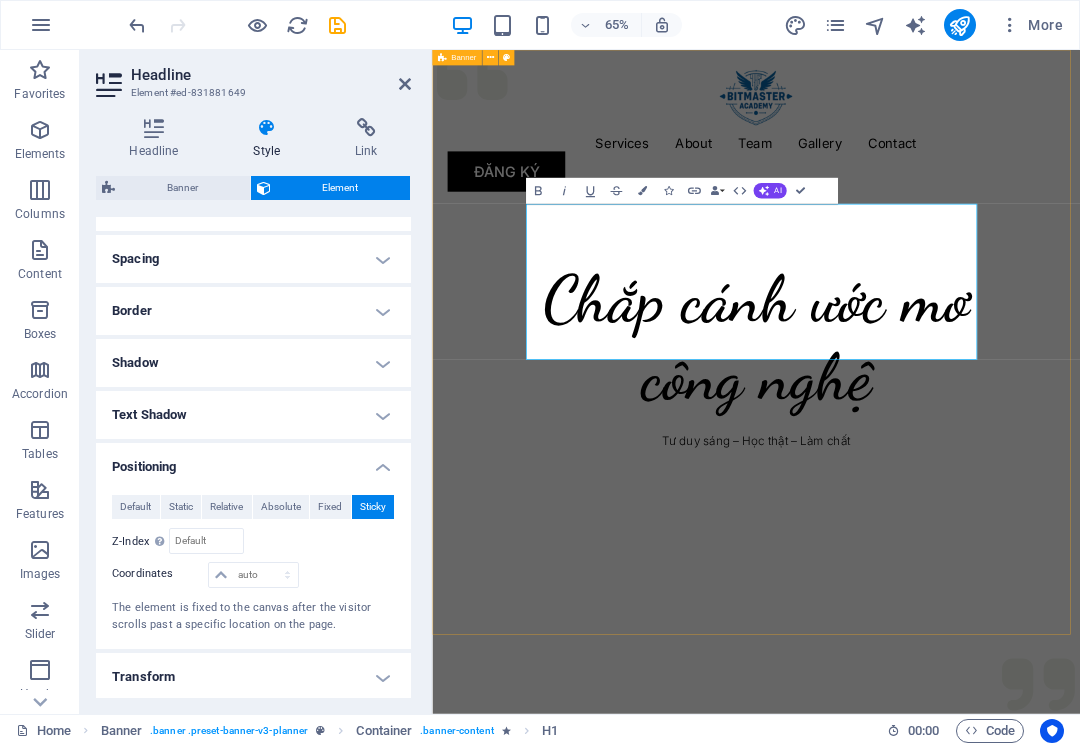 click on "Menu Services About Team Gallery Contact ĐĂNG KÝ Chắp cánh ước mơ công nghệ Tư duy sáng – Học thật – Làm chất" at bounding box center (930, 500) 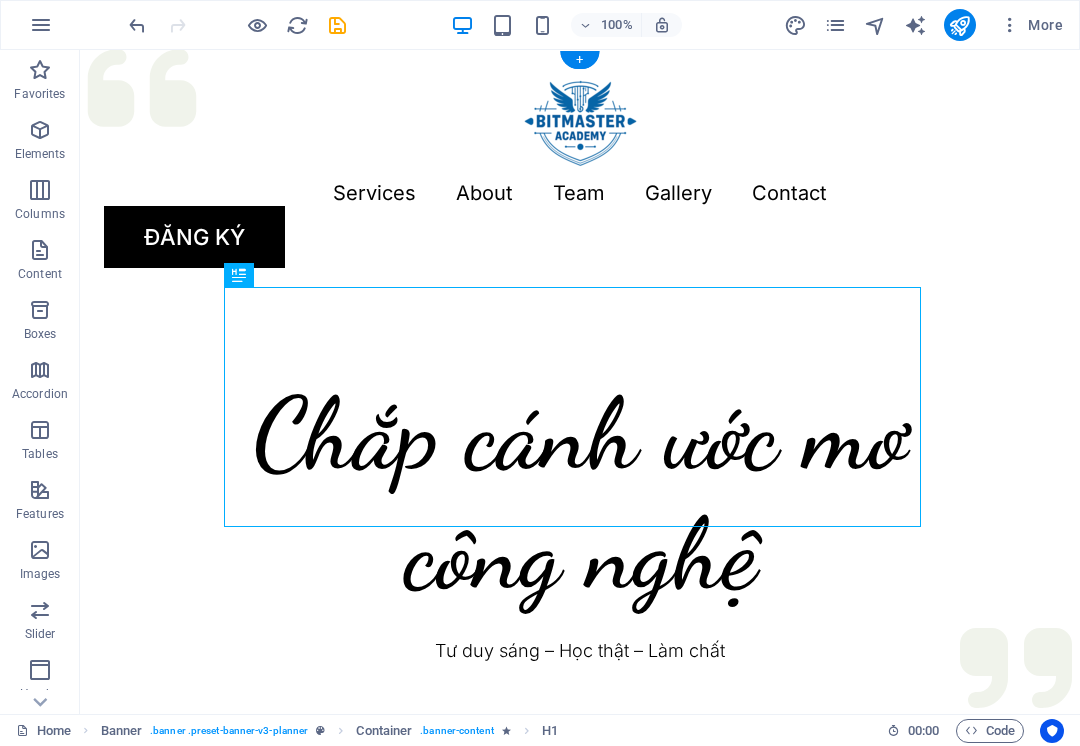 drag, startPoint x: 246, startPoint y: 310, endPoint x: 291, endPoint y: 331, distance: 49.658836 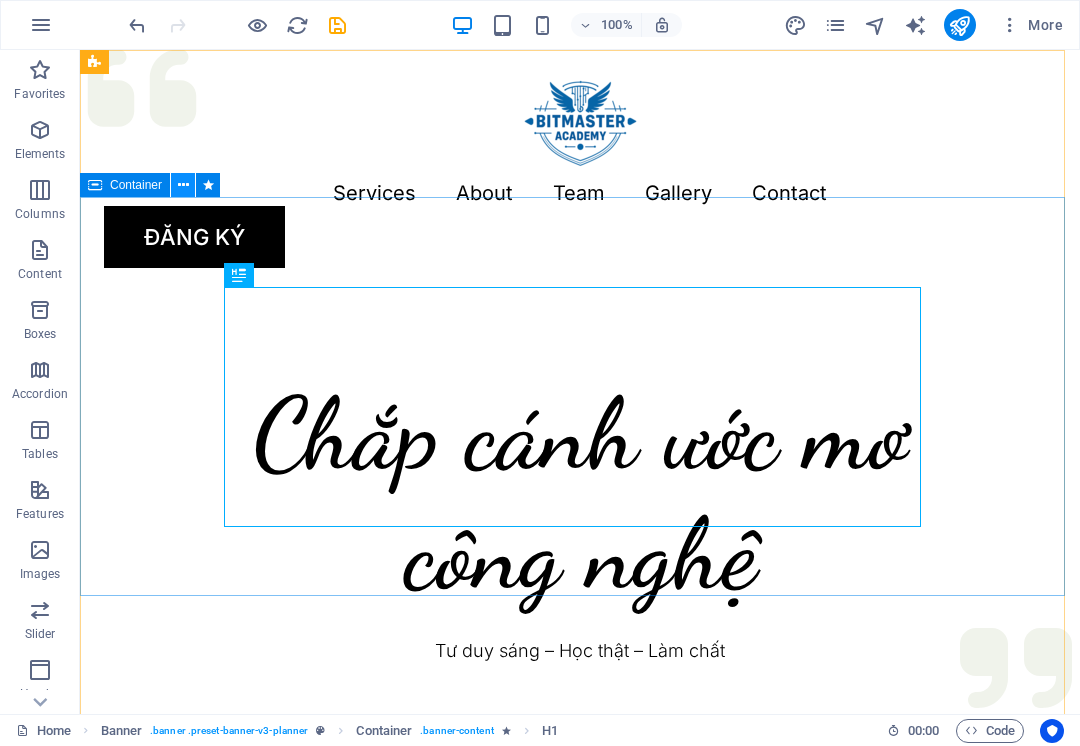click at bounding box center [183, 185] 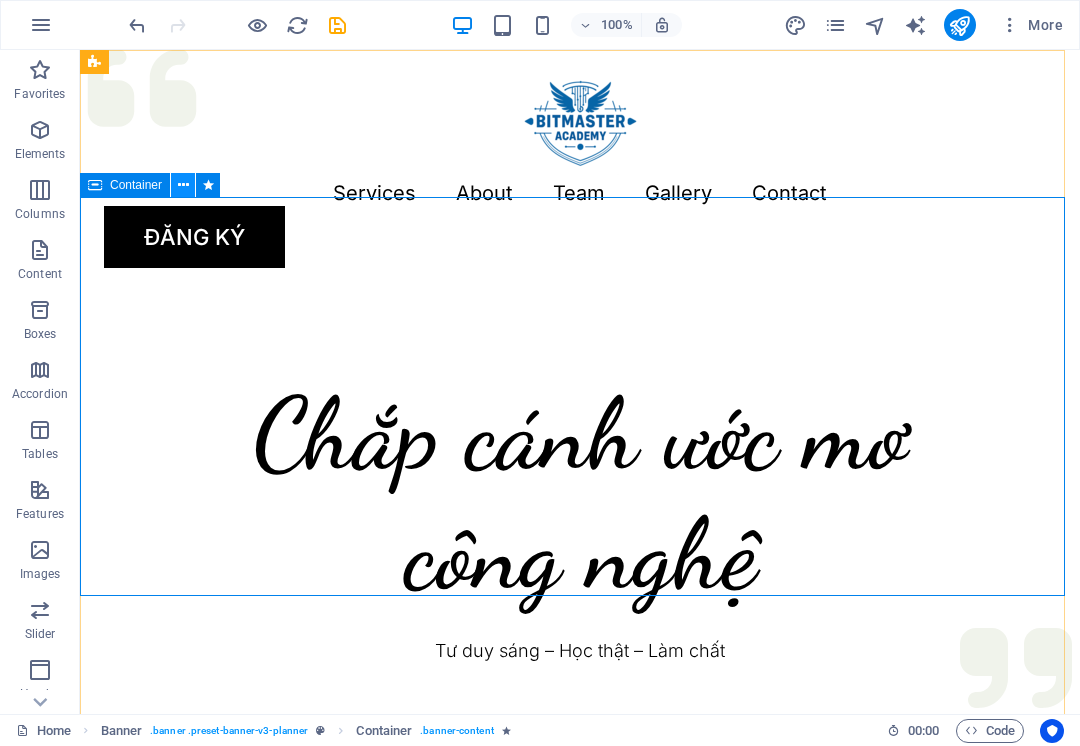 click at bounding box center [183, 185] 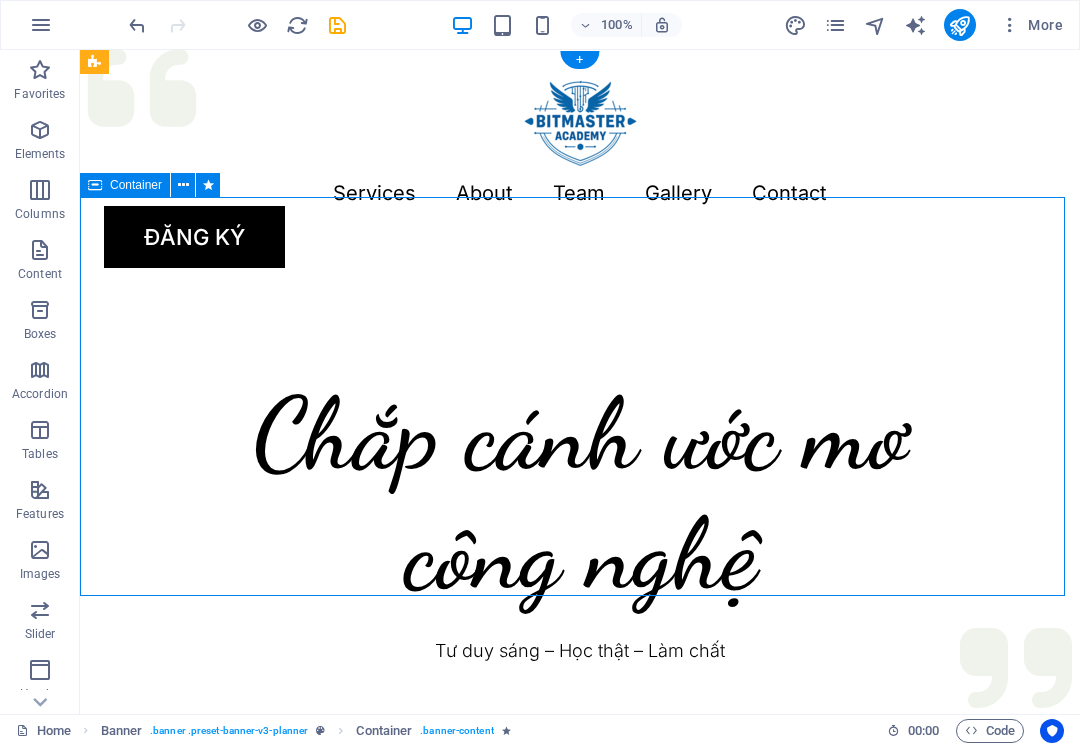 click on "Chắp cánh ước mơ công nghệ Tư duy sáng – Học thật – Làm chất" at bounding box center (580, 483) 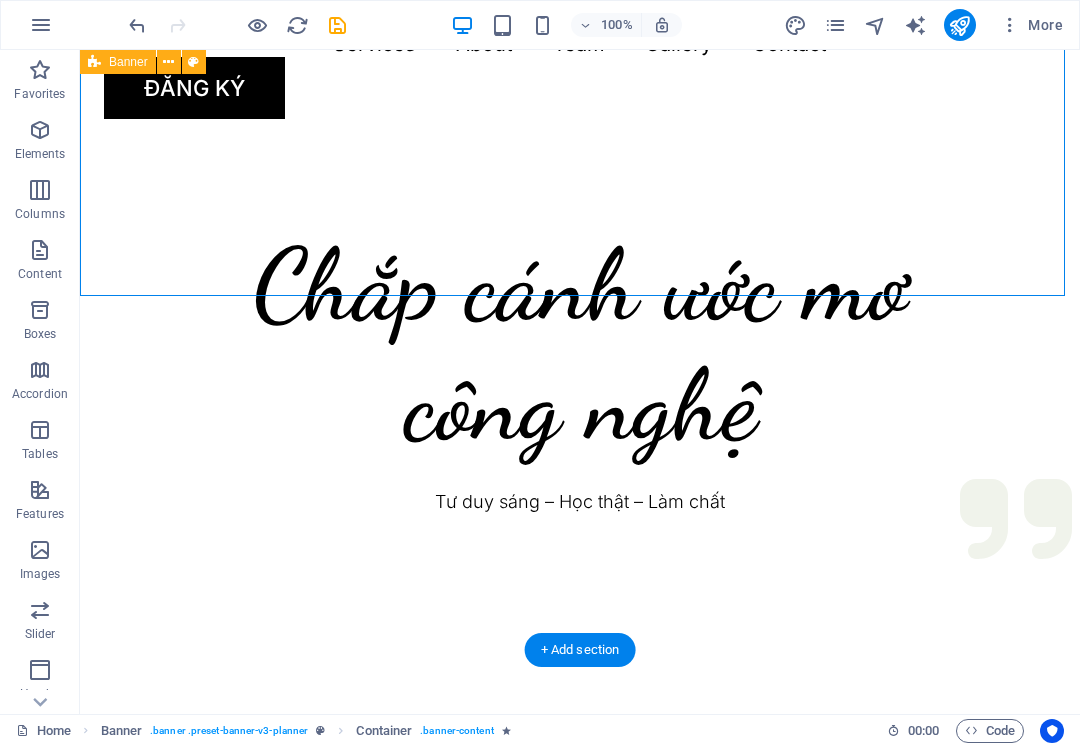 scroll, scrollTop: 0, scrollLeft: 0, axis: both 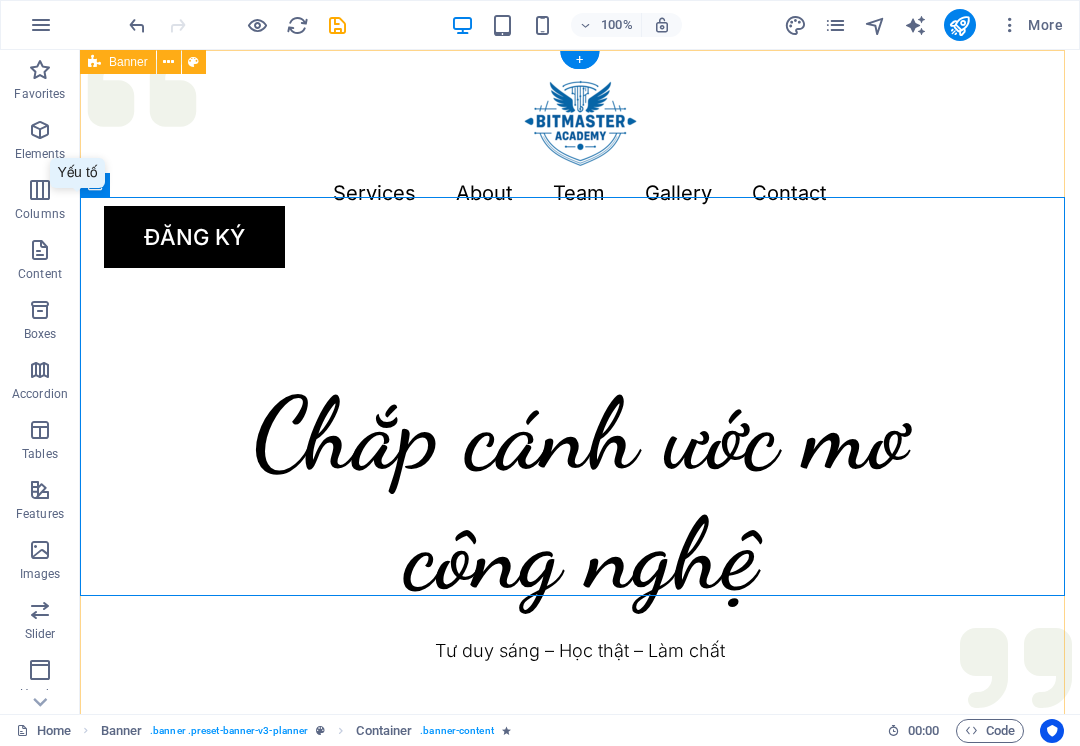 click on "Menu Services About Team Gallery Contact ĐĂNG KÝ Chắp cánh ước mơ công nghệ Tư duy sáng – Học thật – Làm chất" at bounding box center (580, 500) 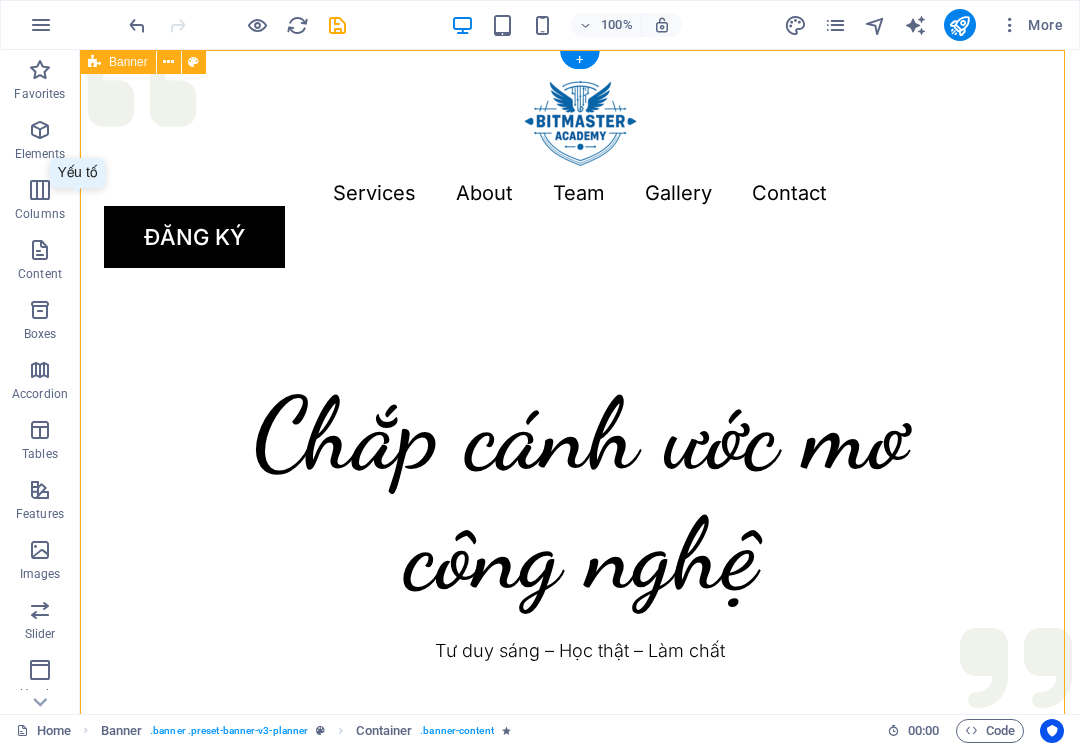drag, startPoint x: 830, startPoint y: 642, endPoint x: 694, endPoint y: 960, distance: 345.86124 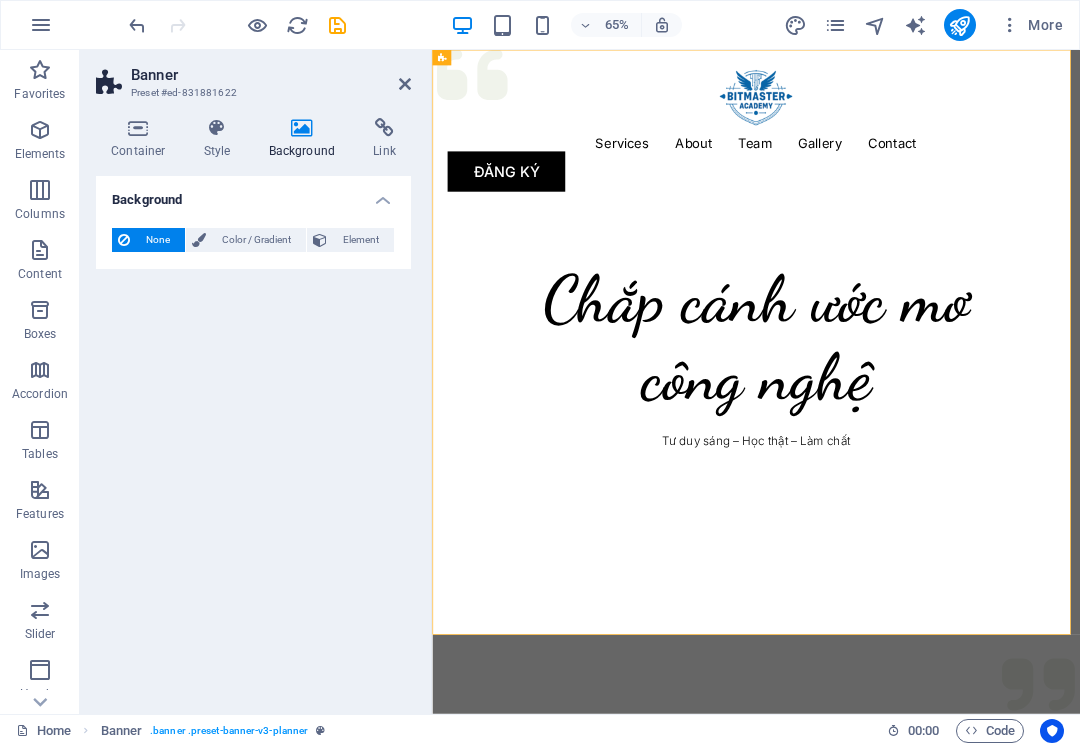 click at bounding box center [302, 128] 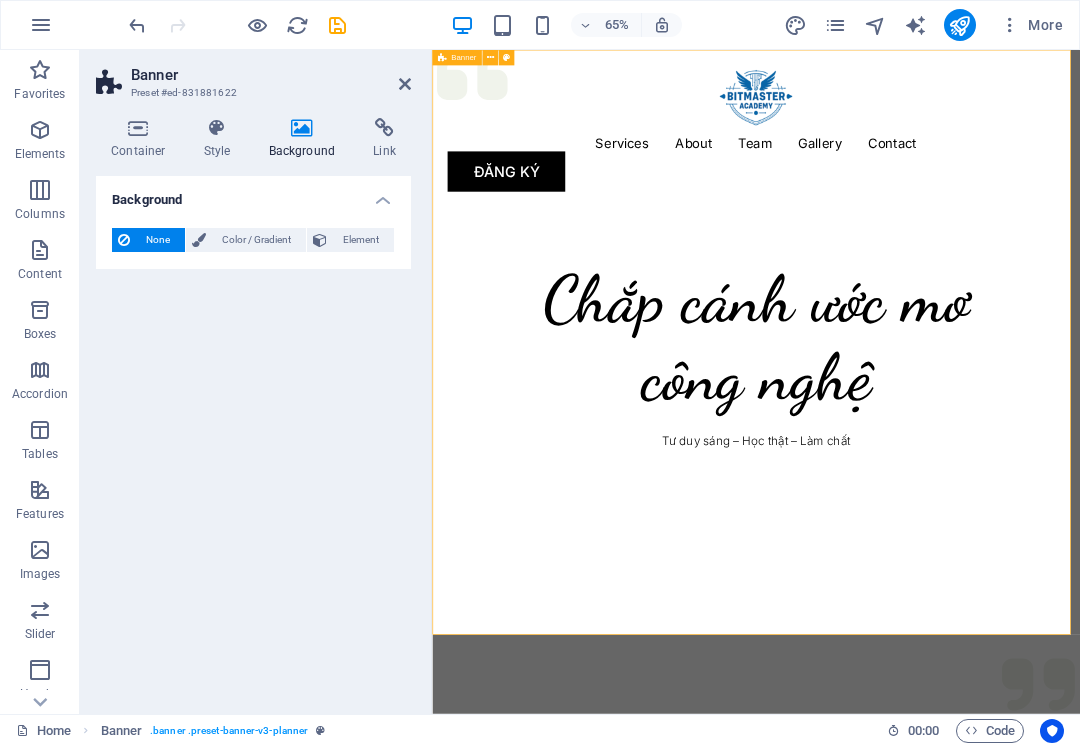 click on "Menu Services About Team Gallery Contact ĐĂNG KÝ Chắp cánh ước mơ công nghệ Tư duy sáng – Học thật – Làm chất" at bounding box center (930, 500) 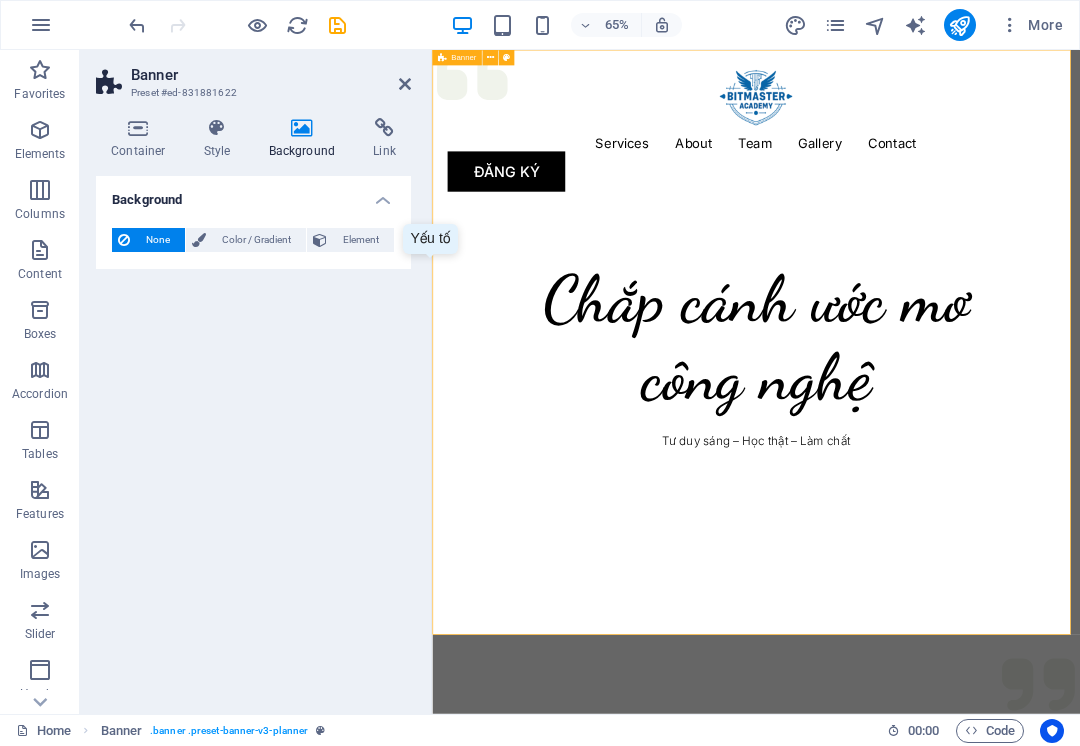 click on "Menu Services About Team Gallery Contact ĐĂNG KÝ Chắp cánh ước mơ công nghệ Tư duy sáng – Học thật – Làm chất" at bounding box center [930, 500] 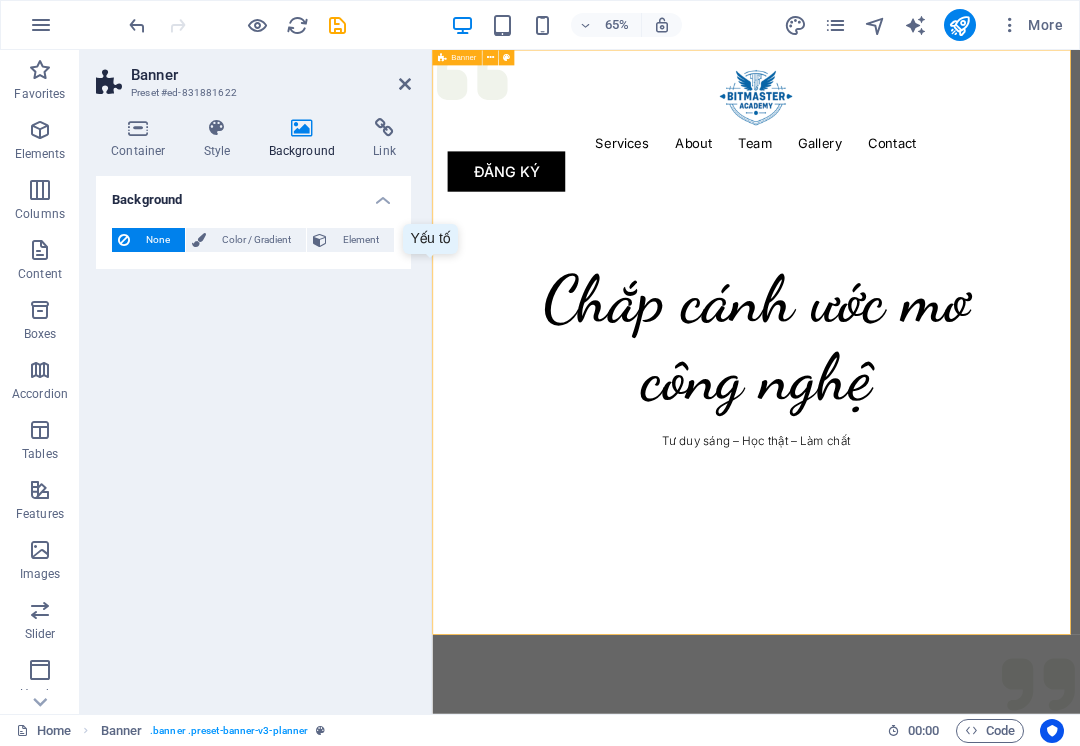 click on "Menu Services About Team Gallery Contact ĐĂNG KÝ Chắp cánh ước mơ công nghệ Tư duy sáng – Học thật – Làm chất" at bounding box center (930, 500) 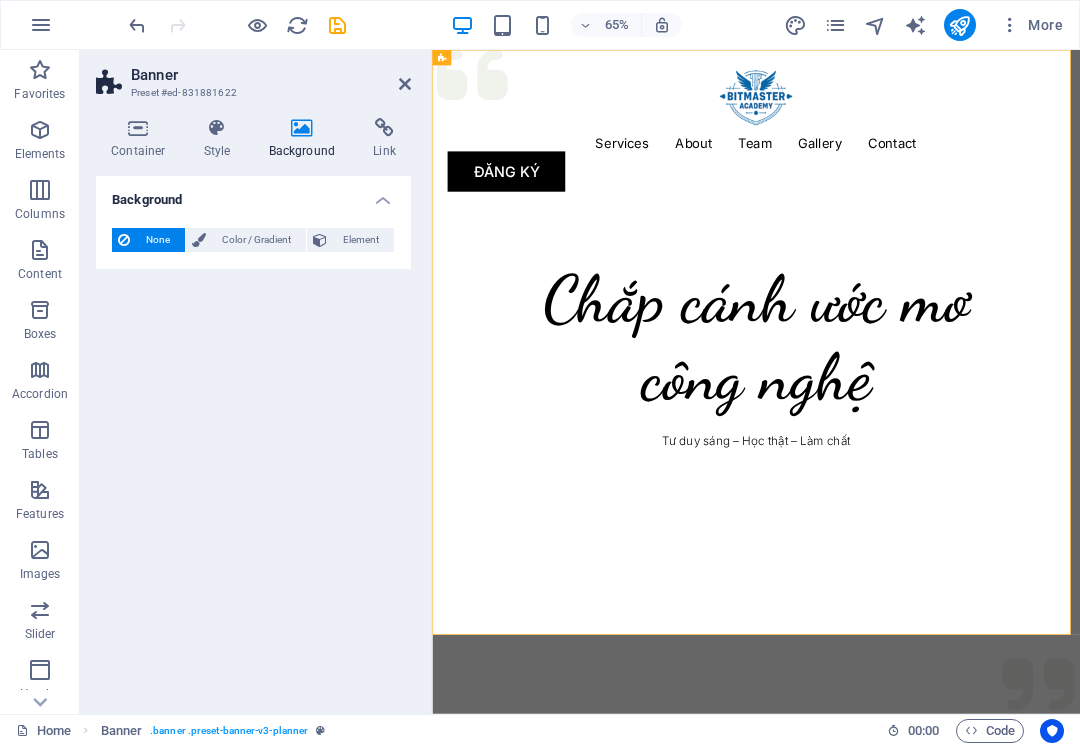click on "Background" at bounding box center (306, 139) 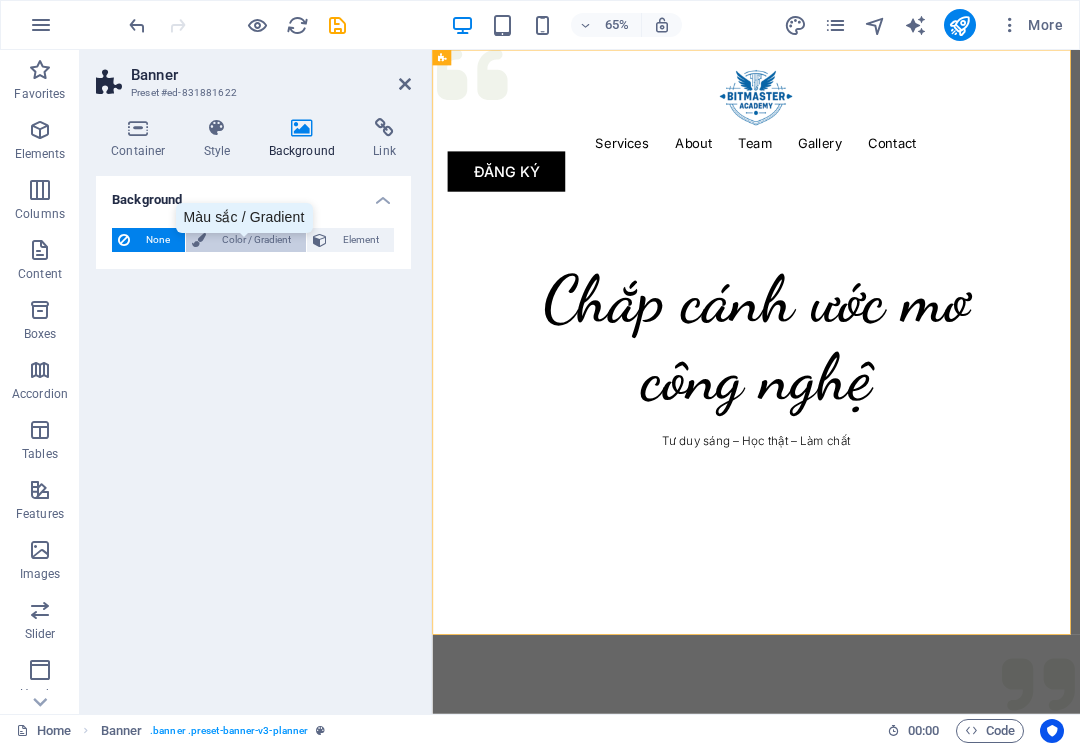 click on "Color / Gradient" at bounding box center (256, 240) 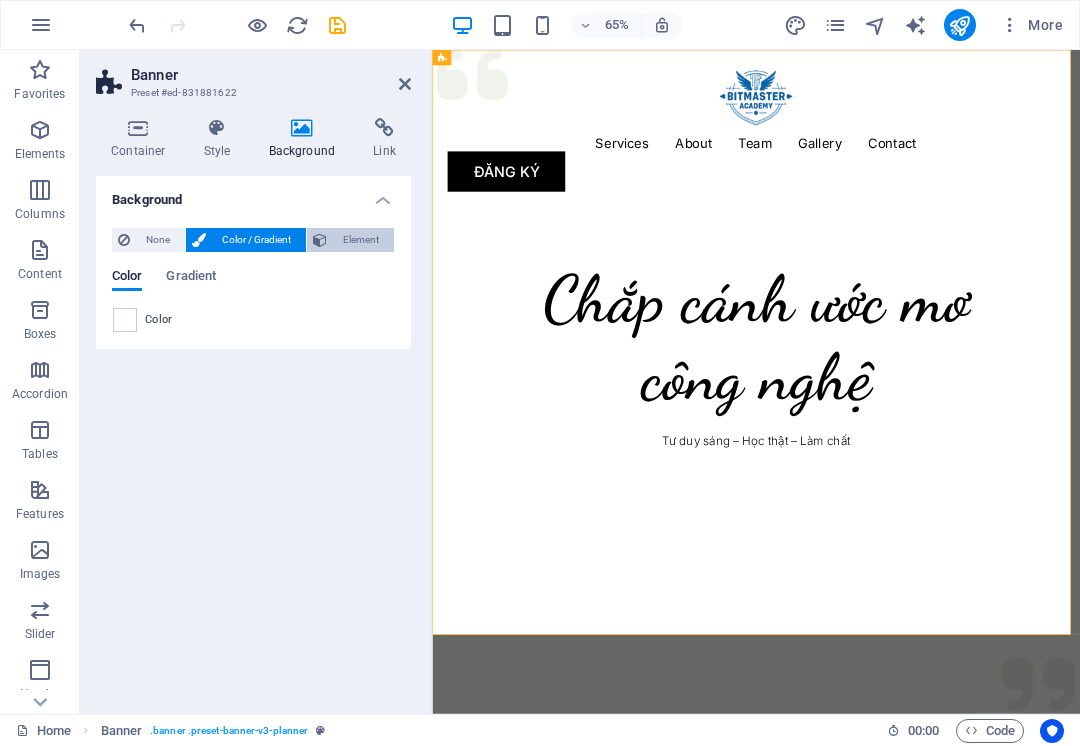 click on "Element" at bounding box center (360, 240) 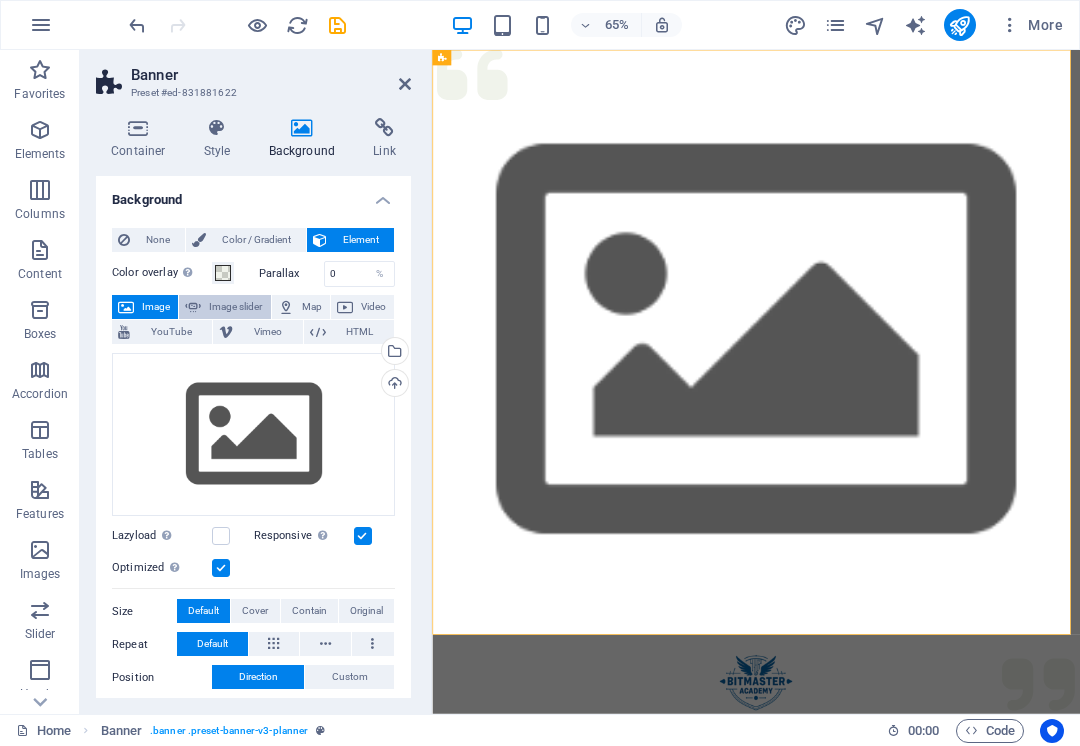 click on "Image slider" at bounding box center (235, 307) 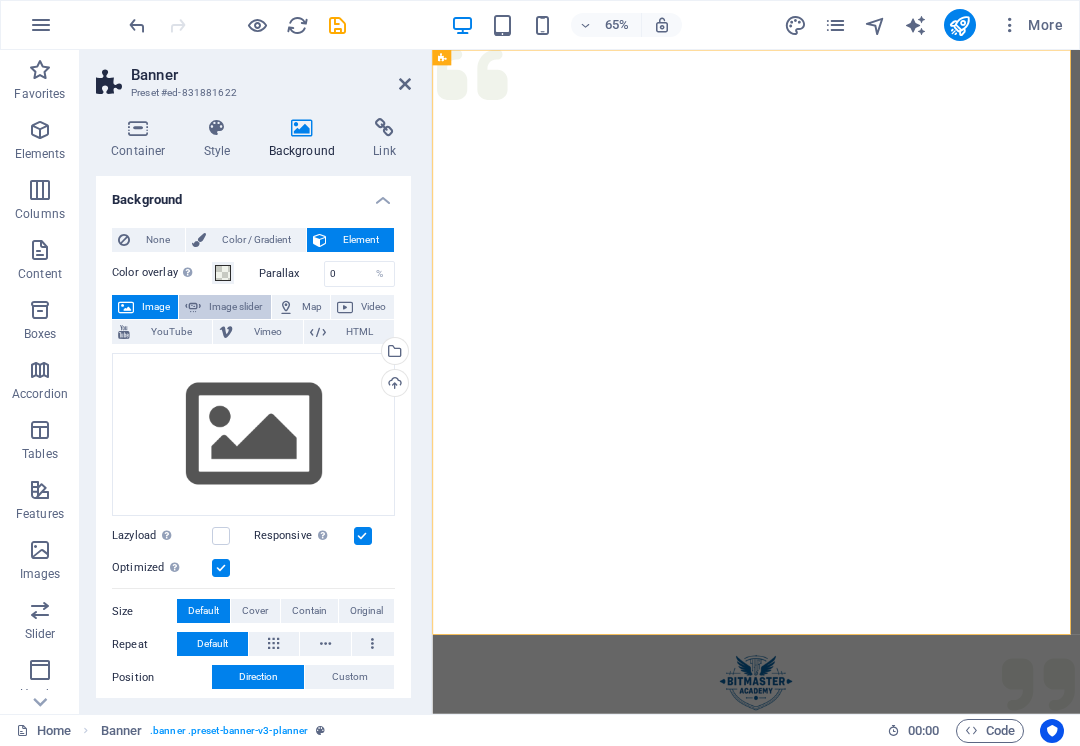 select on "ms" 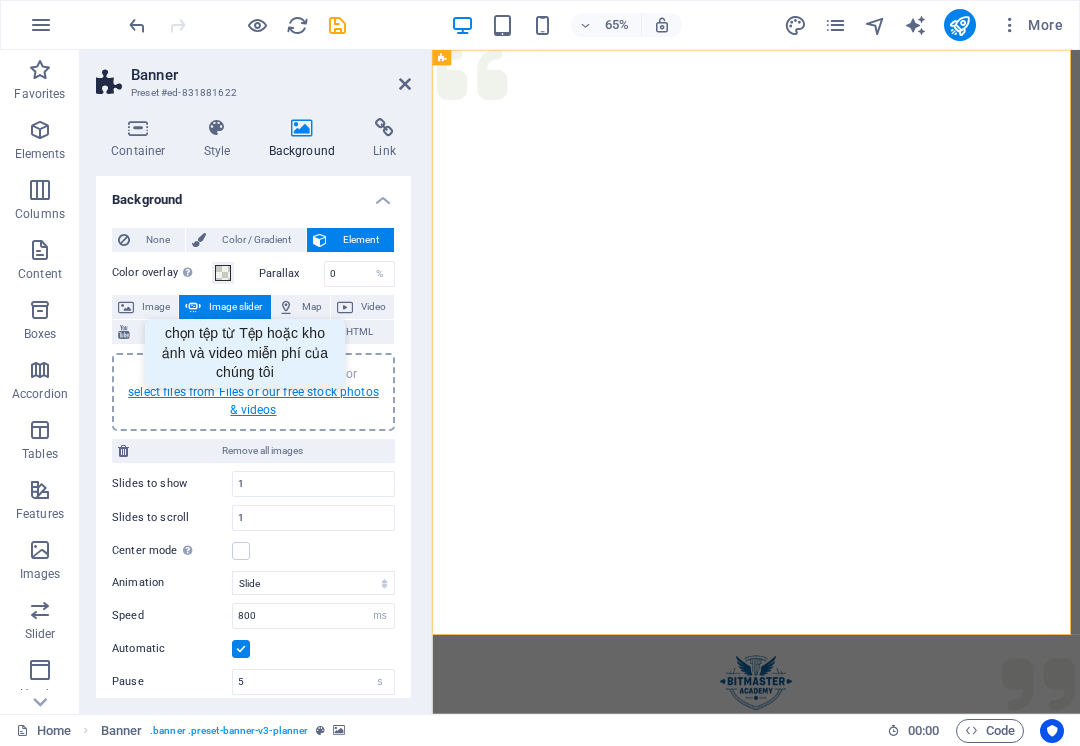 click on "select files from Files or our free stock photos & videos" at bounding box center (253, 401) 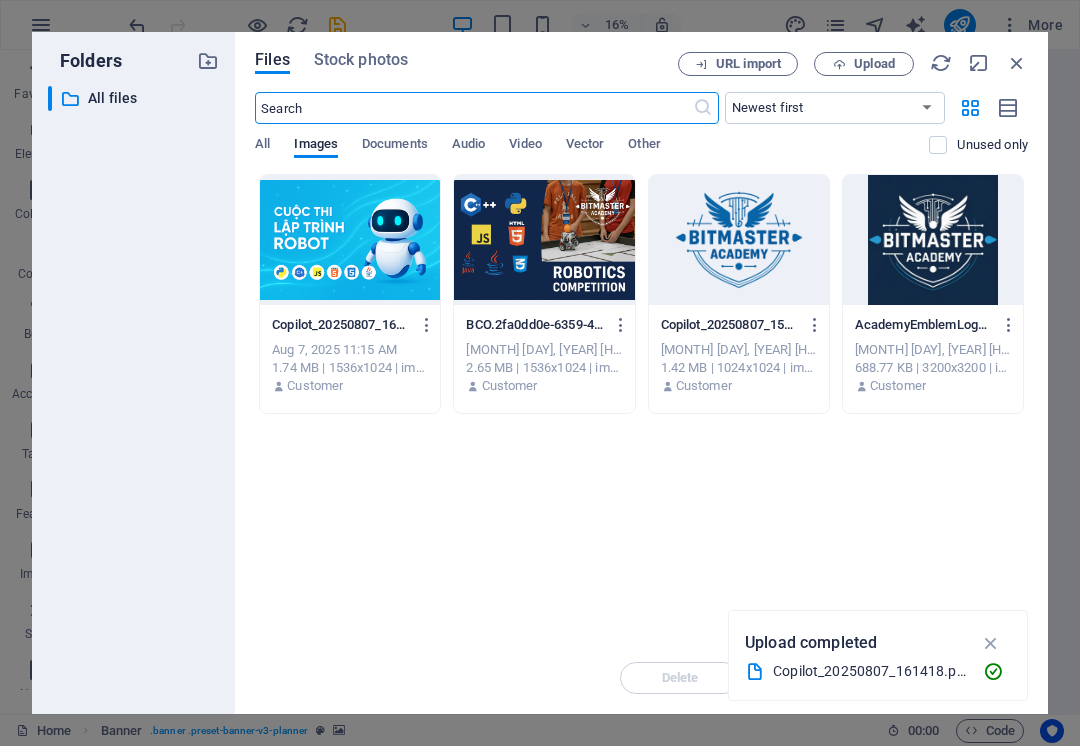 click at bounding box center [350, 240] 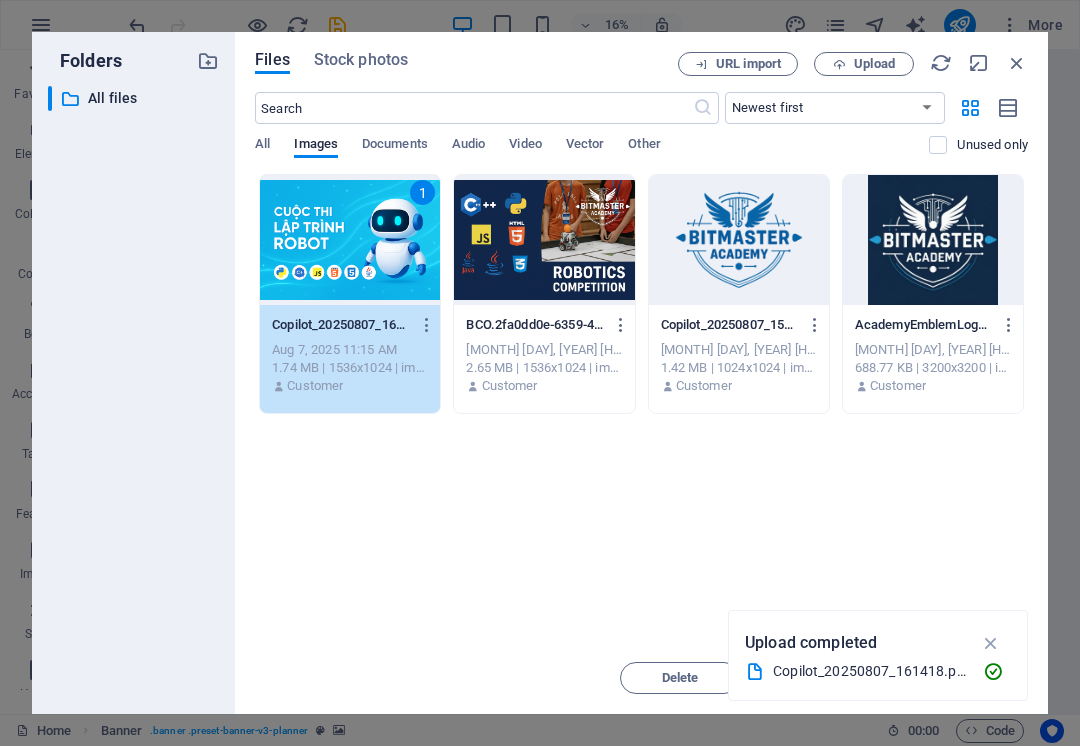 click on "1" at bounding box center [350, 240] 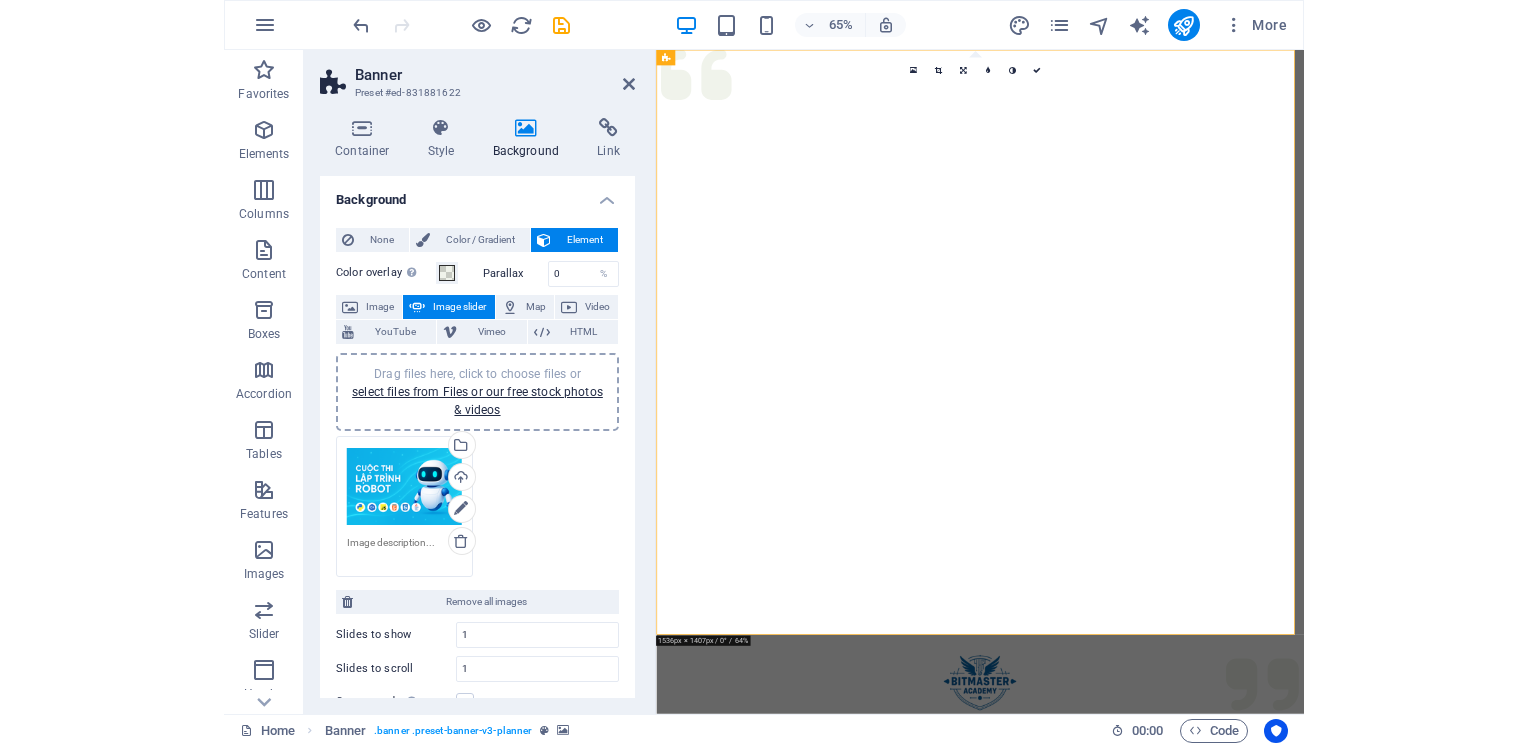 scroll, scrollTop: 200, scrollLeft: 0, axis: vertical 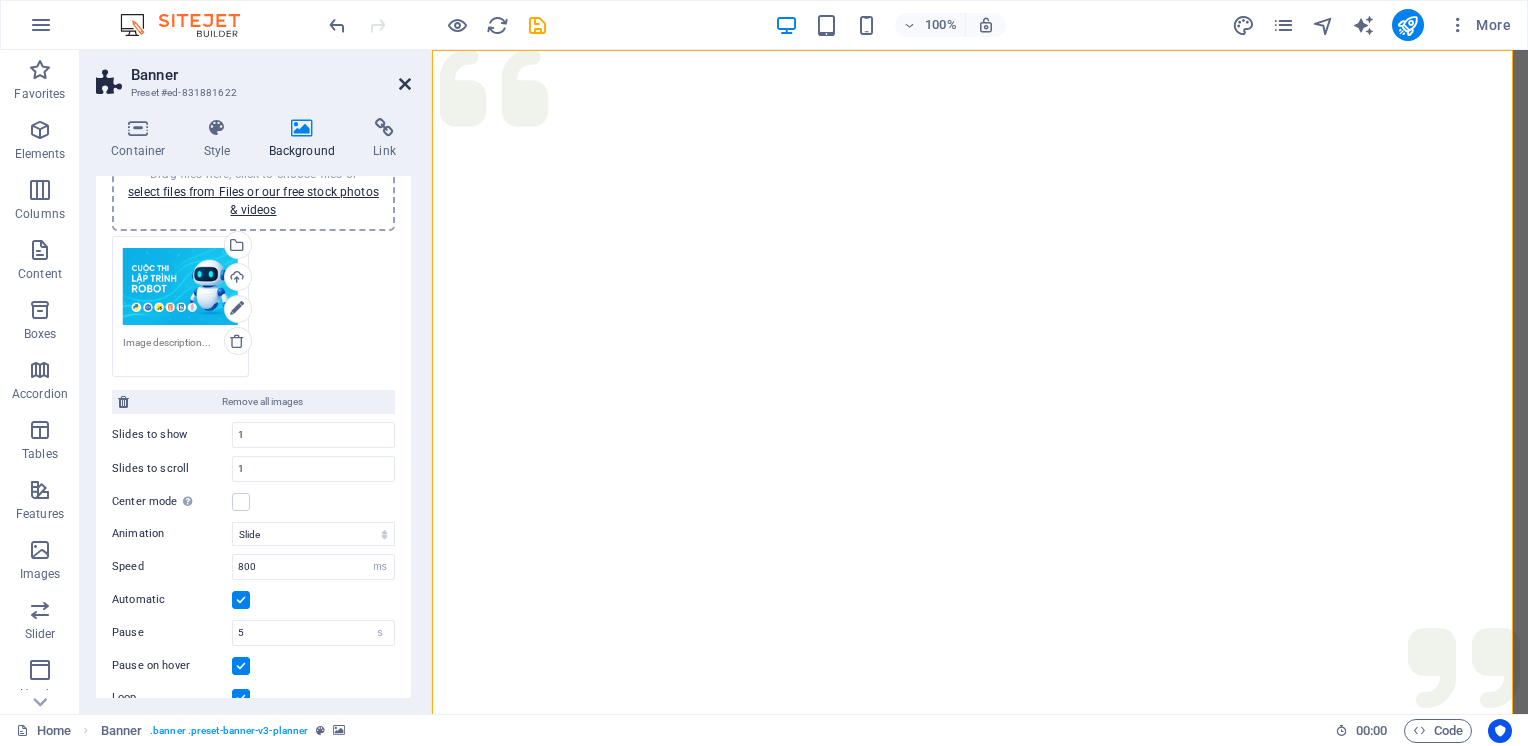 click at bounding box center (405, 84) 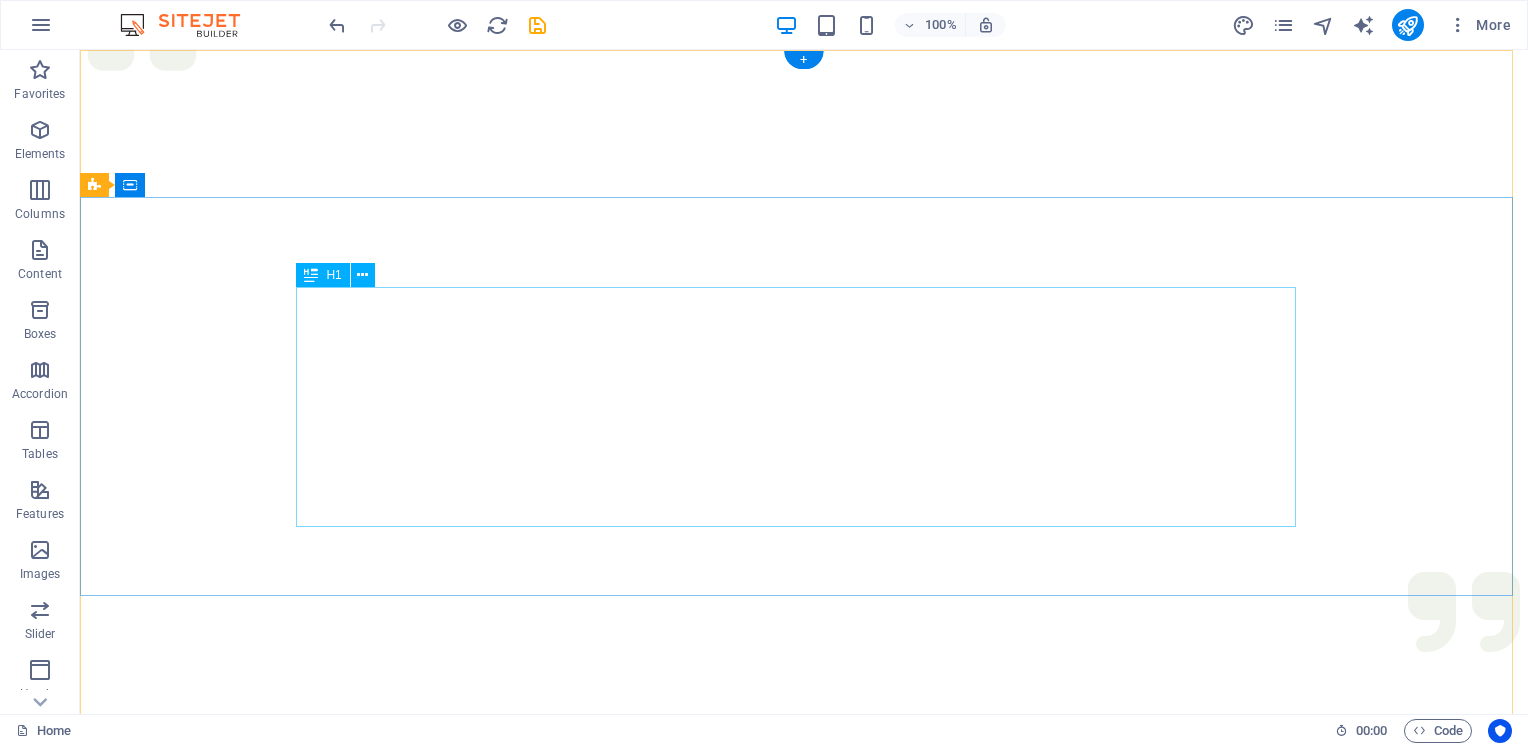 scroll, scrollTop: 0, scrollLeft: 0, axis: both 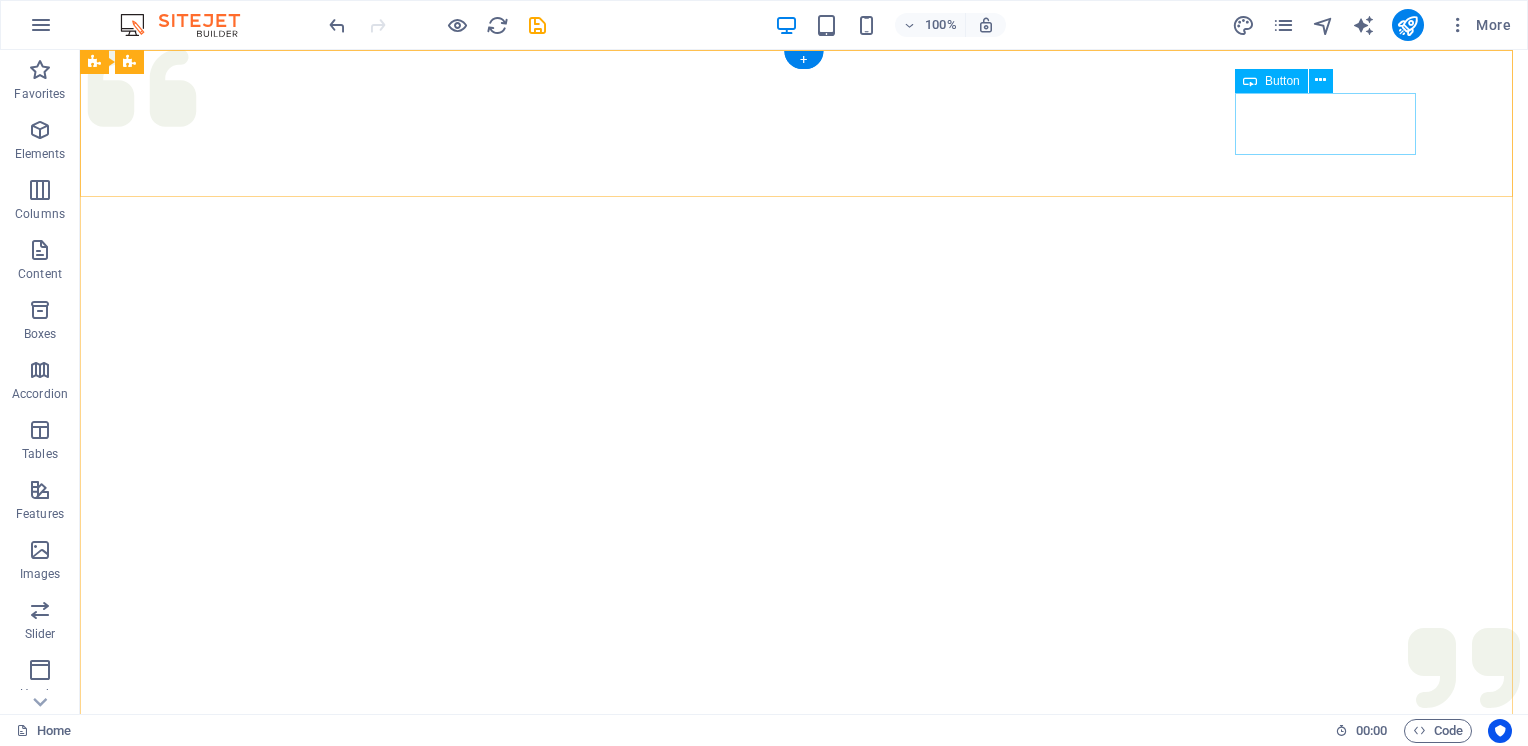 click on "ĐĂNG KÝ" at bounding box center [804, 1137] 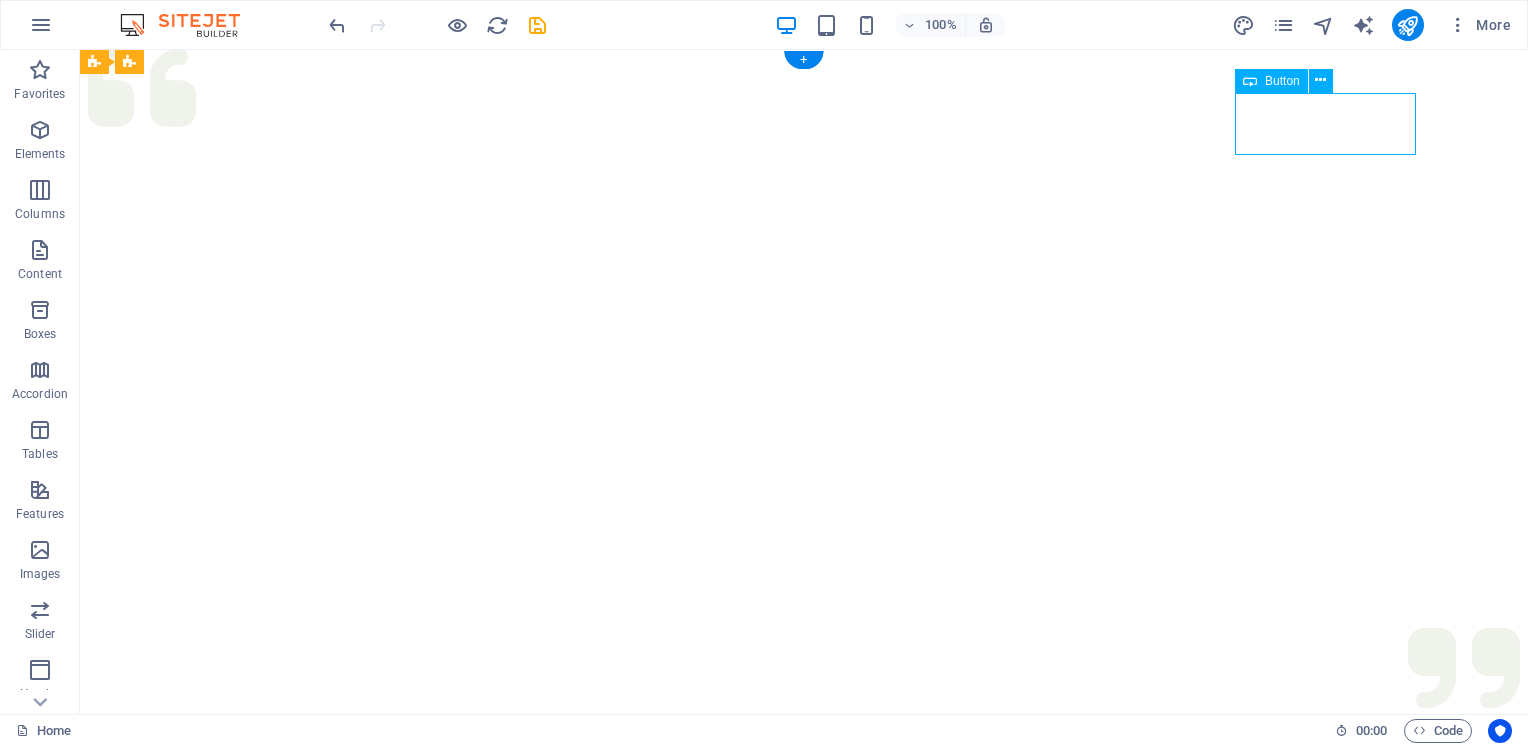 click on "ĐĂNG KÝ" at bounding box center (804, 1137) 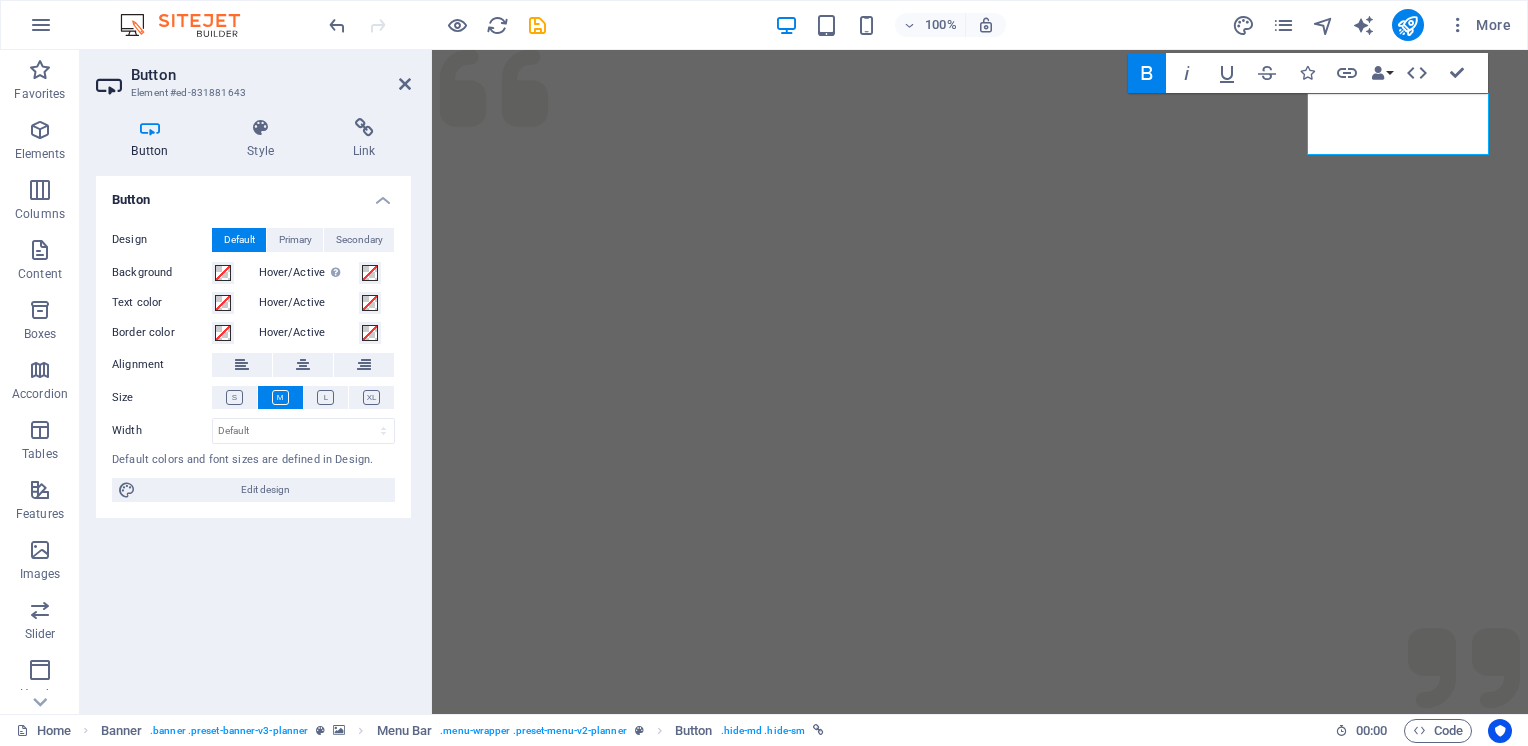 click on "Button" at bounding box center (154, 139) 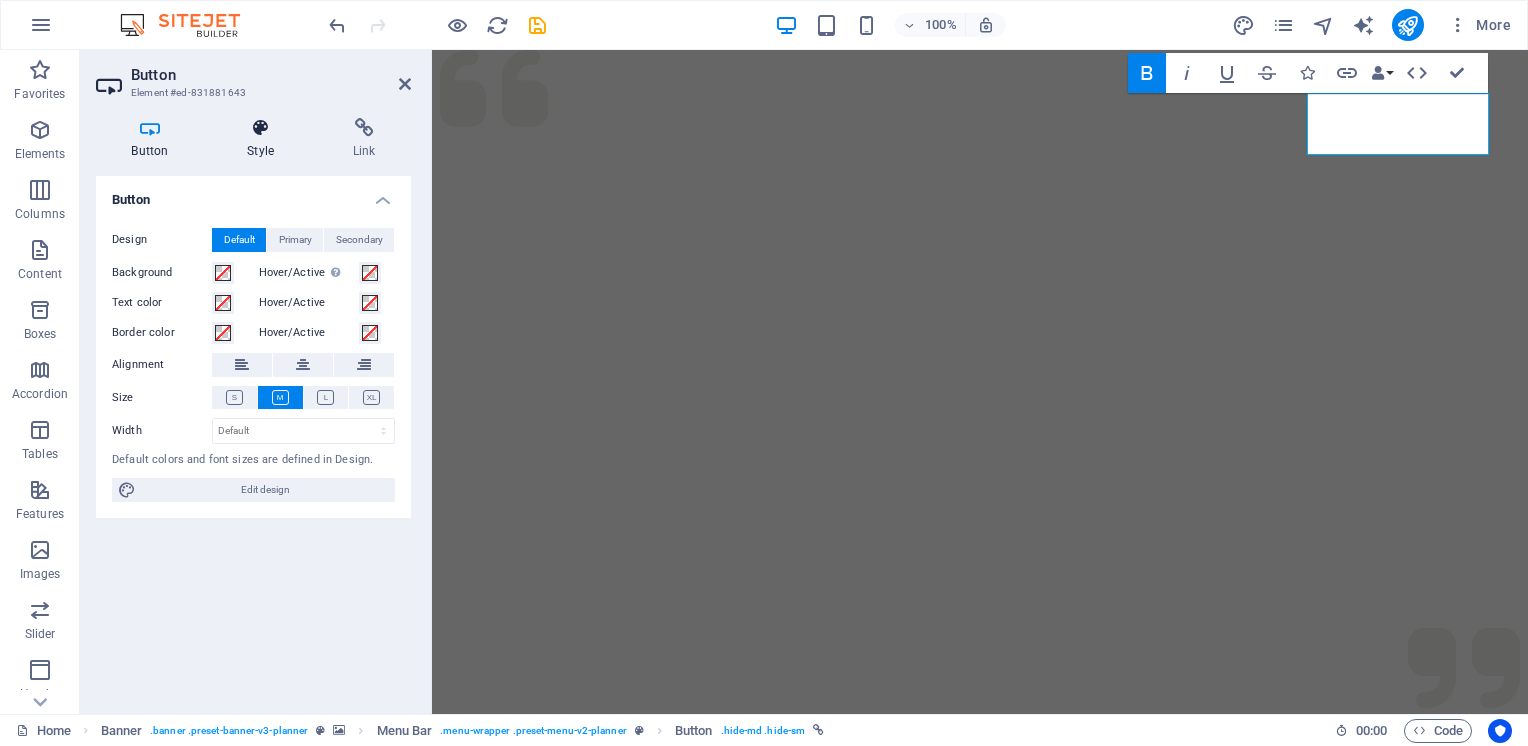 click on "Style" at bounding box center [265, 139] 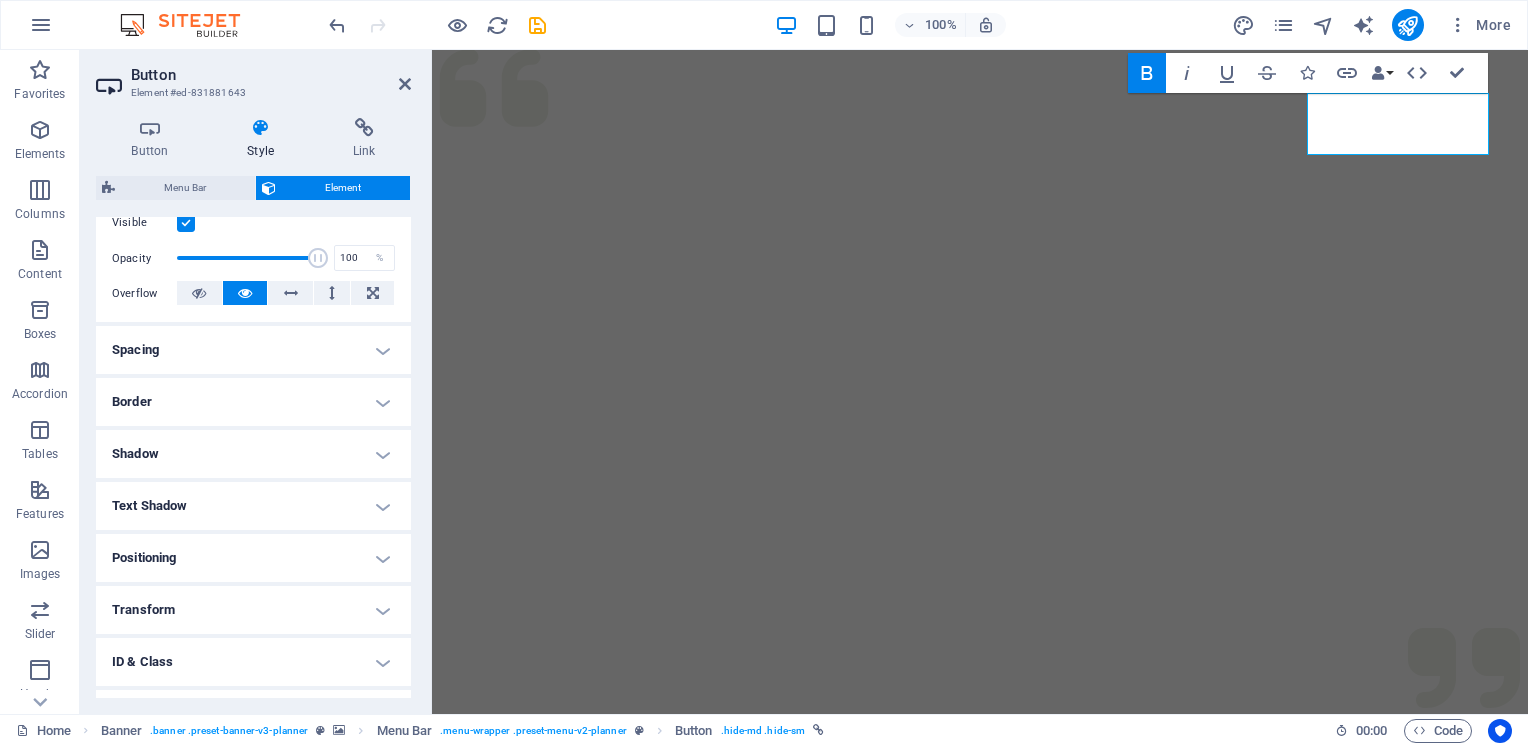 scroll, scrollTop: 300, scrollLeft: 0, axis: vertical 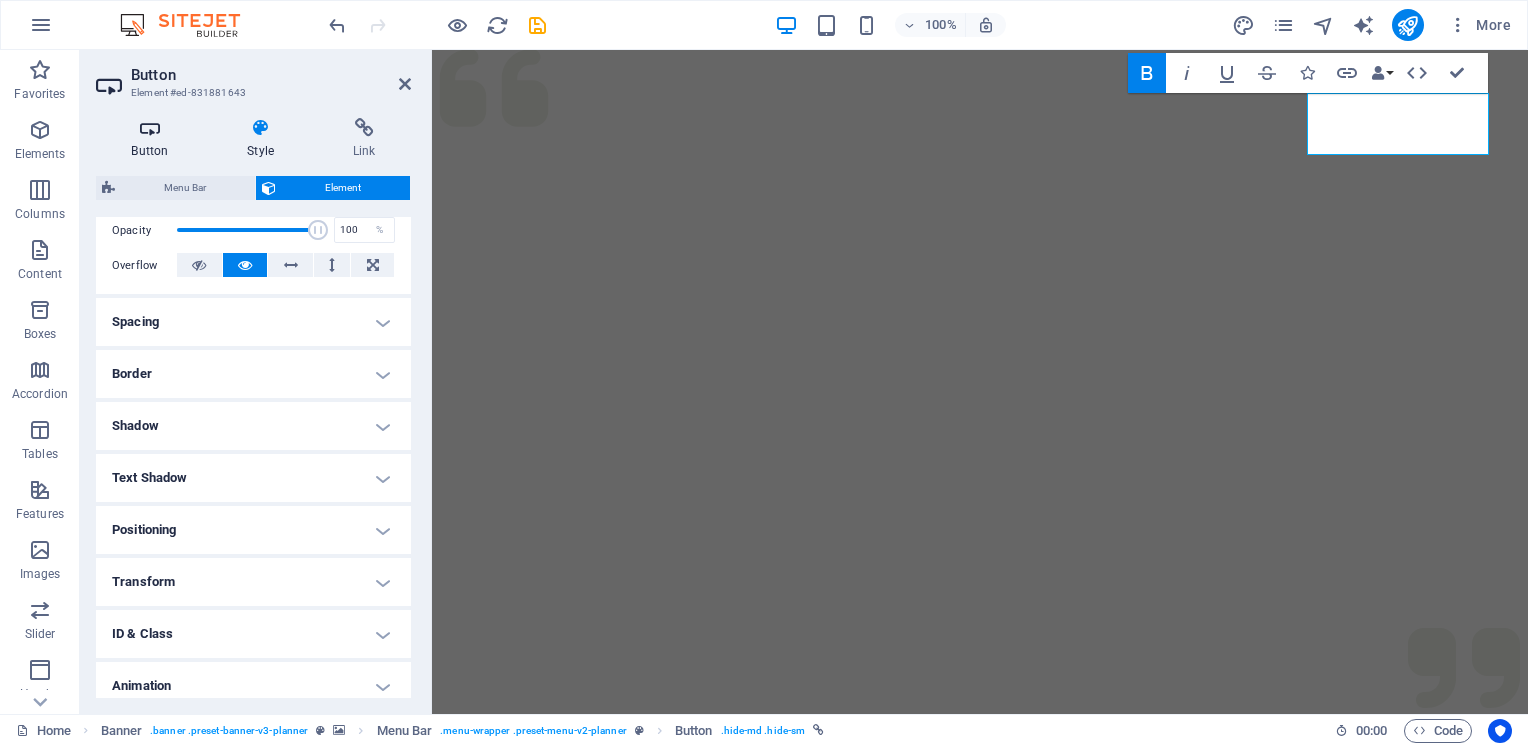 click at bounding box center [150, 128] 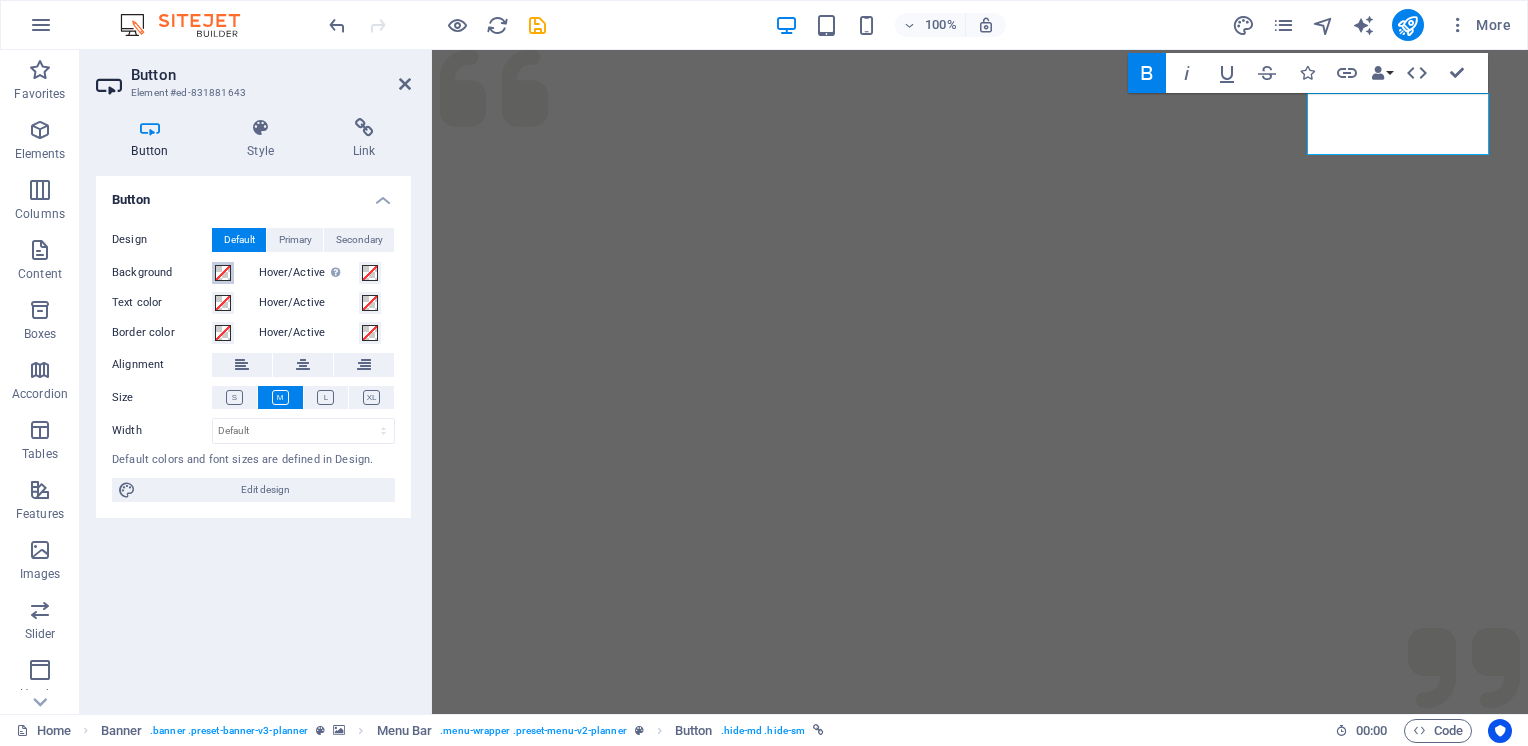 click at bounding box center [223, 273] 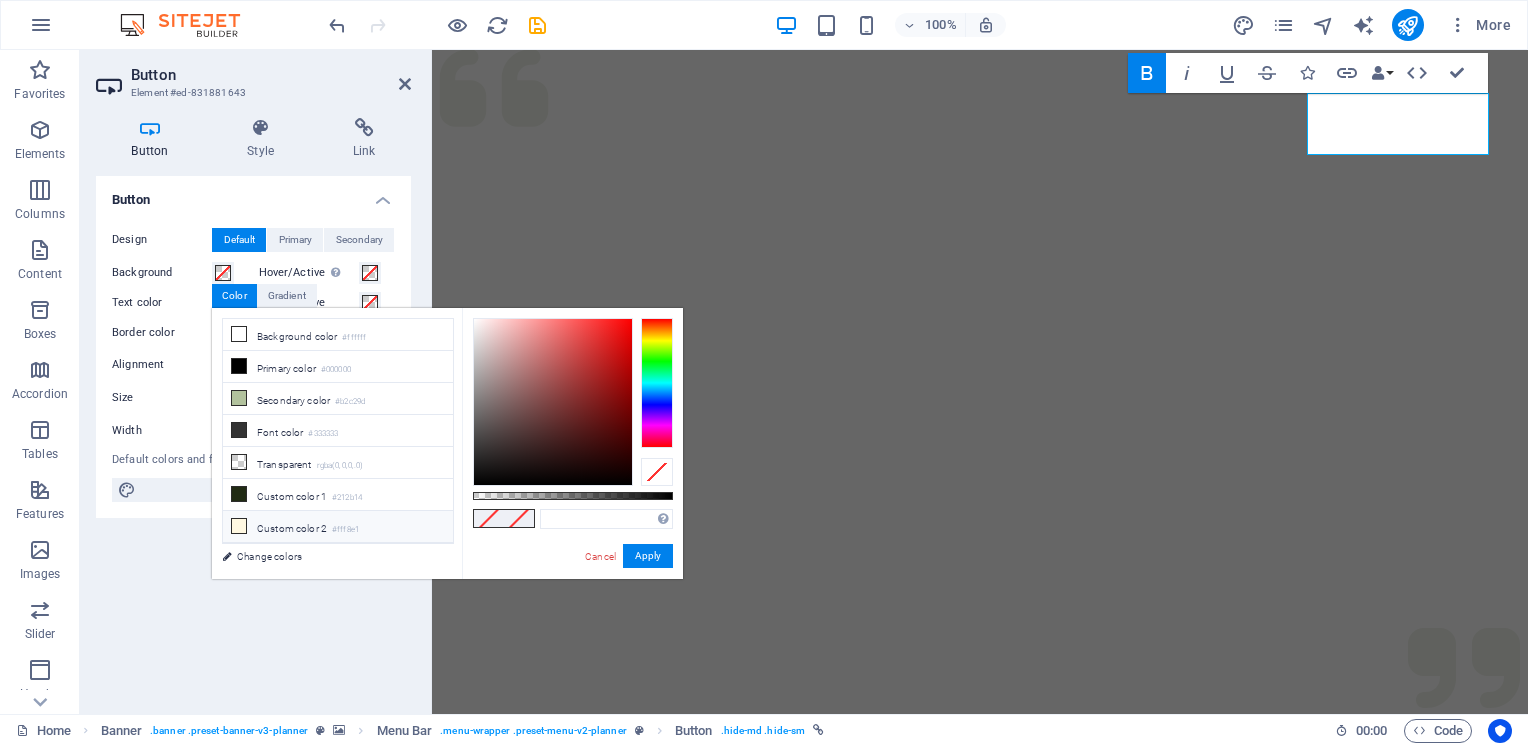 click on "Custom color 2
#fff8e1" at bounding box center [338, 527] 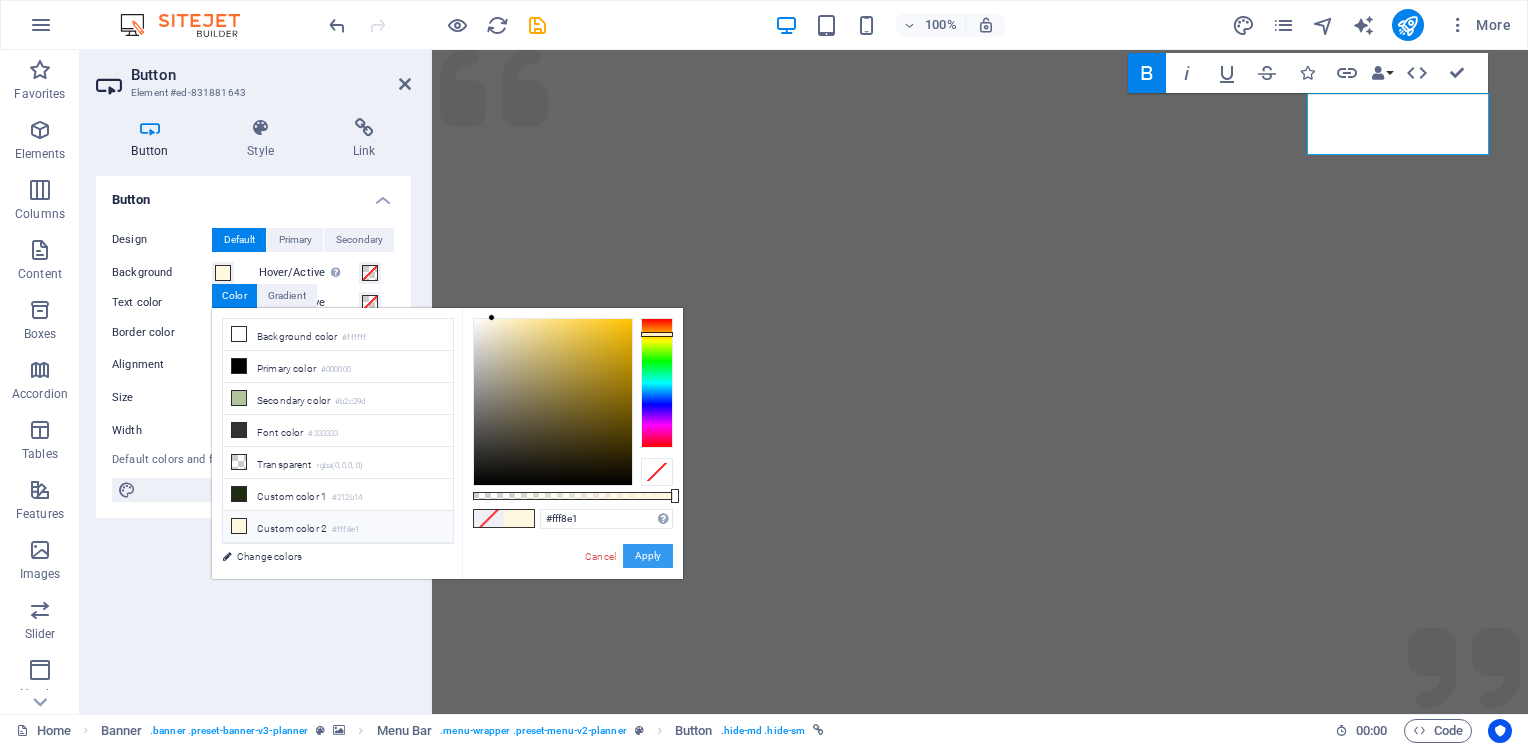 drag, startPoint x: 648, startPoint y: 553, endPoint x: 213, endPoint y: 504, distance: 437.75107 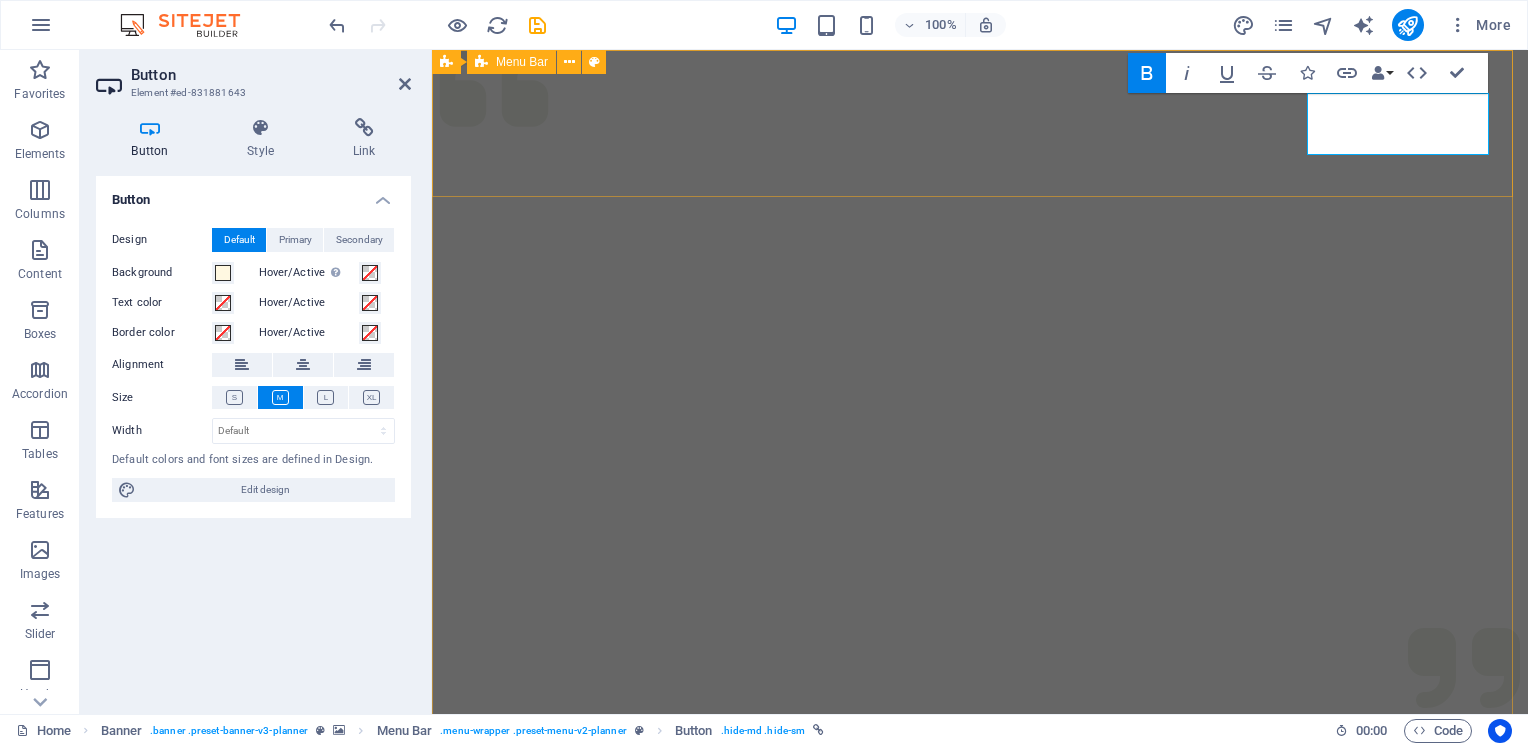 click on "Menu Services About Team Gallery Contact ĐĂNG KÝ" at bounding box center (980, 1067) 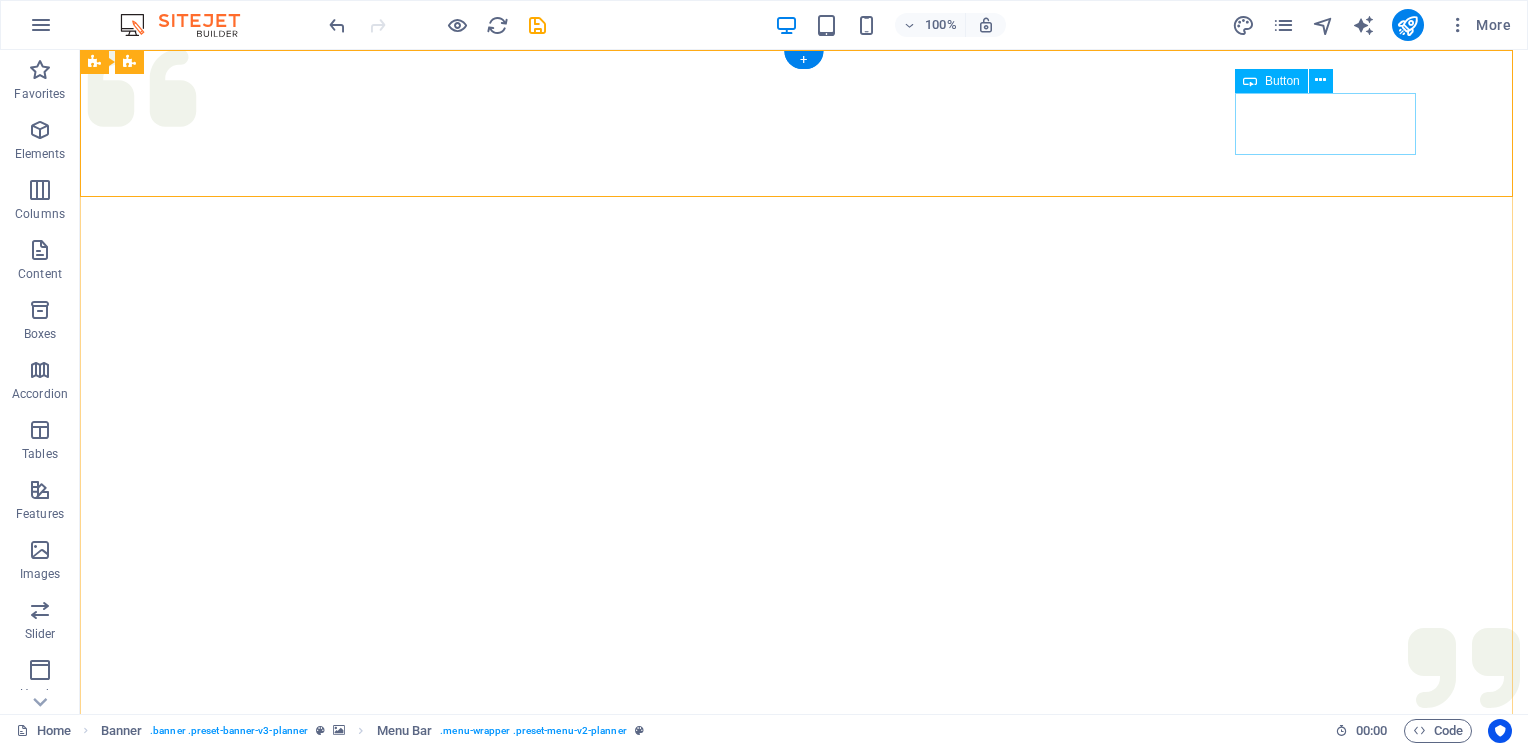 click on "ĐĂNG KÝ" at bounding box center [804, 1137] 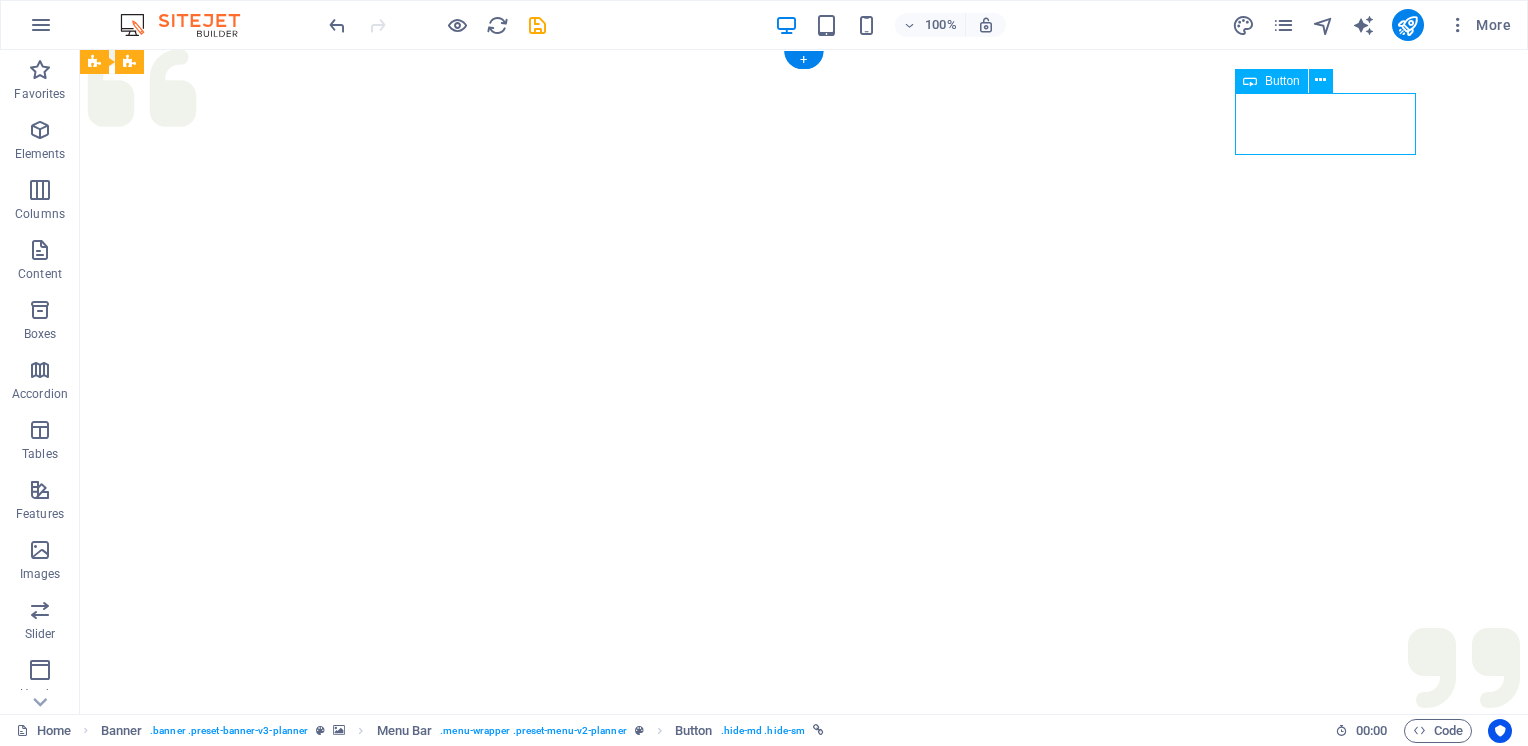 click on "ĐĂNG KÝ" at bounding box center (804, 1137) 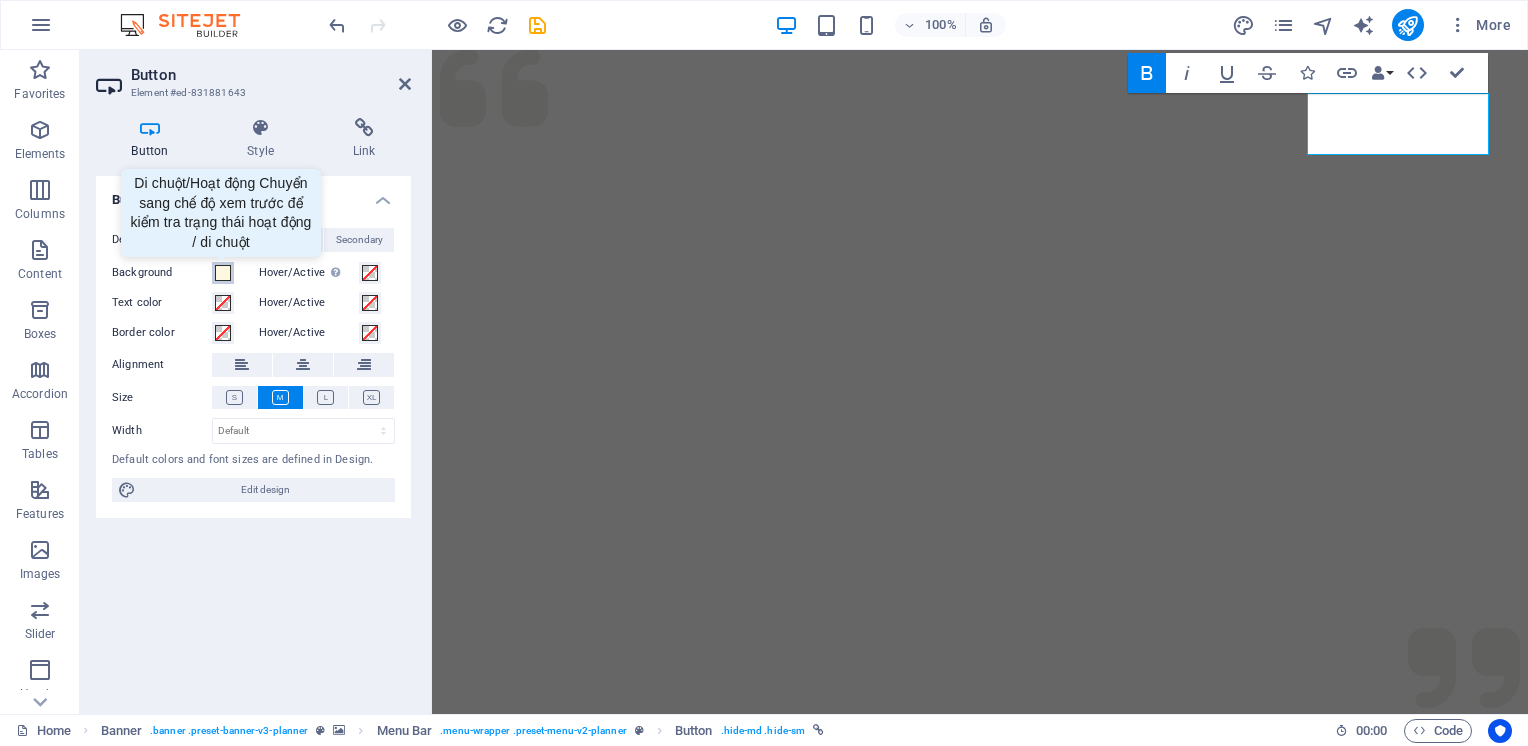click at bounding box center [223, 273] 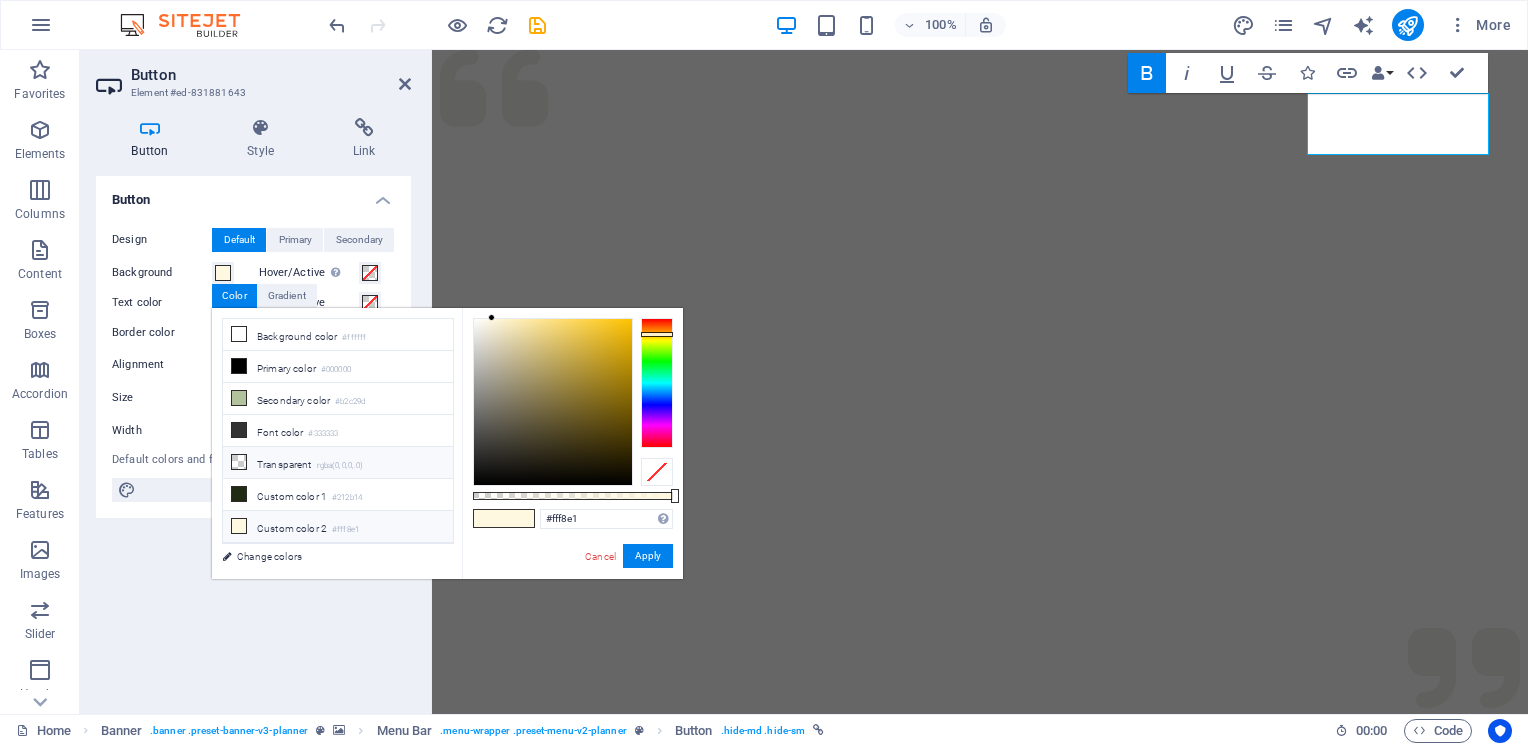 click at bounding box center (239, 462) 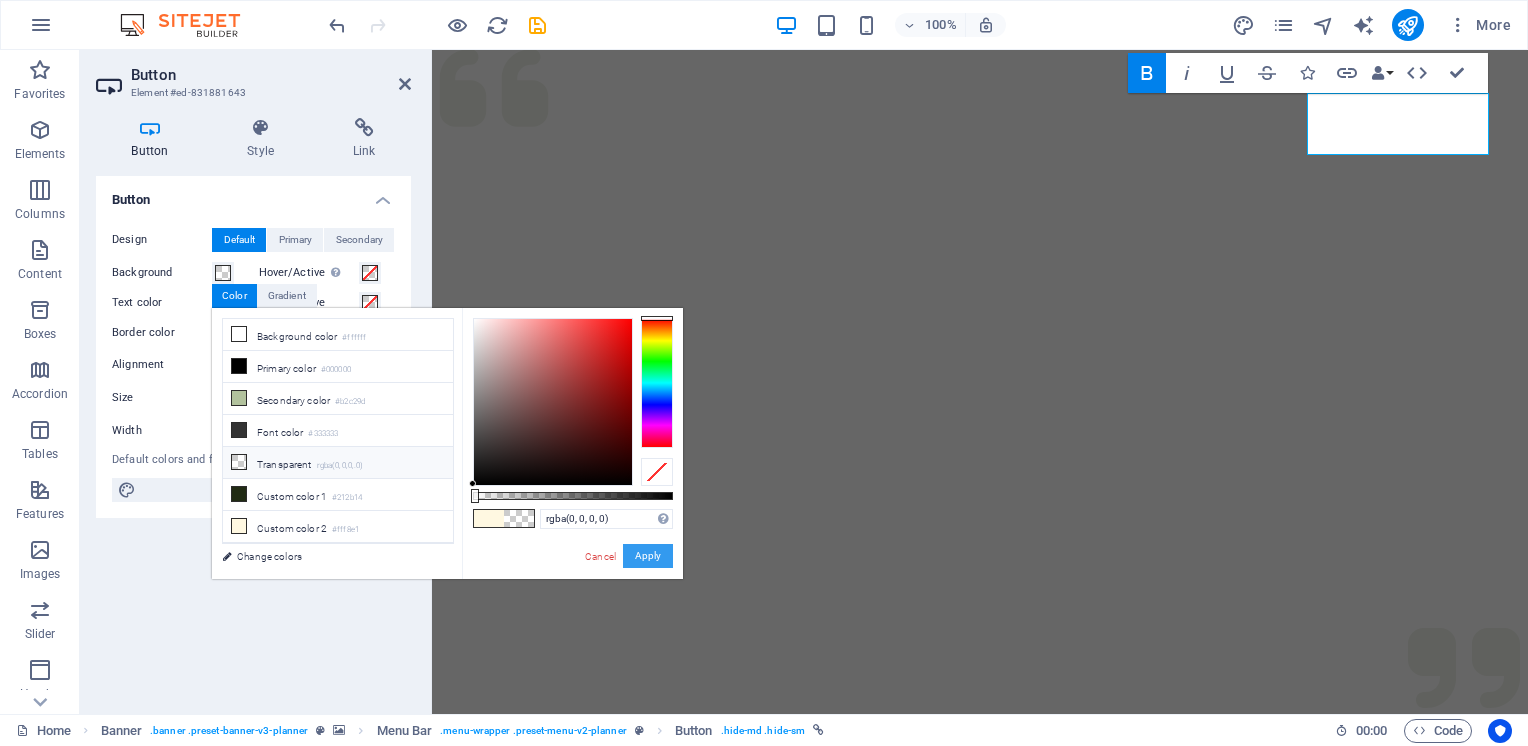 drag, startPoint x: 642, startPoint y: 551, endPoint x: 211, endPoint y: 501, distance: 433.89053 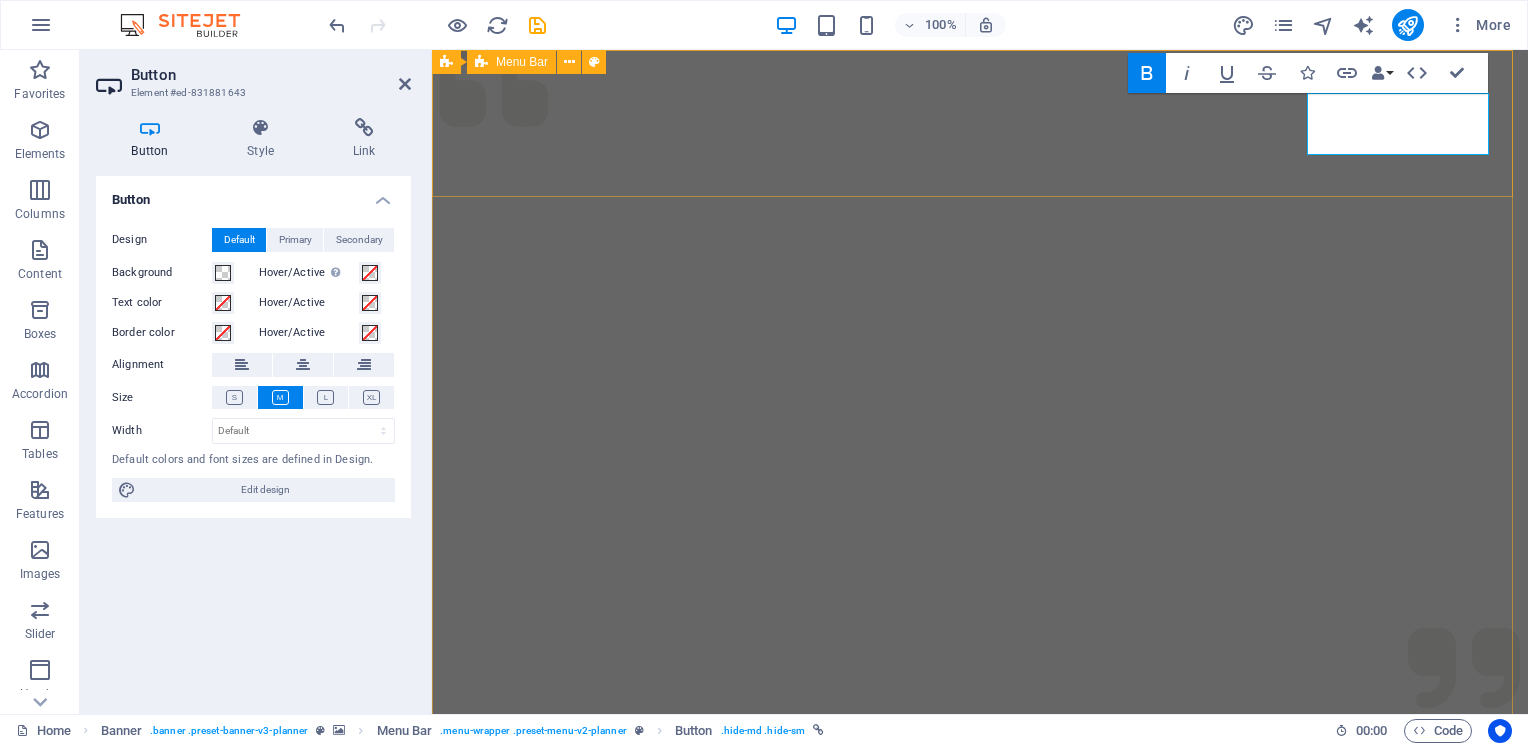 click on "Menu Services About Team Gallery Contact ĐĂNG KÝ" at bounding box center [980, 1067] 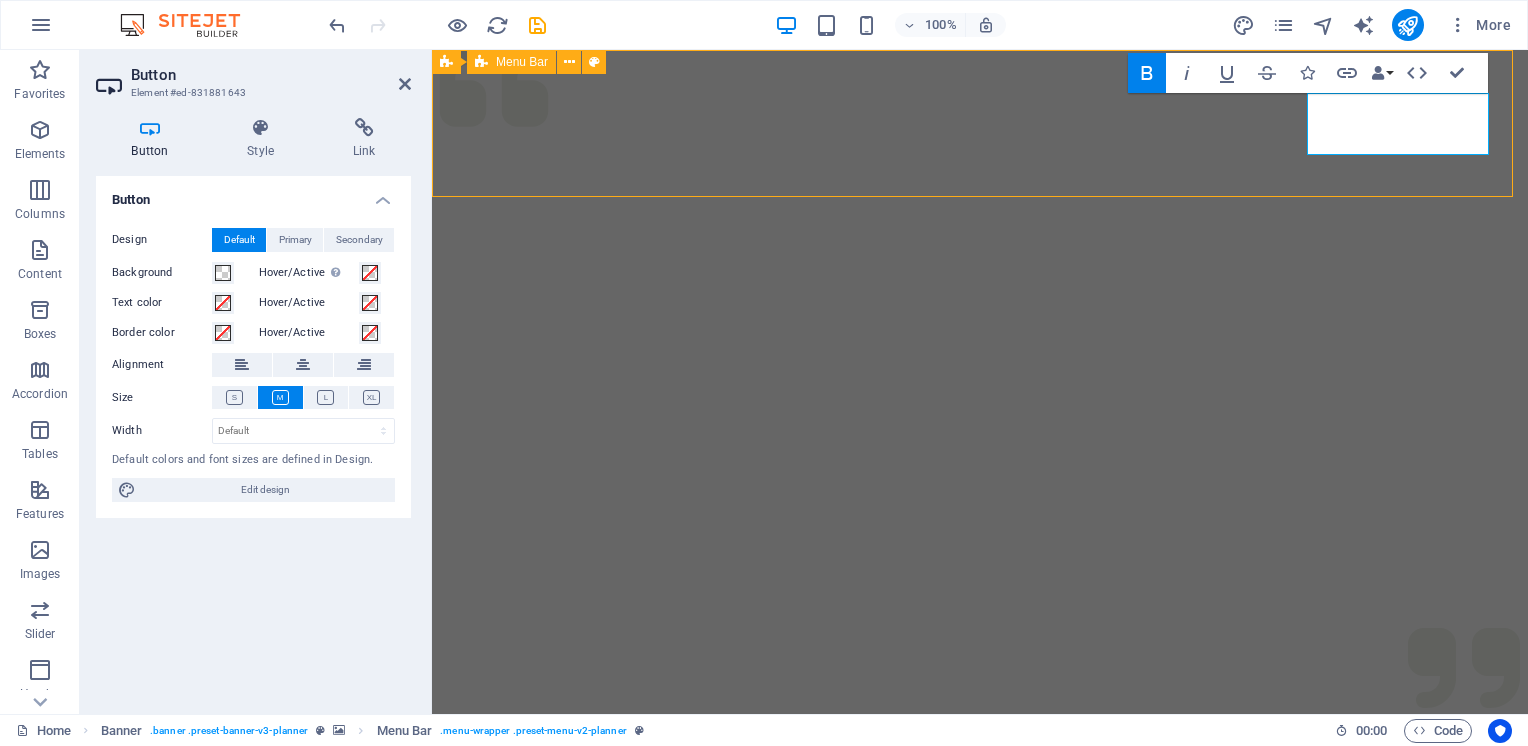 click on "Menu Services About Team Gallery Contact ĐĂNG KÝ" at bounding box center (980, 1067) 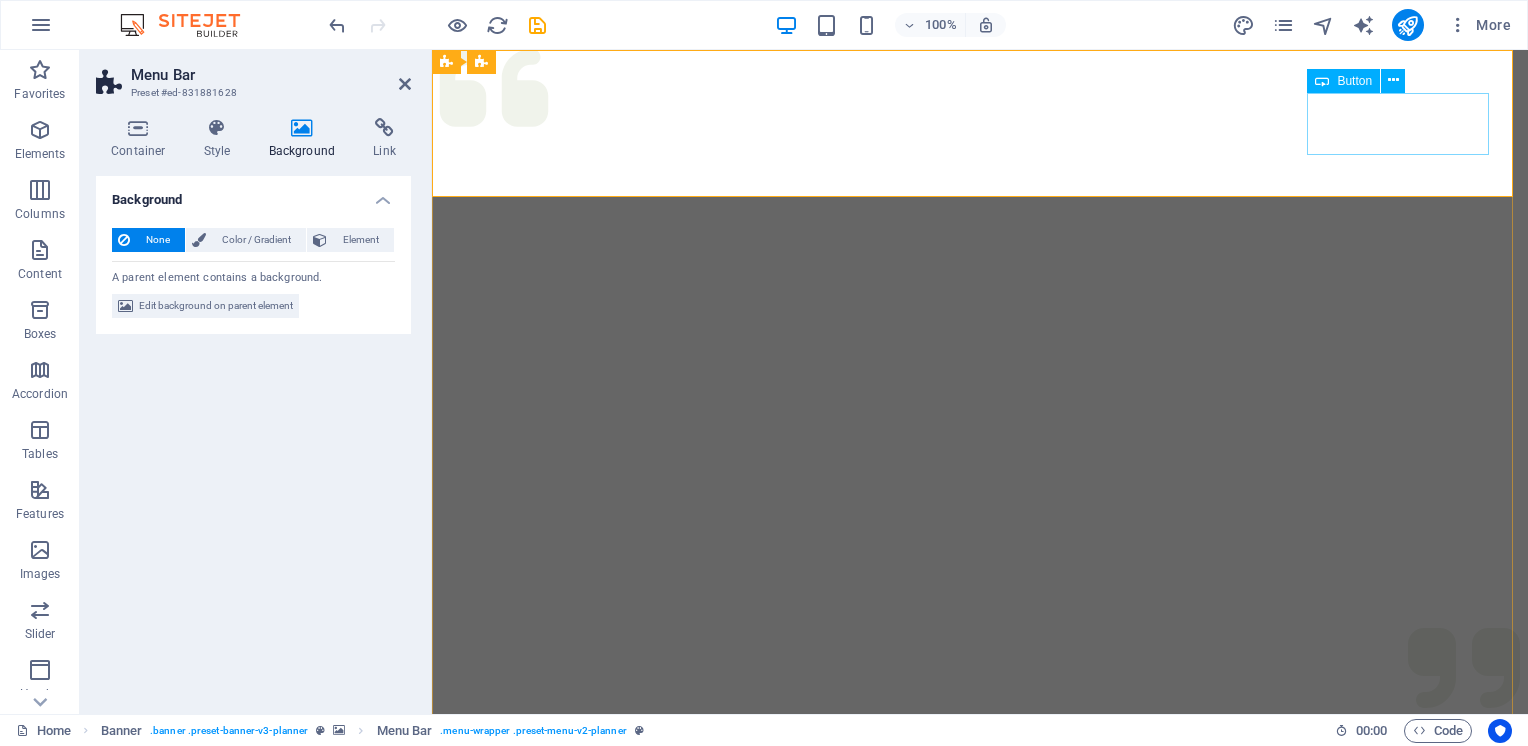 click on "ĐĂNG KÝ" at bounding box center (980, 1137) 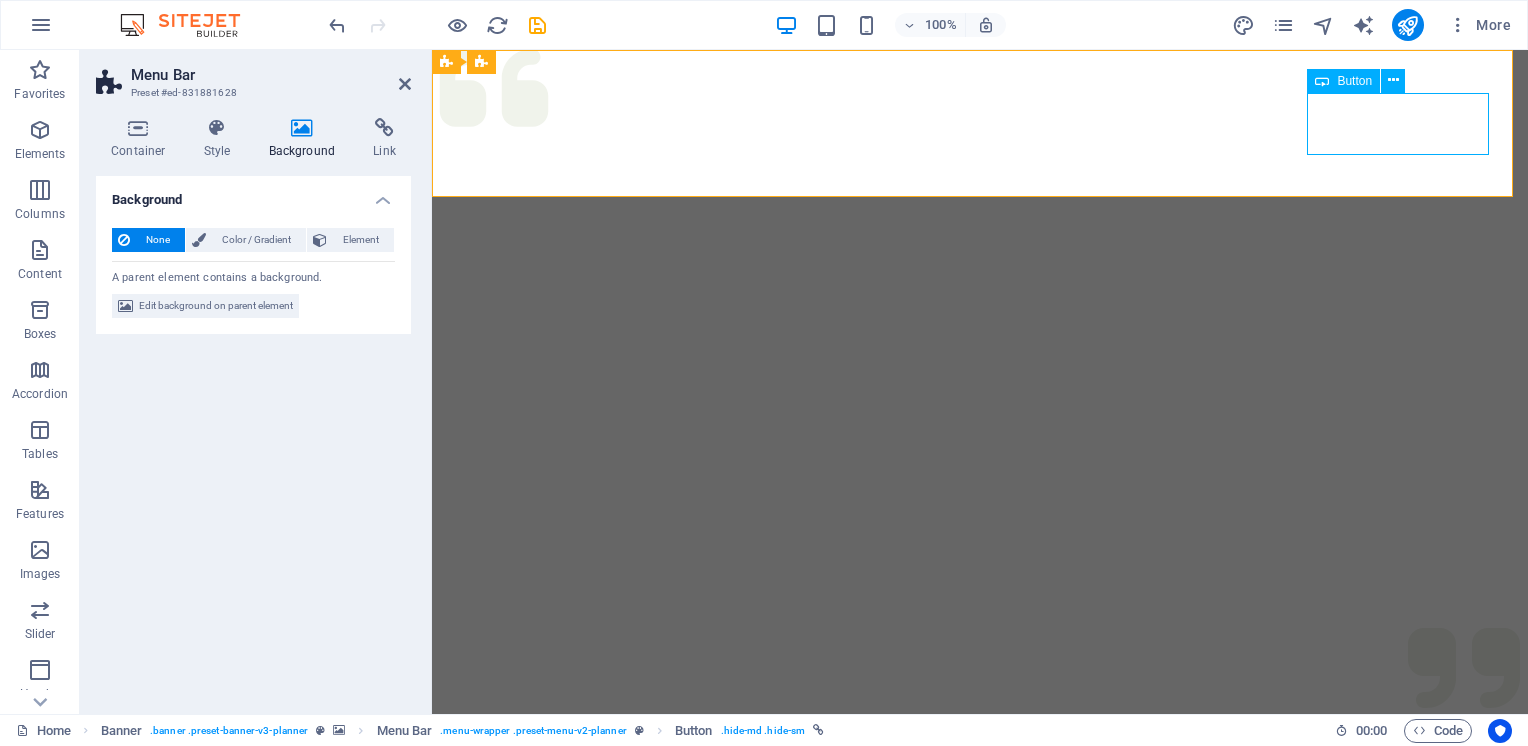 click on "ĐĂNG KÝ" at bounding box center [980, 1137] 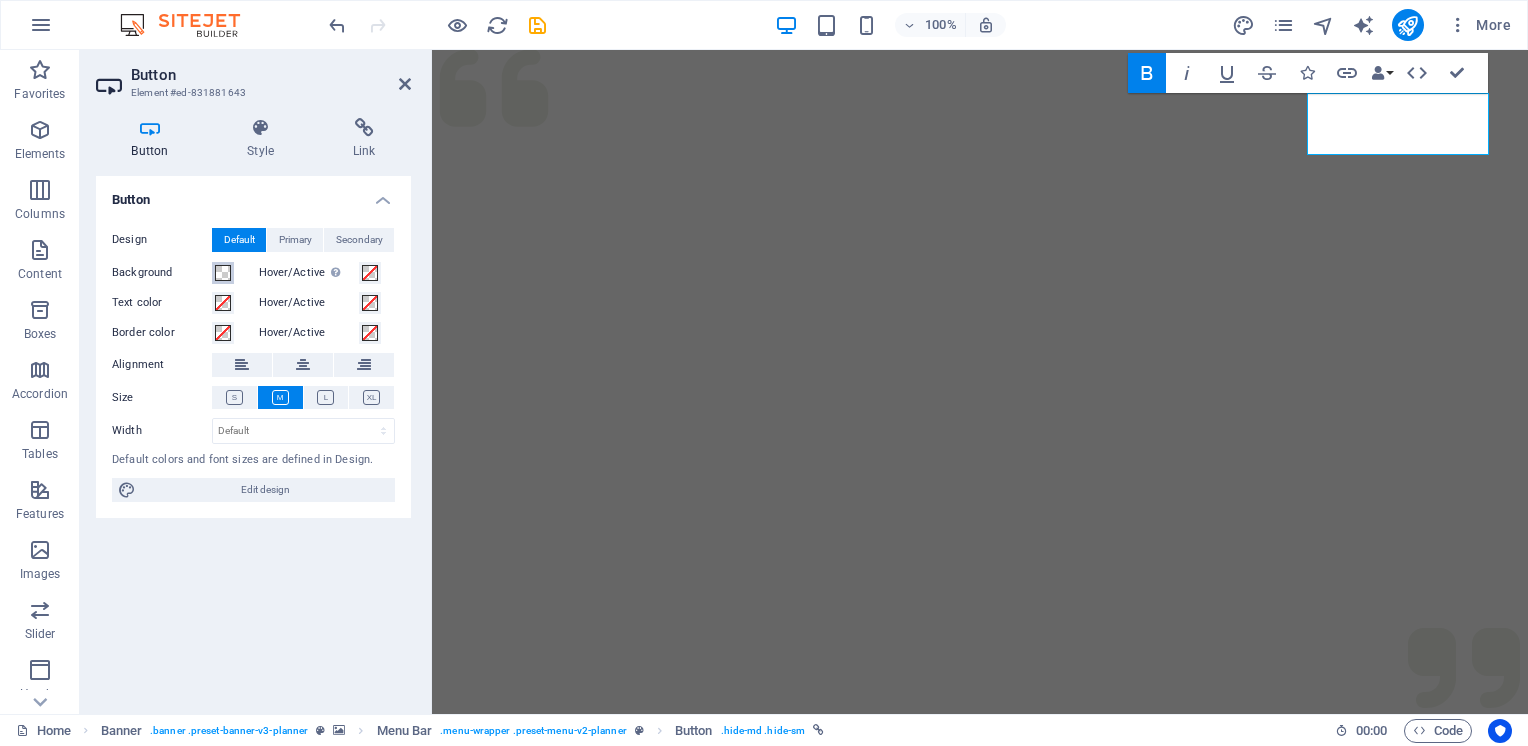 click at bounding box center [223, 273] 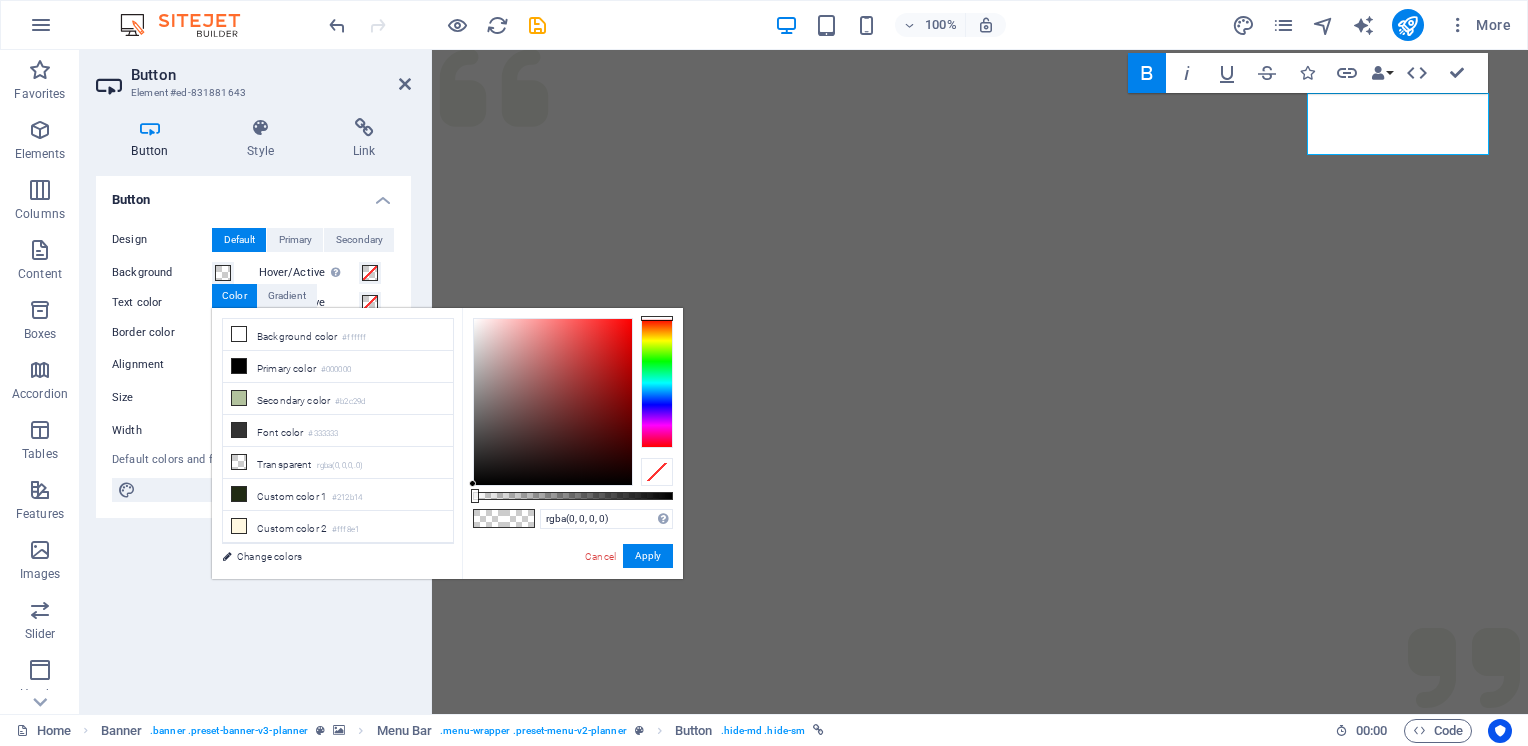 click at bounding box center [657, 472] 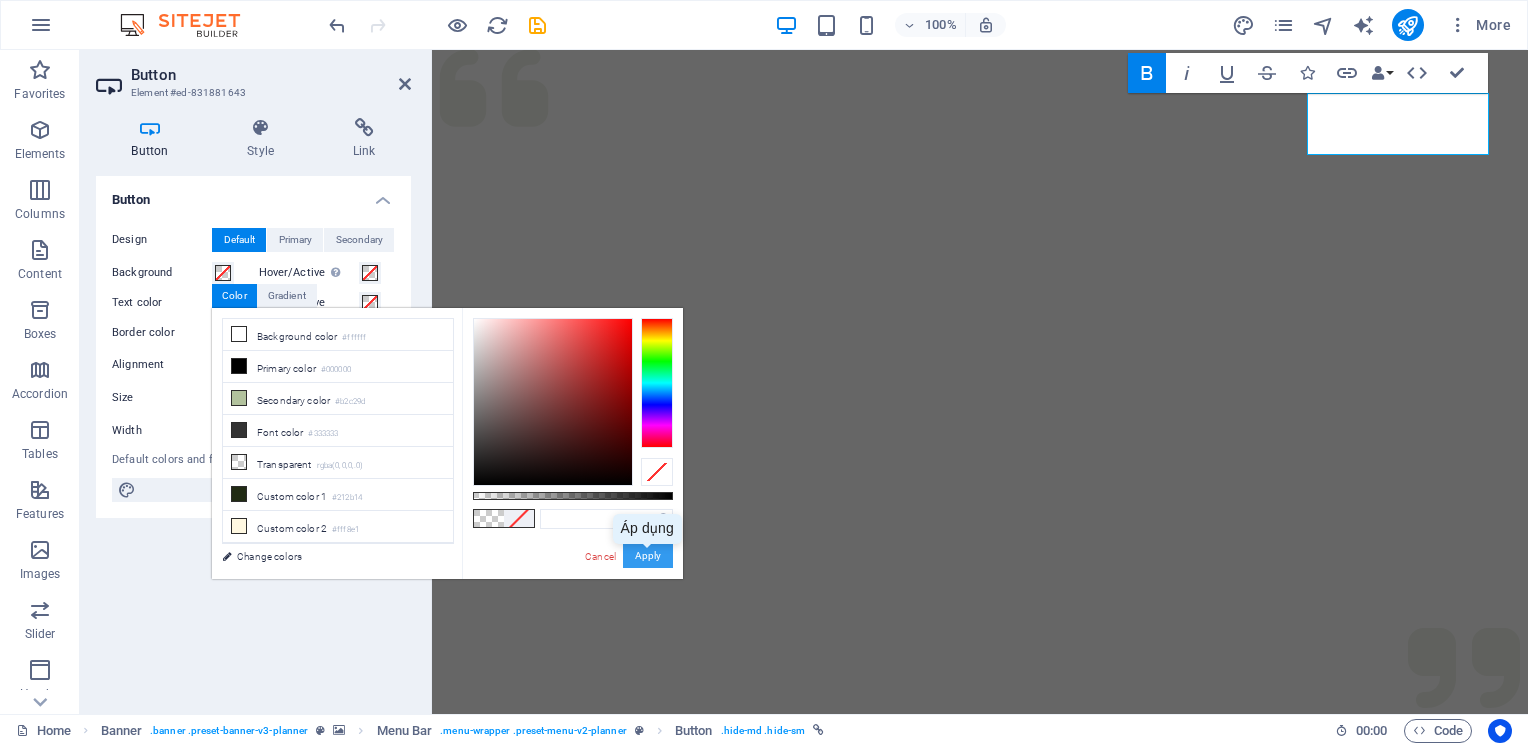 click on "Apply" at bounding box center [648, 556] 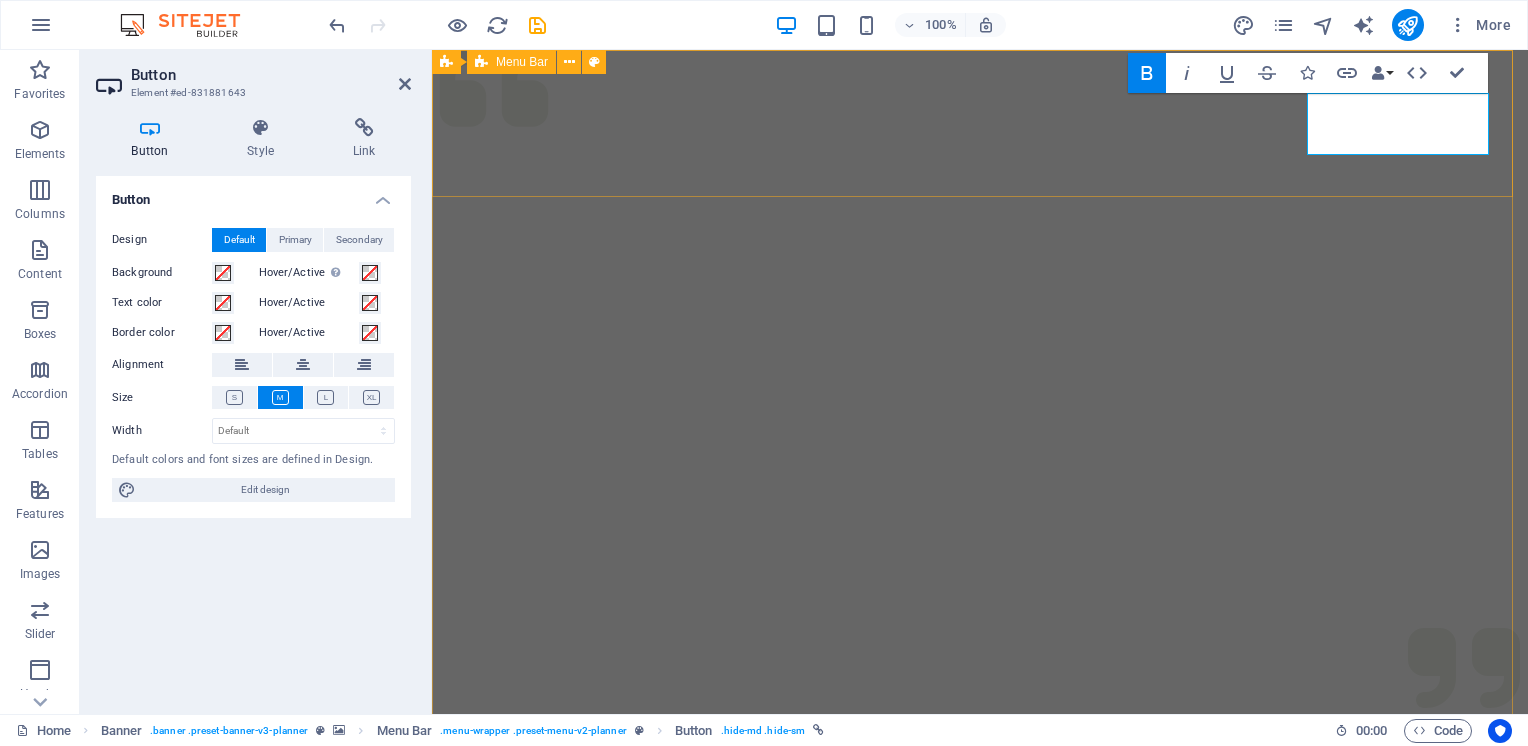 click on "Menu Services About Team Gallery Contact ĐĂNG KÝ" at bounding box center [980, 1067] 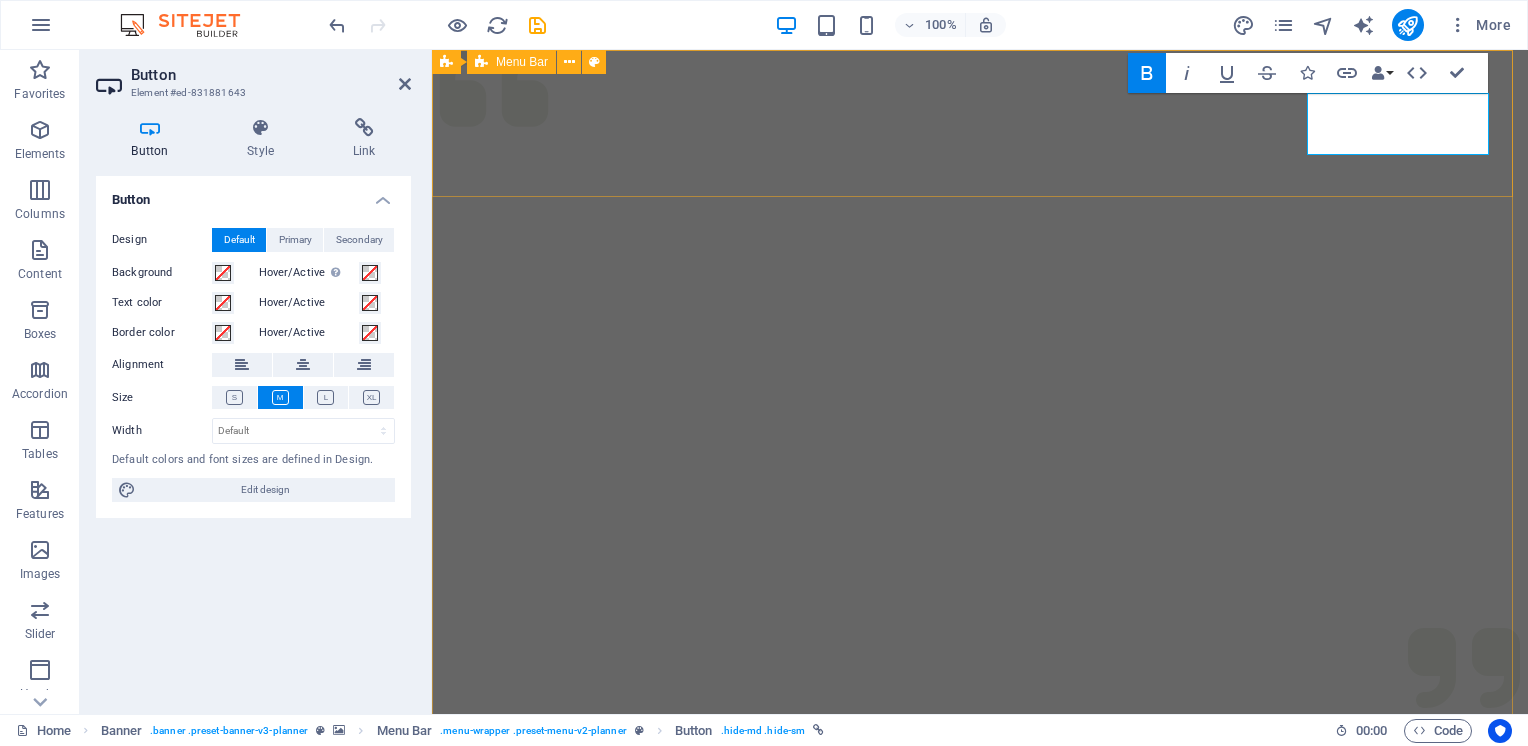 click on "Menu Services About Team Gallery Contact ĐĂNG KÝ" at bounding box center [980, 1067] 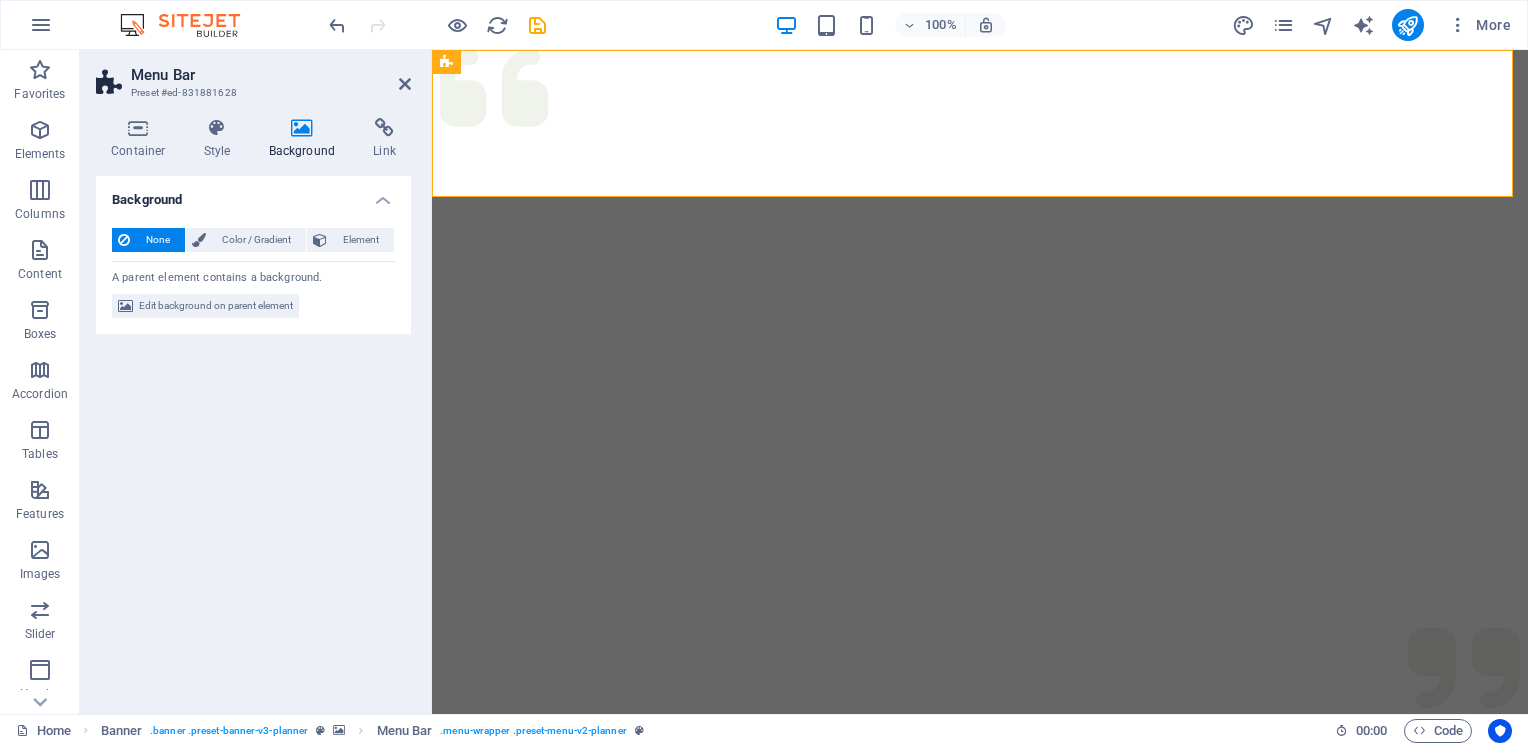 click at bounding box center (972, 50) 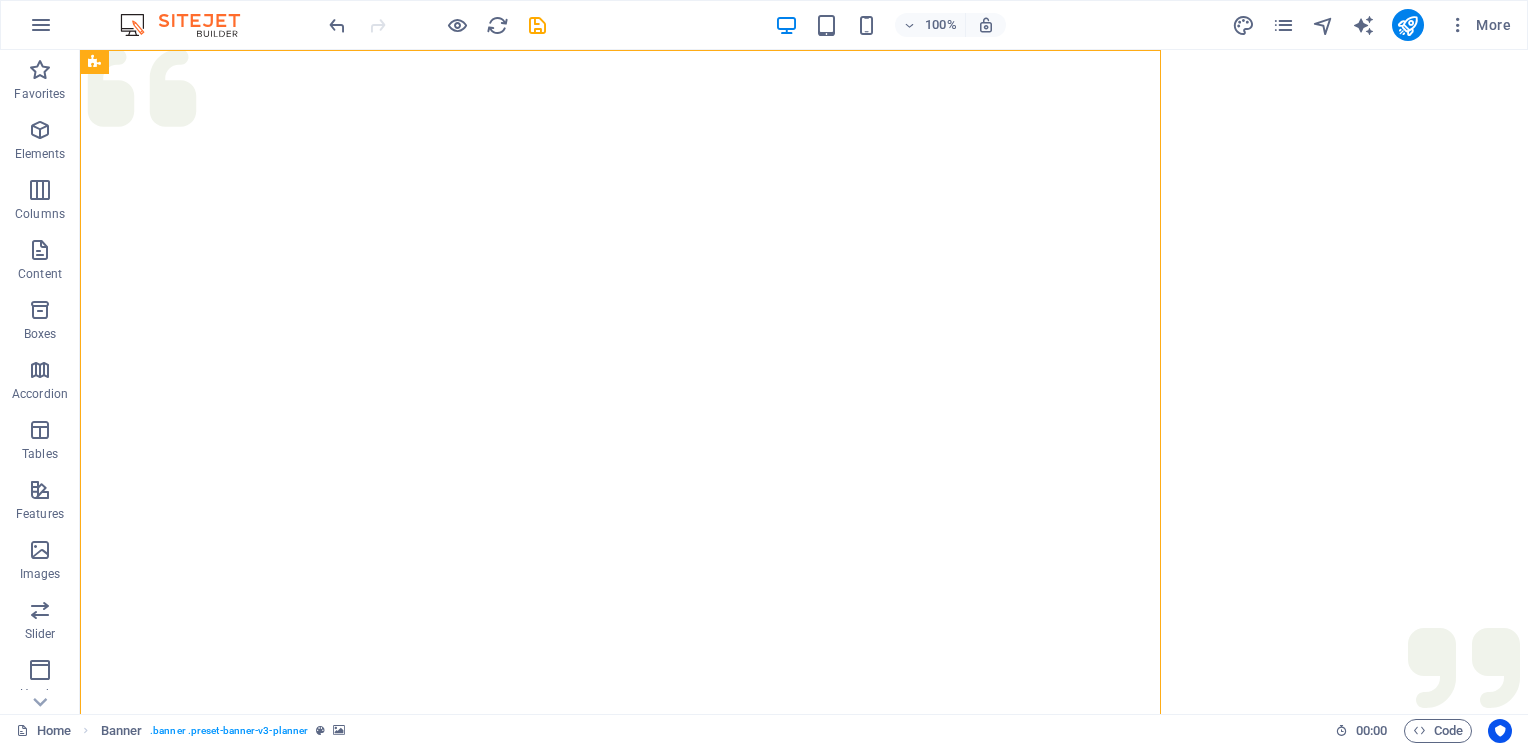 click at bounding box center (620, 50) 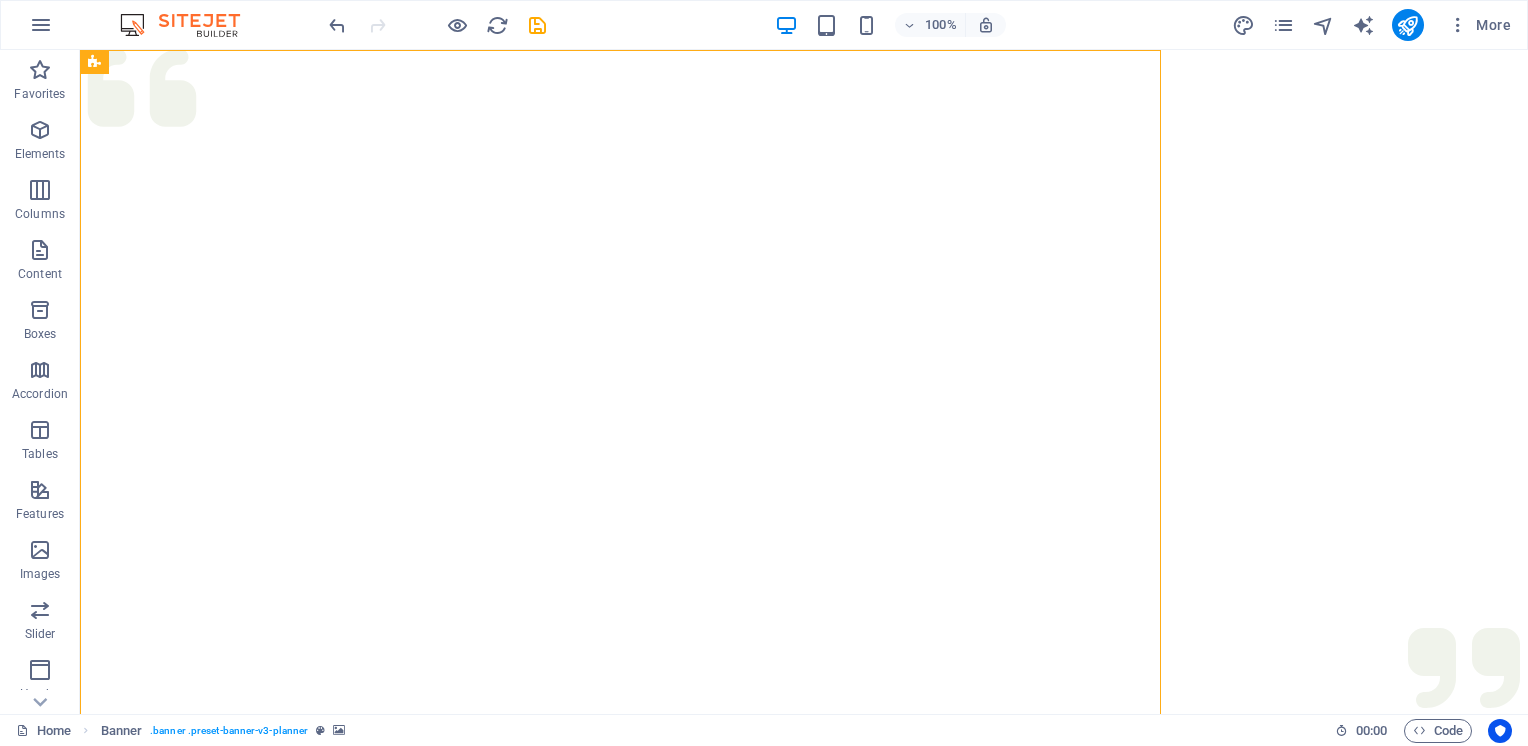 select on "progressive" 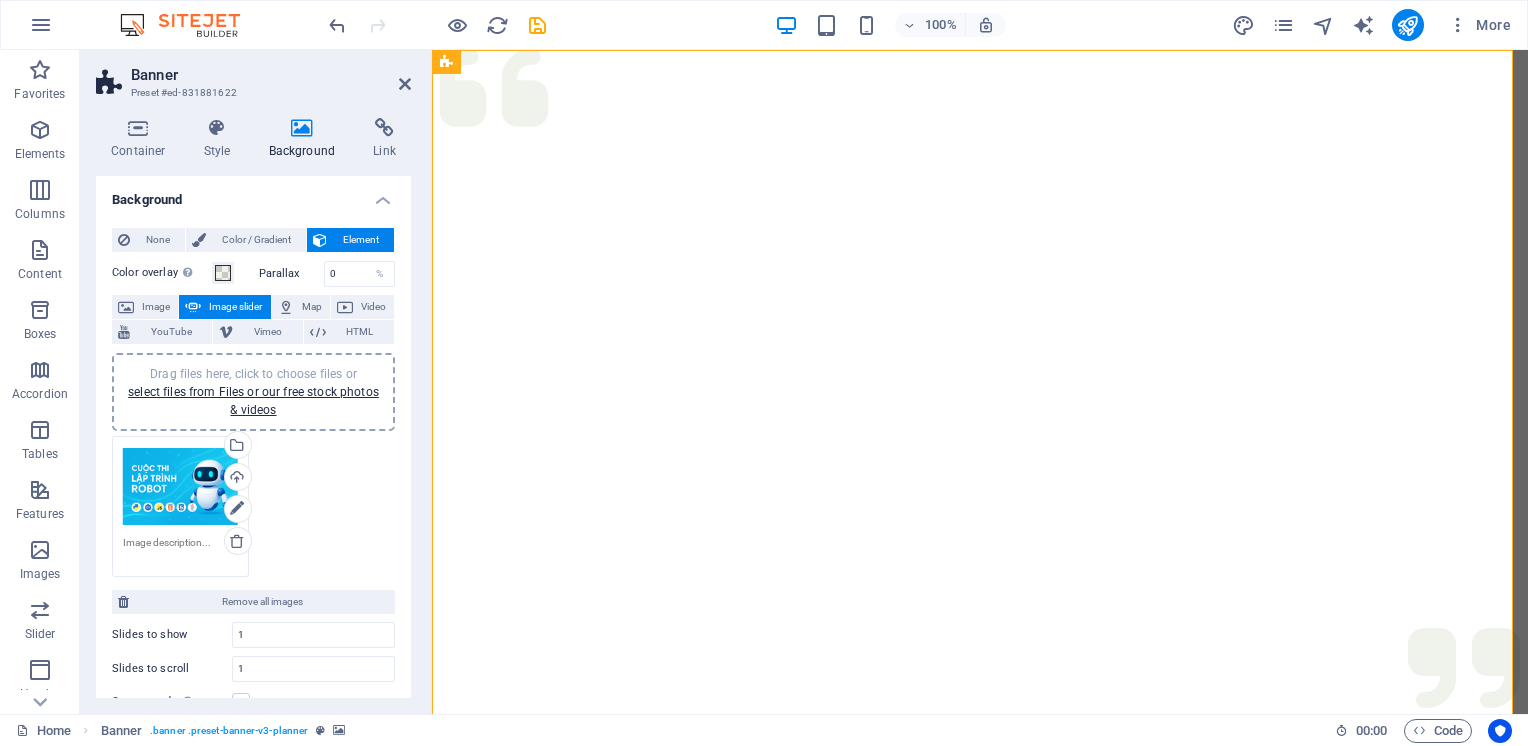 click on "Drag files here, click to choose files or select files from Files or our free stock photos & videos" at bounding box center (253, 392) 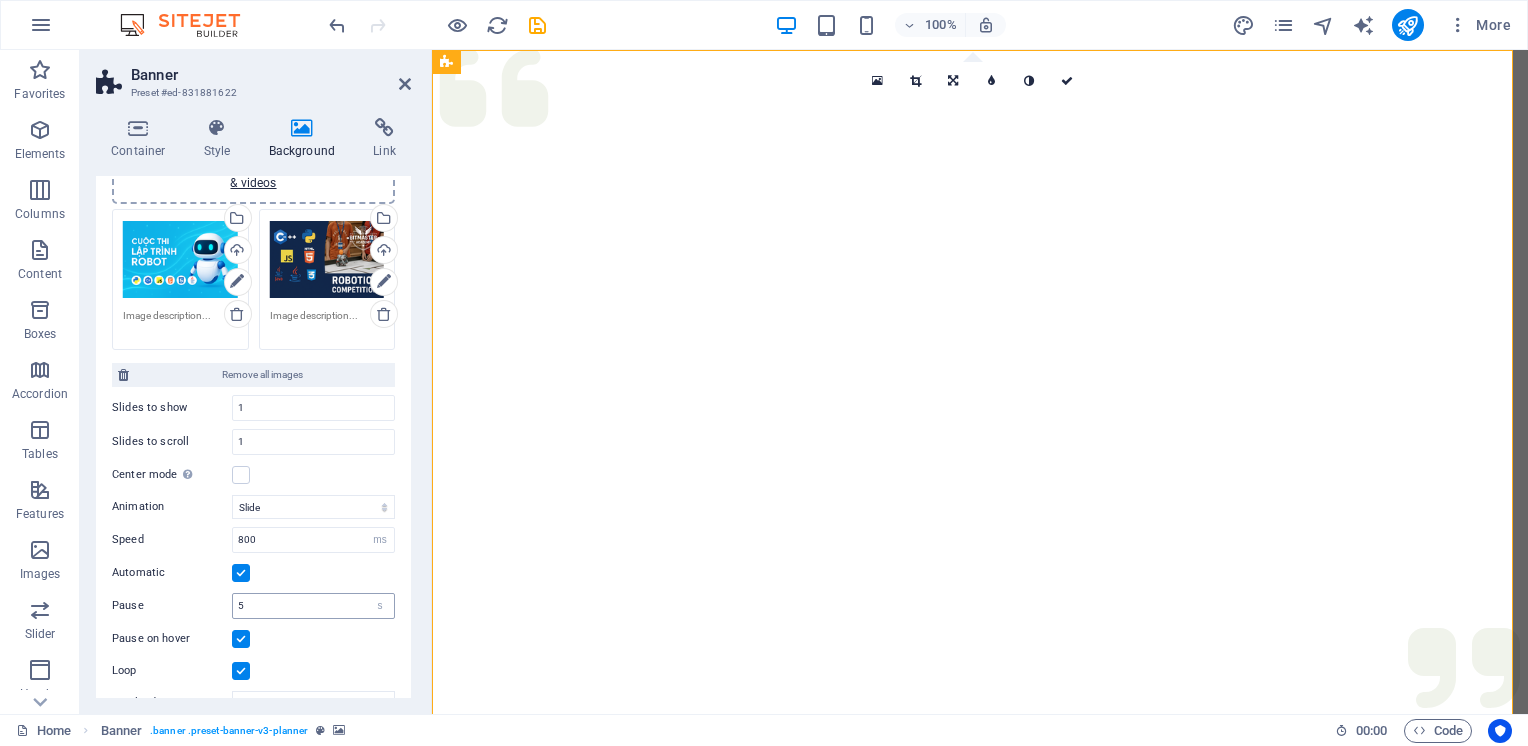 scroll, scrollTop: 300, scrollLeft: 0, axis: vertical 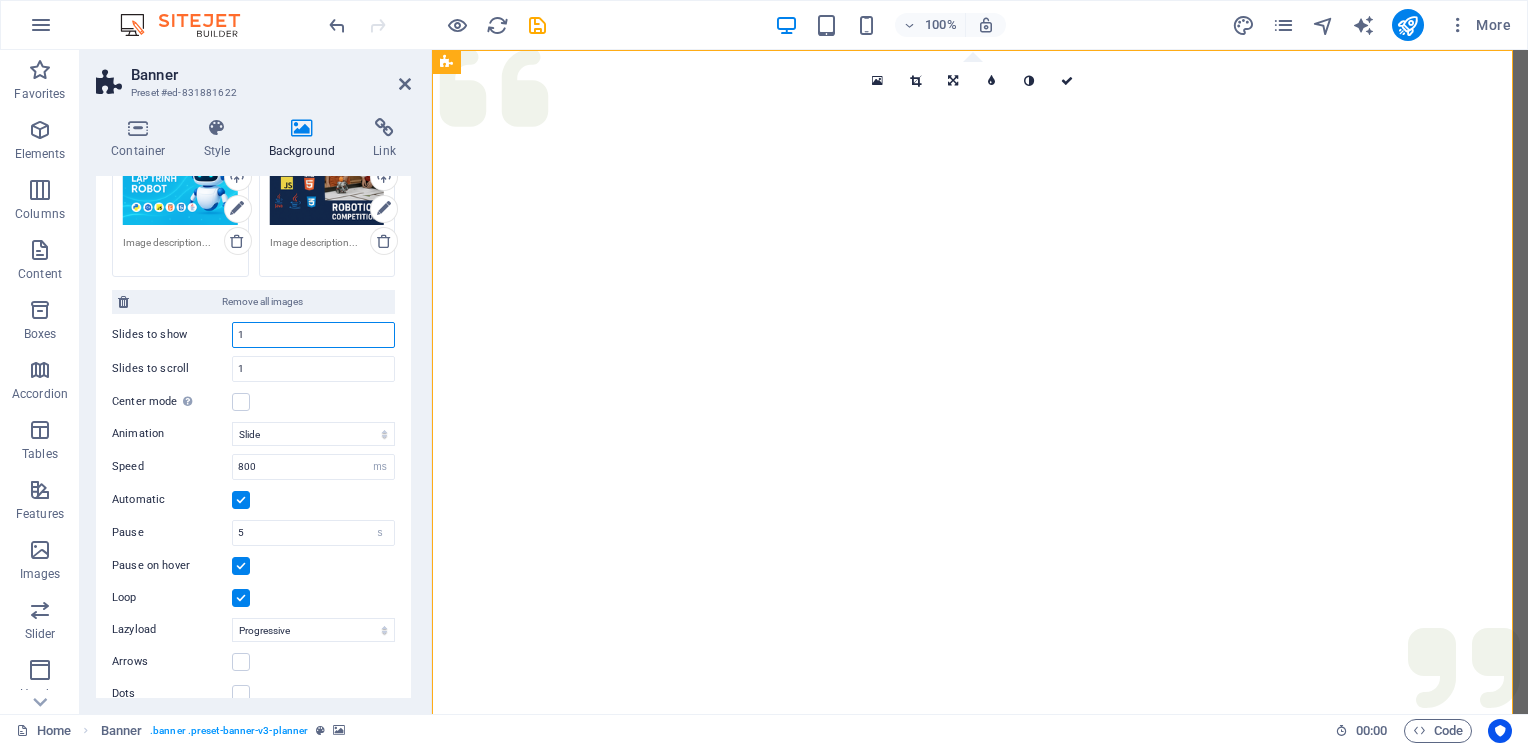 drag, startPoint x: 264, startPoint y: 335, endPoint x: 200, endPoint y: 334, distance: 64.00781 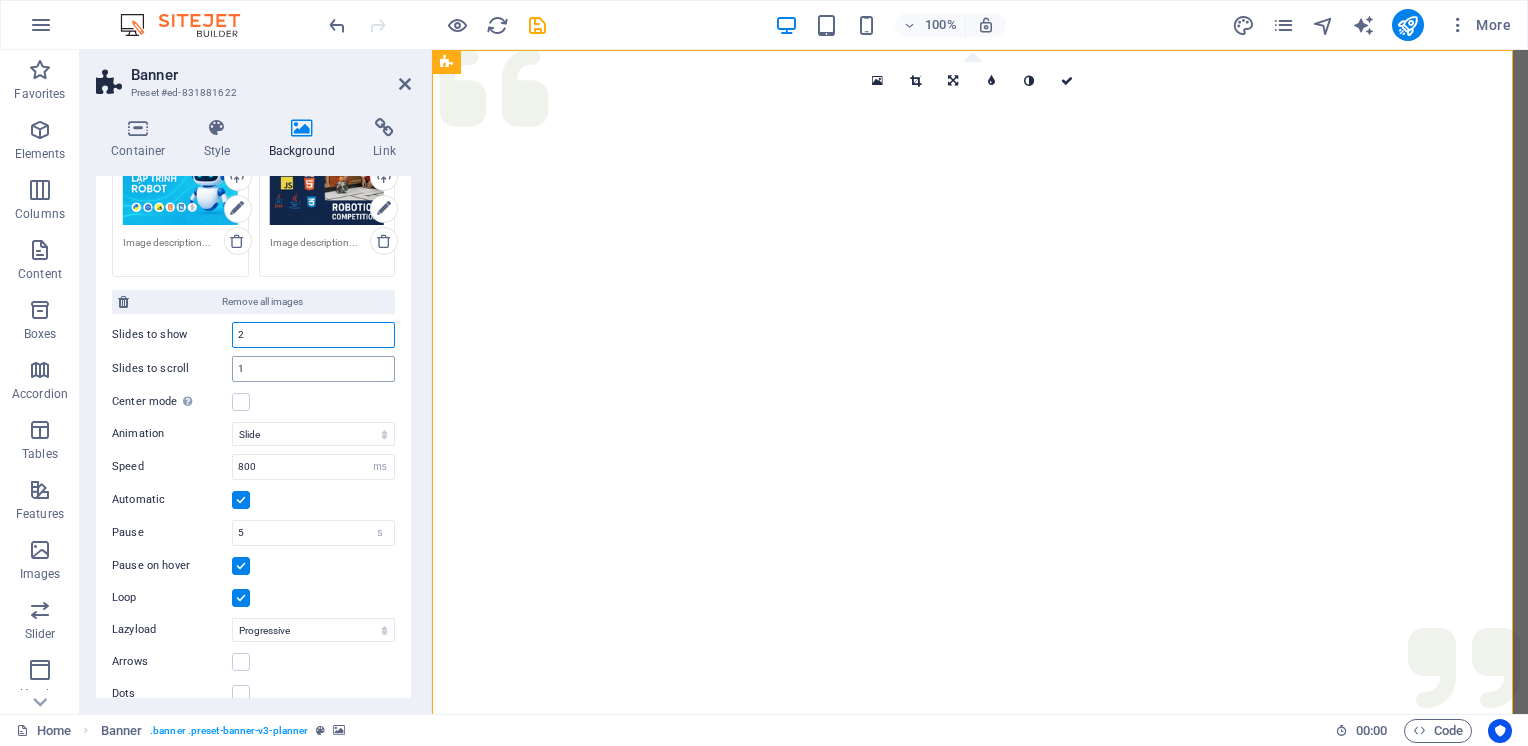 type on "2" 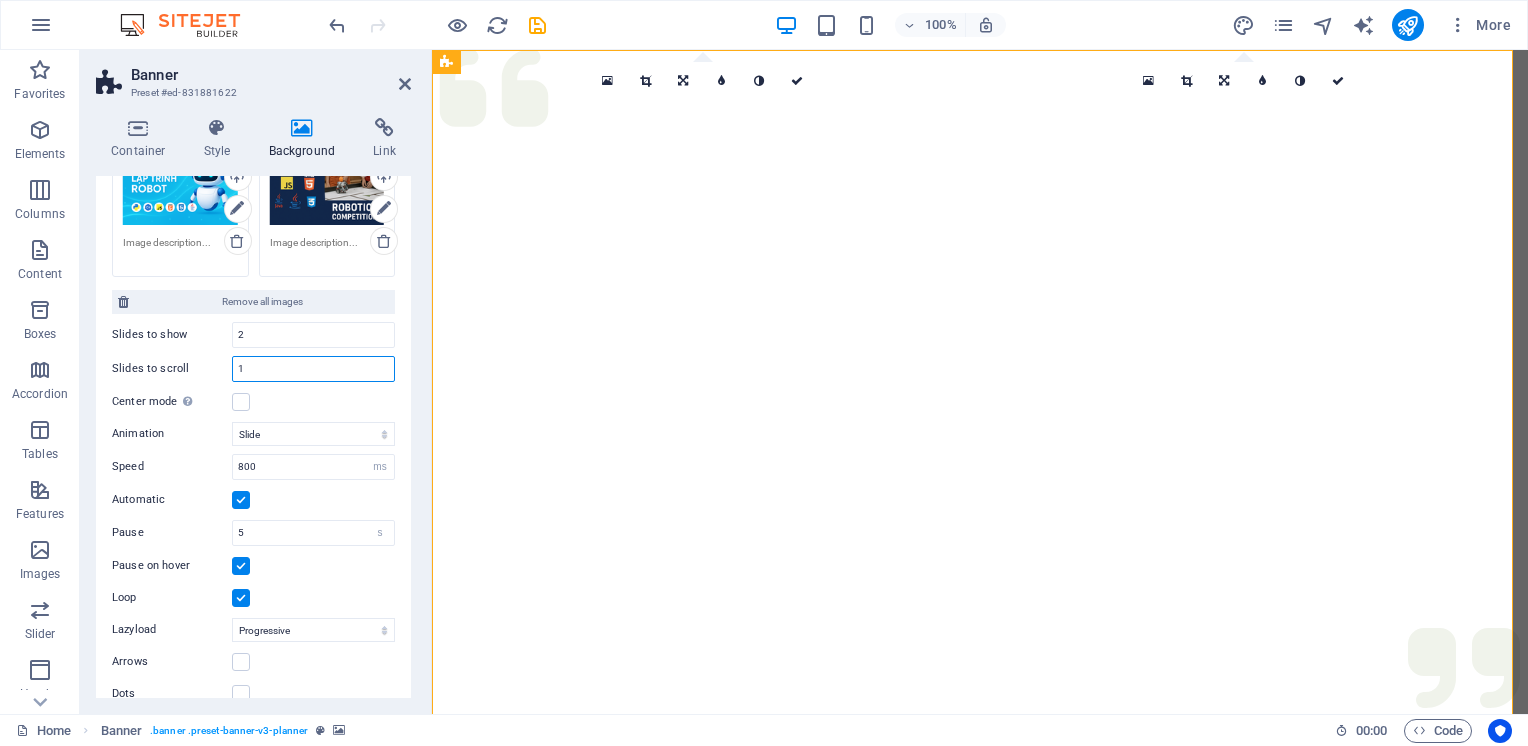 drag, startPoint x: 249, startPoint y: 366, endPoint x: 214, endPoint y: 368, distance: 35.057095 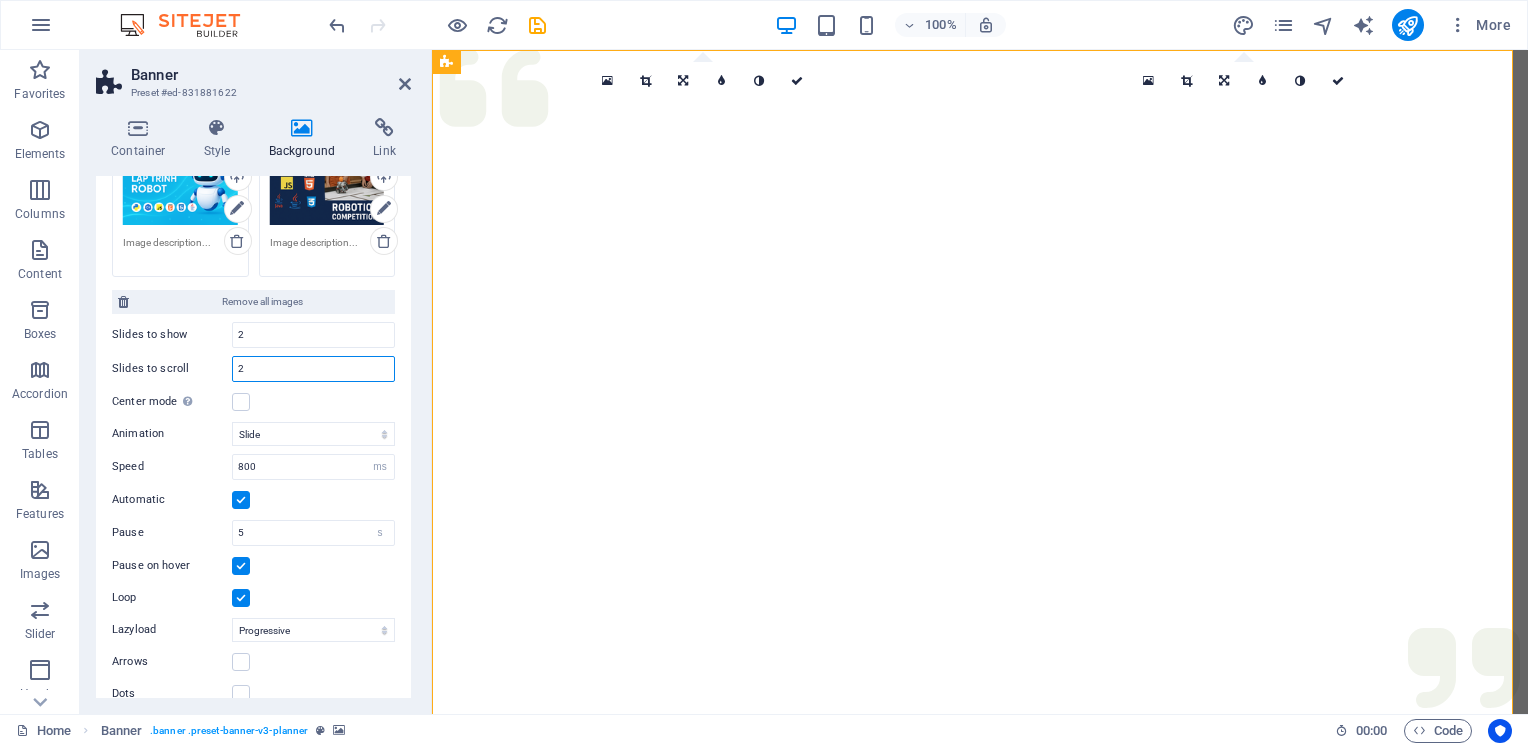 type on "2" 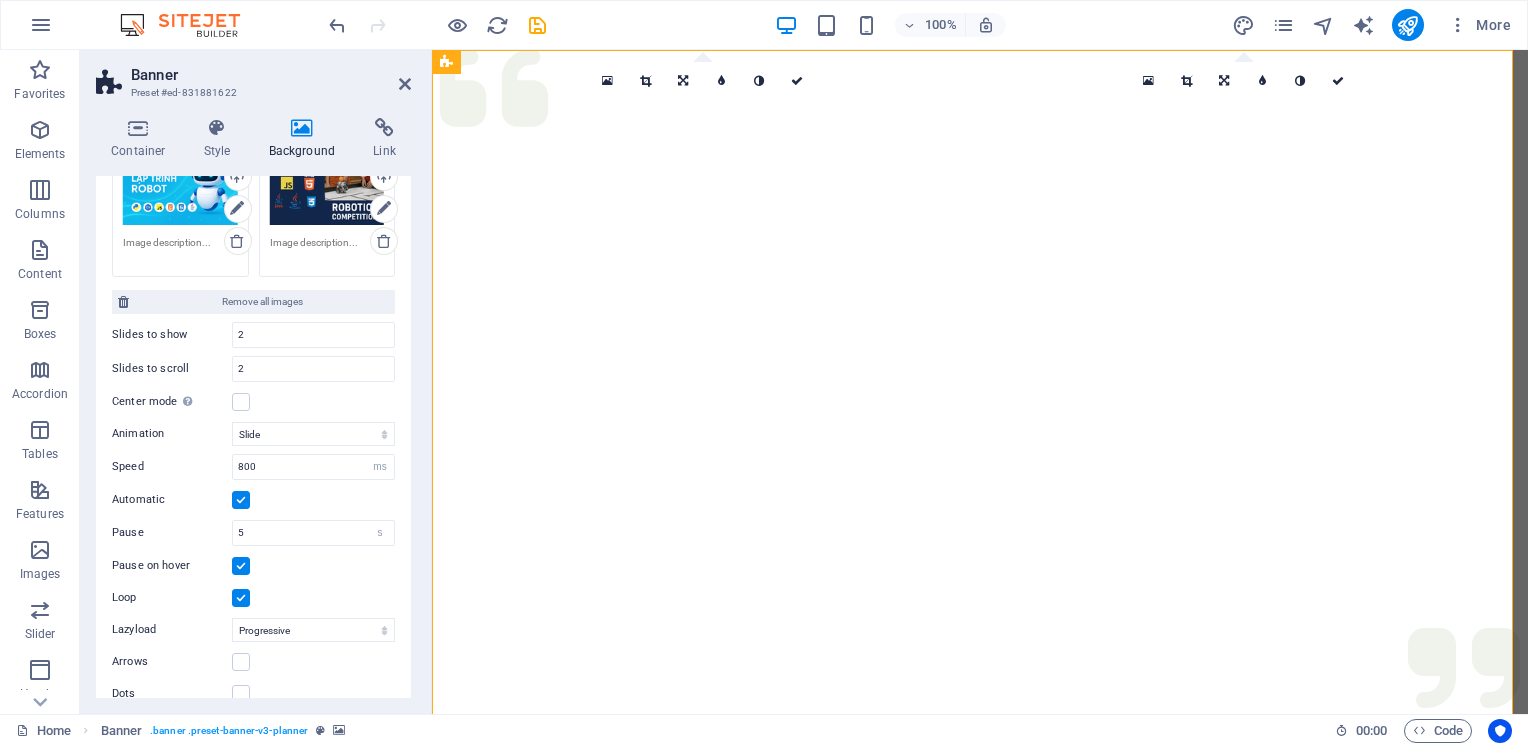 click on "Center mode Enables centered view with partial previous/next slide. Use with odd numbered "Slides to show" counts." at bounding box center (253, 402) 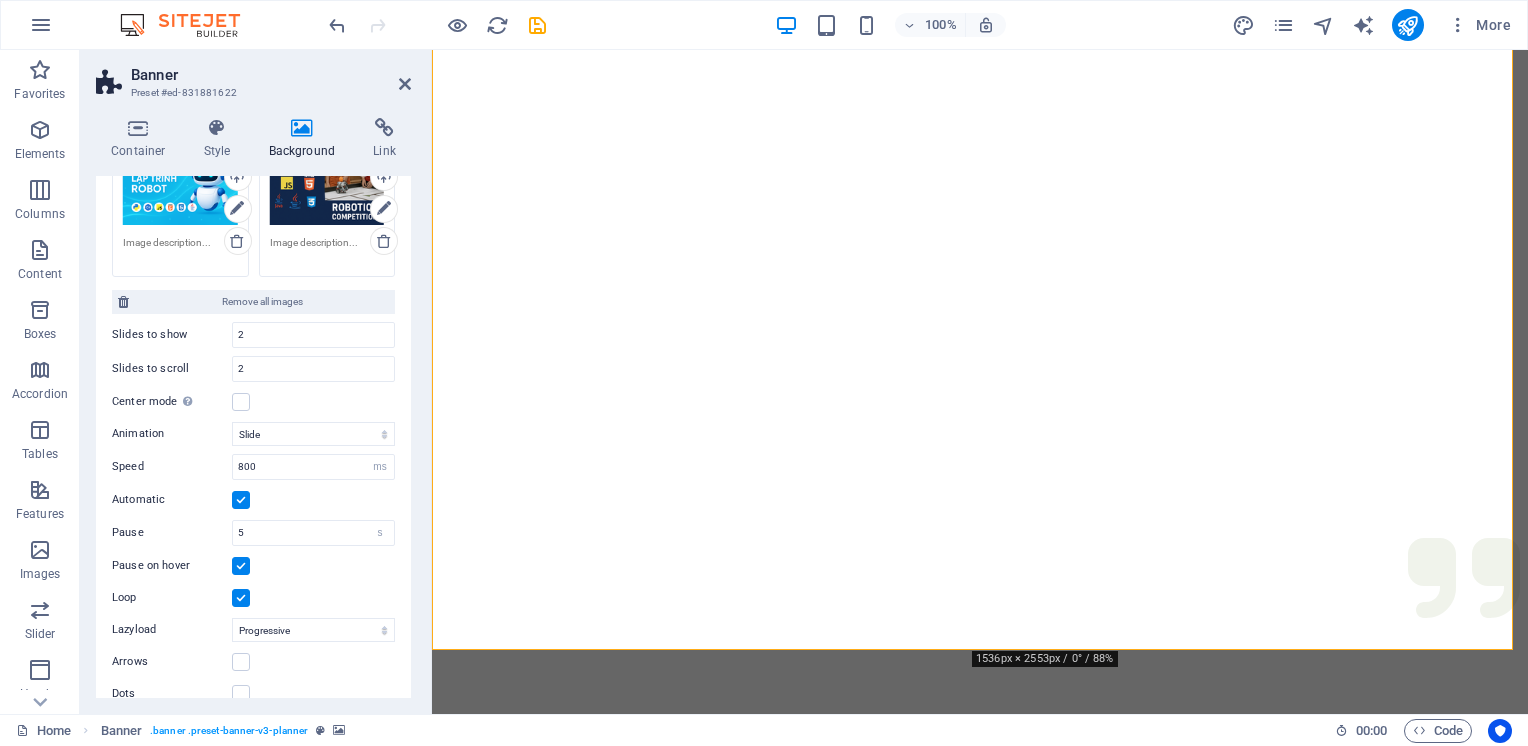 scroll, scrollTop: 0, scrollLeft: 0, axis: both 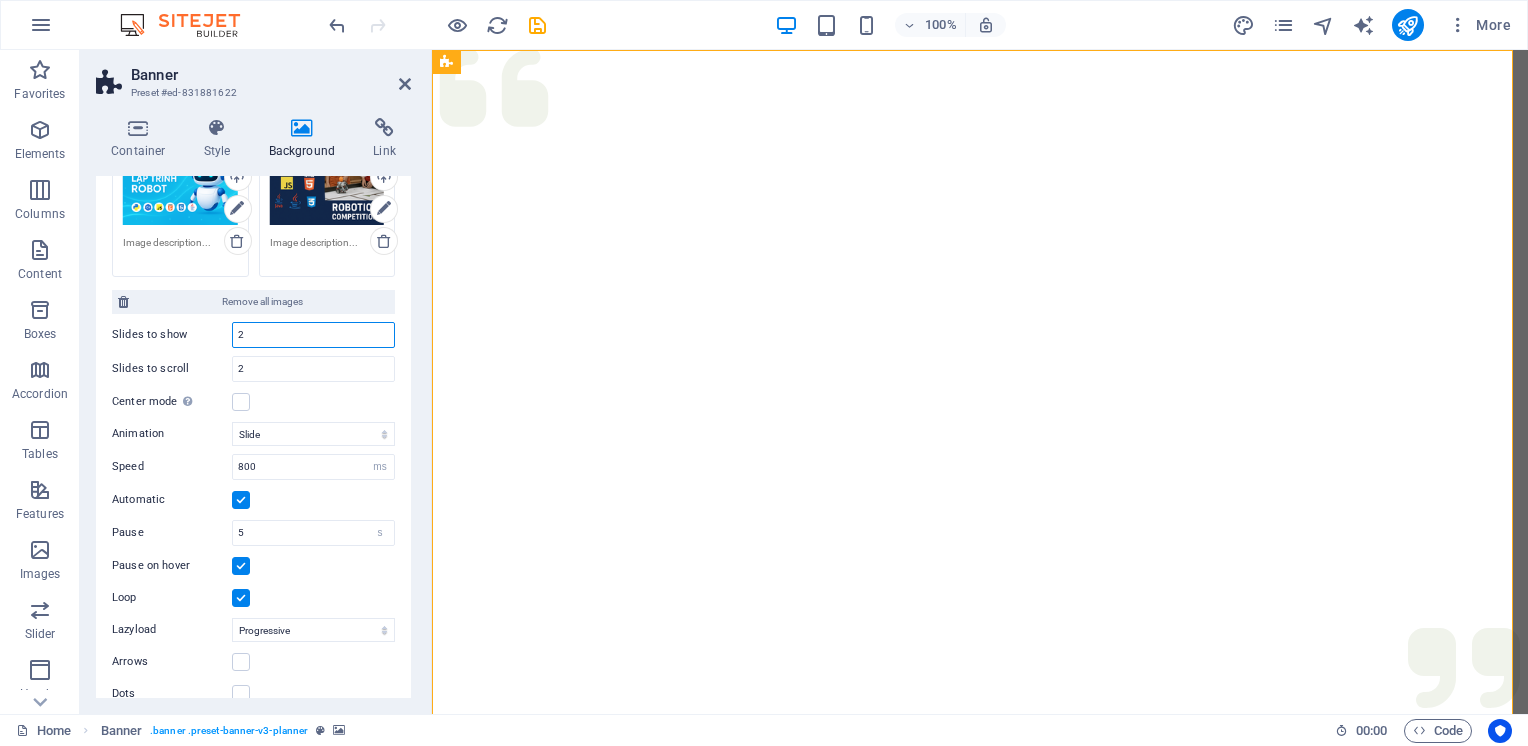 drag, startPoint x: 282, startPoint y: 335, endPoint x: 213, endPoint y: 330, distance: 69.18092 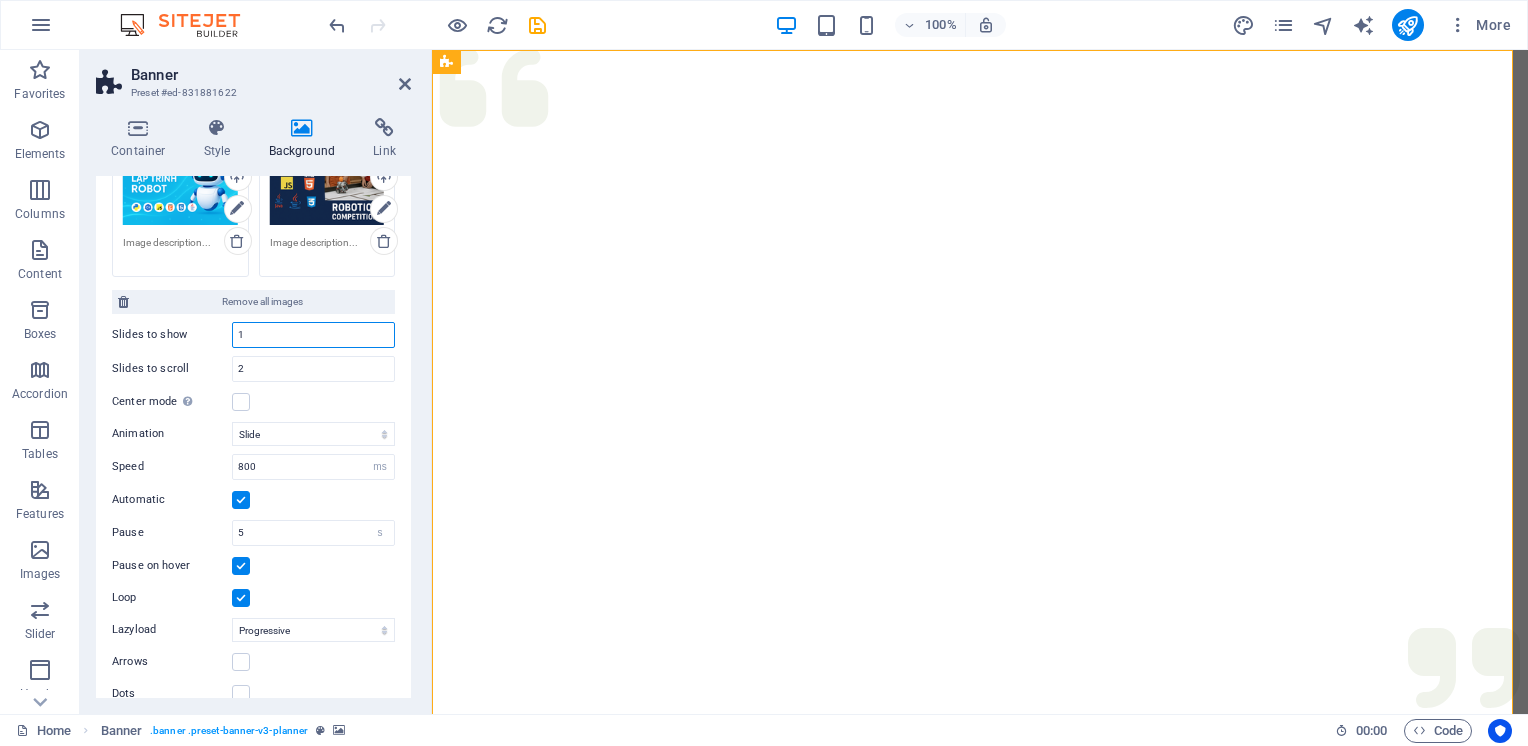 type on "1" 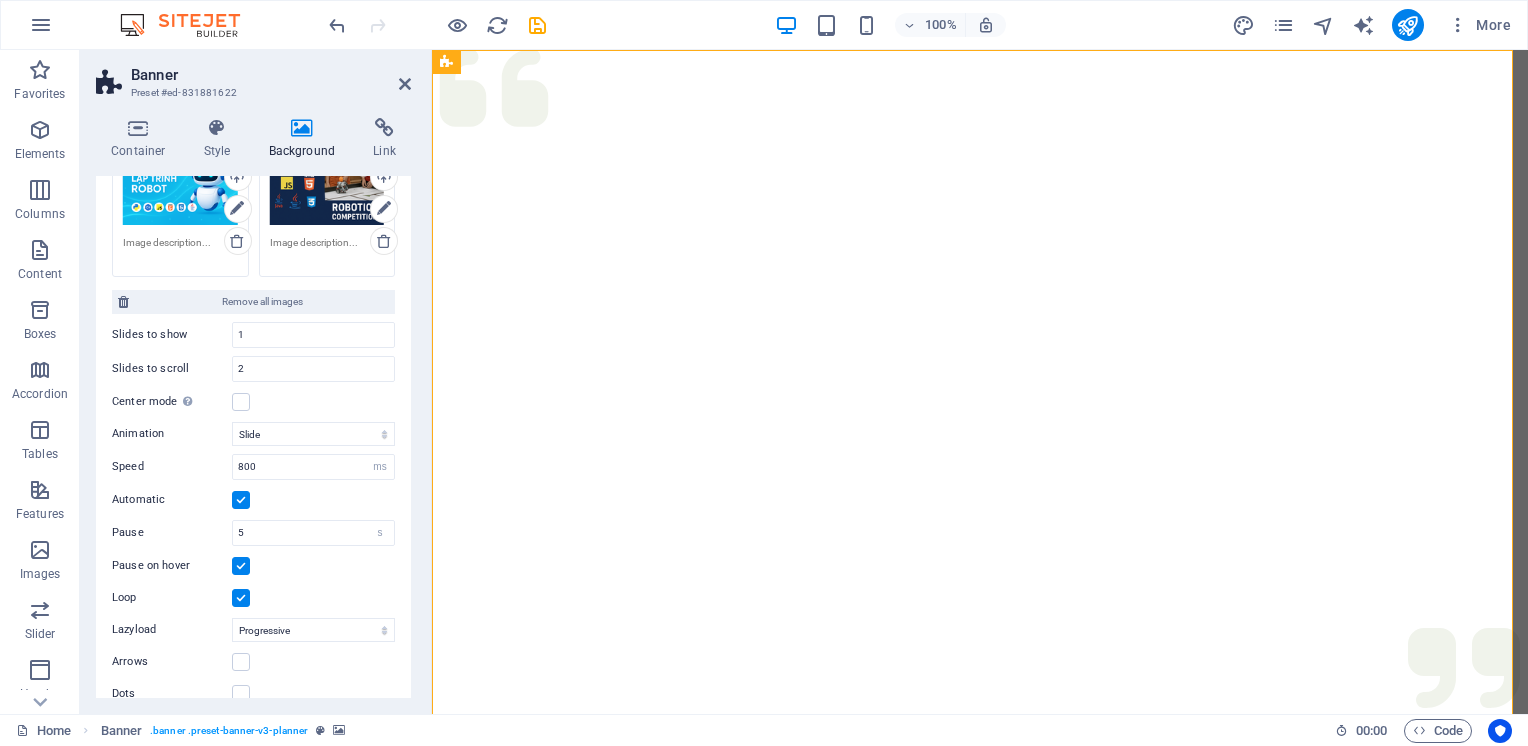 click on "Center mode Enables centered view with partial previous/next slide. Use with odd numbered "Slides to show" counts." at bounding box center [253, 402] 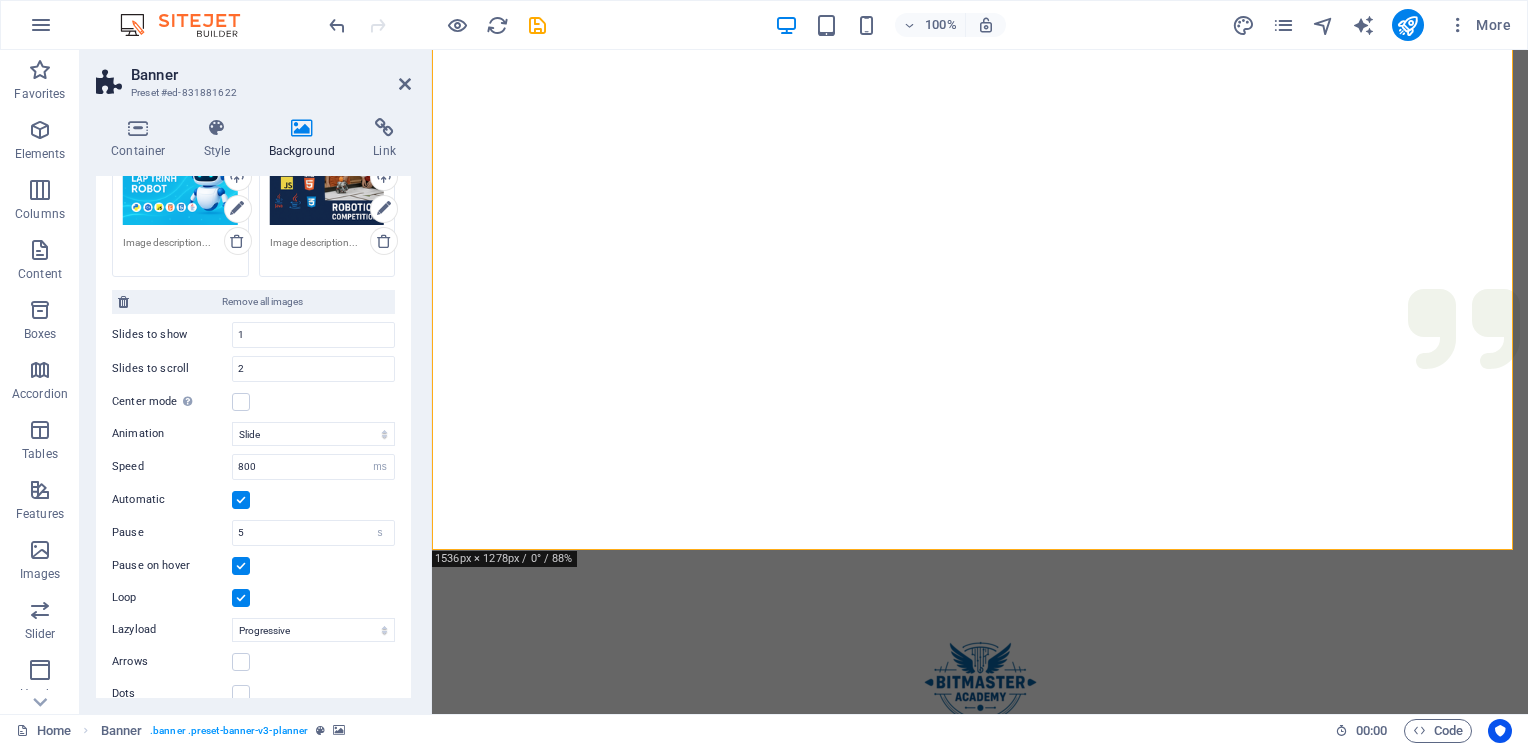 scroll, scrollTop: 400, scrollLeft: 0, axis: vertical 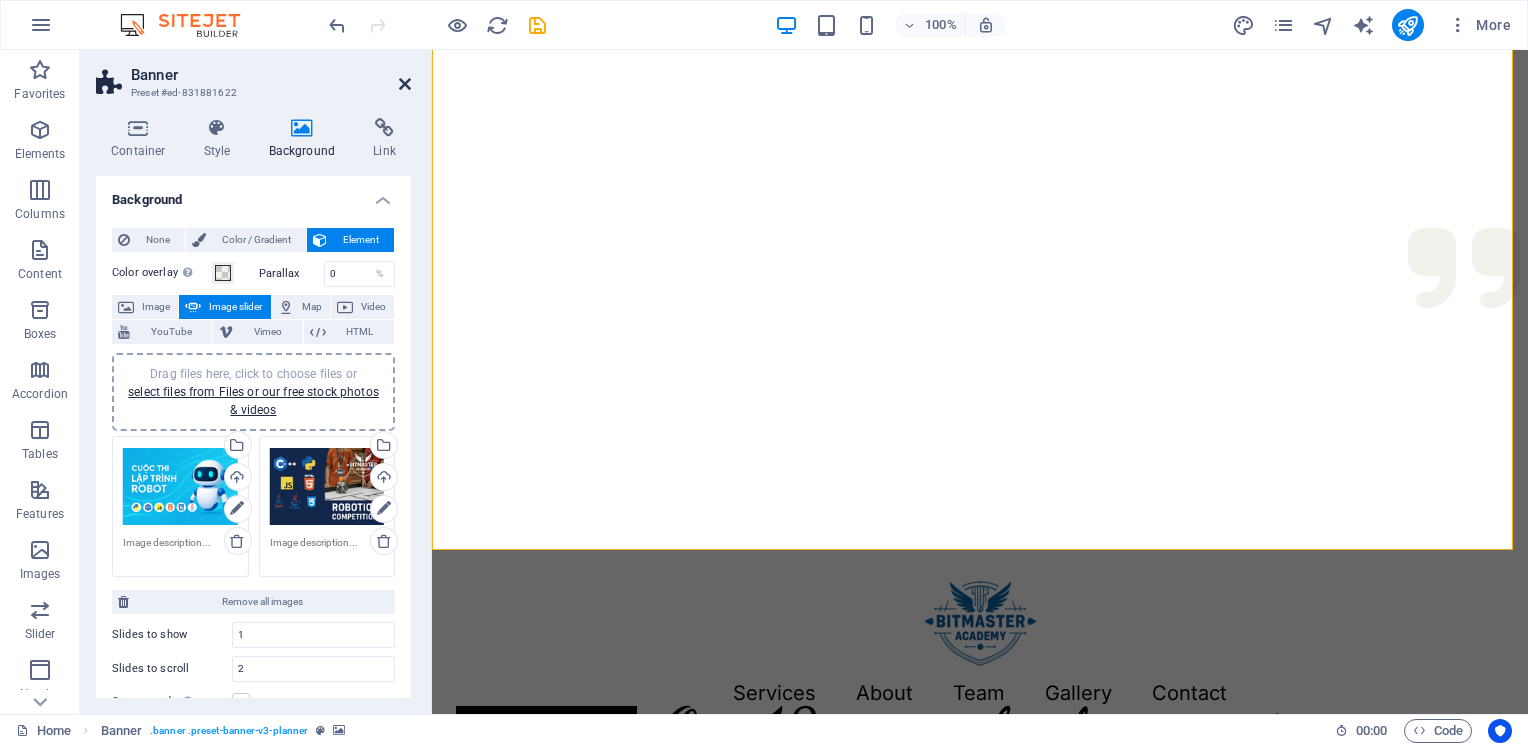 click at bounding box center (405, 84) 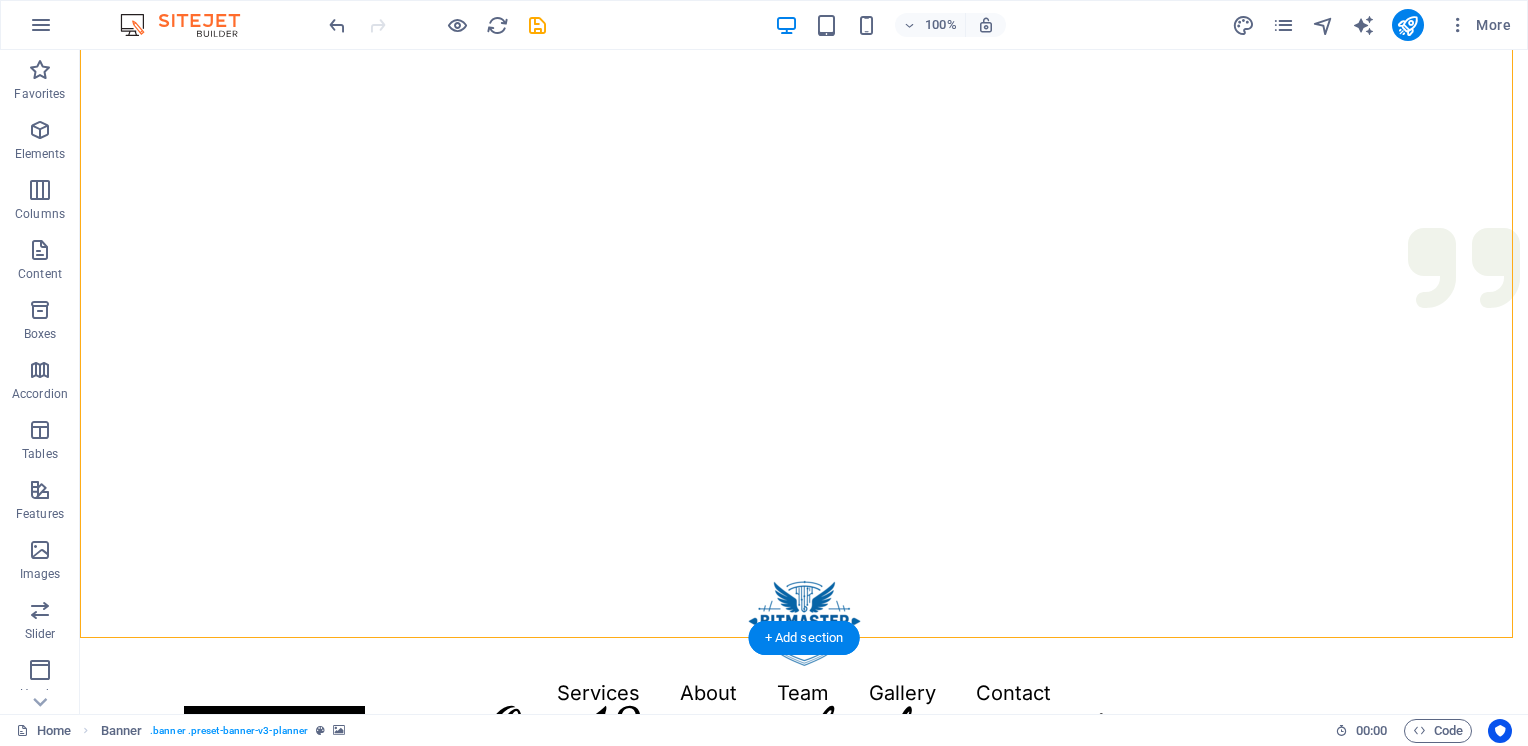 scroll, scrollTop: 0, scrollLeft: 0, axis: both 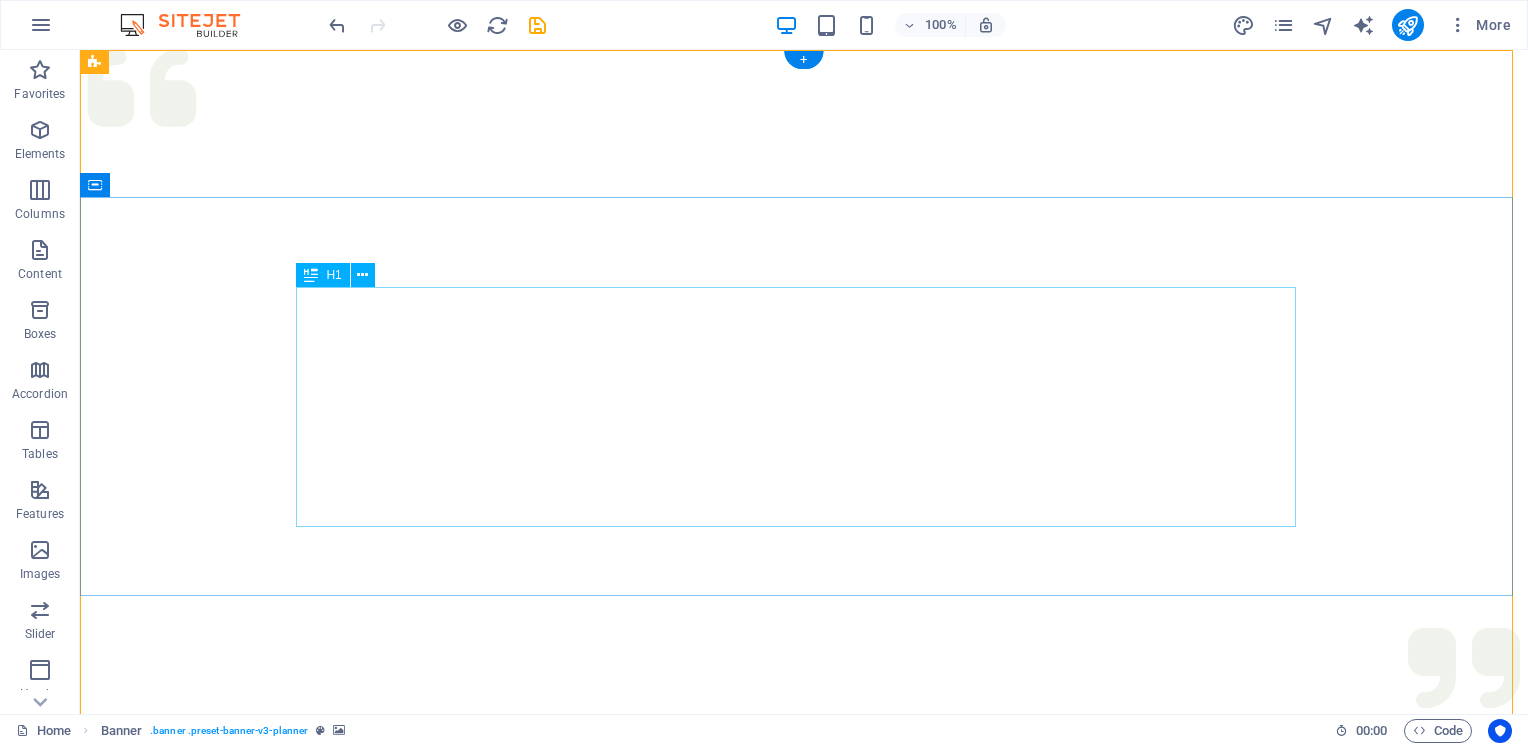 click on "Chắp cánh ước mơ công nghệ" at bounding box center [804, 1394] 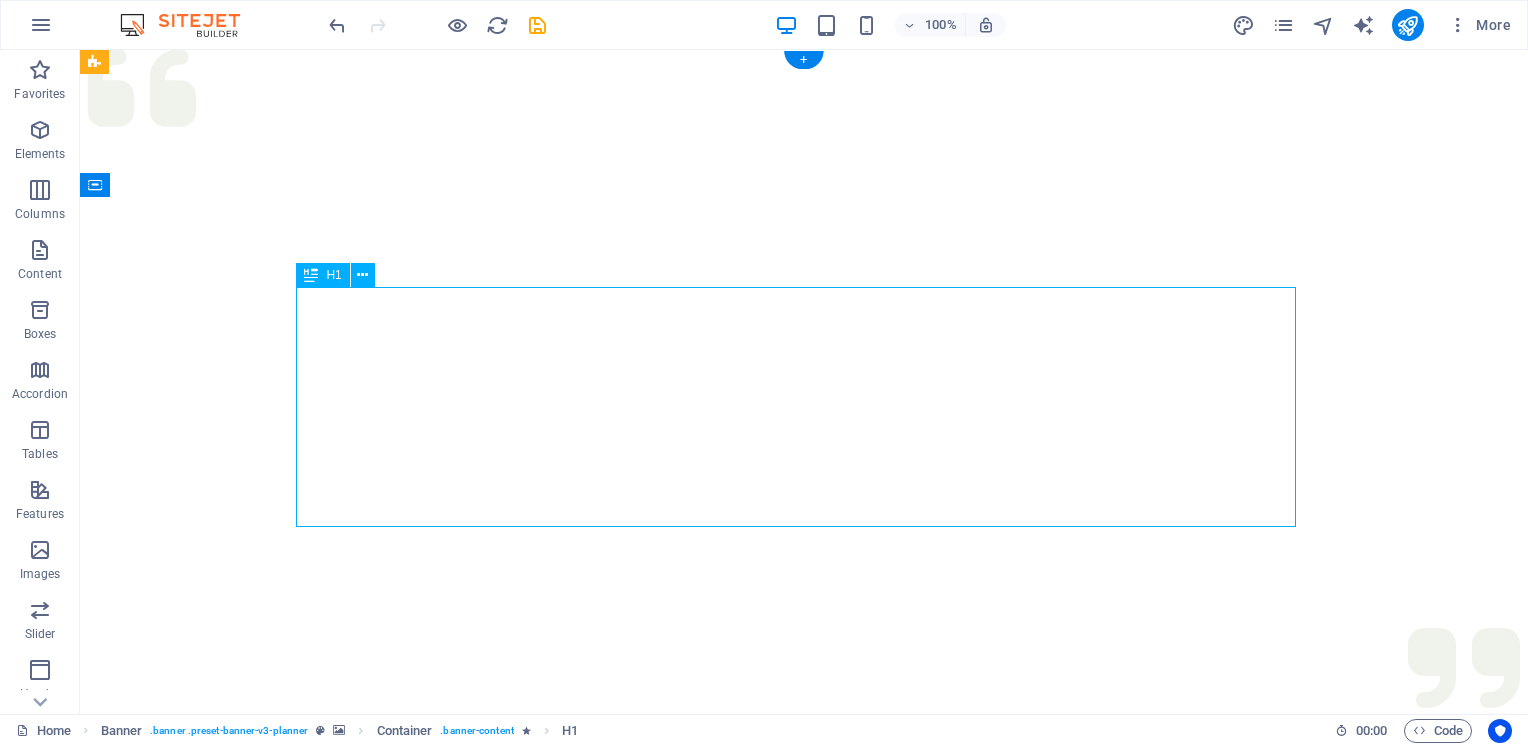 click on "Chắp cánh ước mơ công nghệ" at bounding box center (804, 1394) 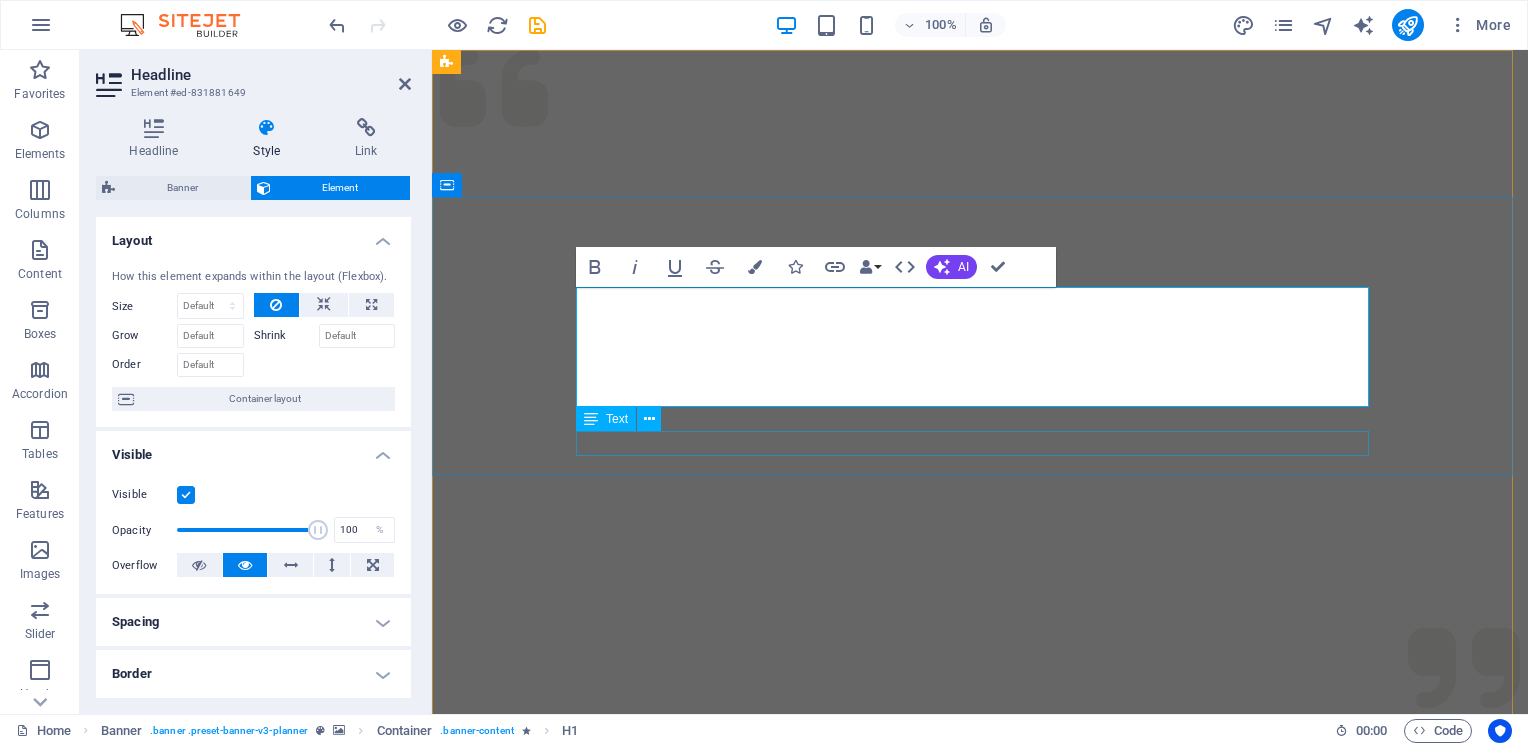 click on "Tư duy sáng – Học thật – Làm chất" at bounding box center (980, 1430) 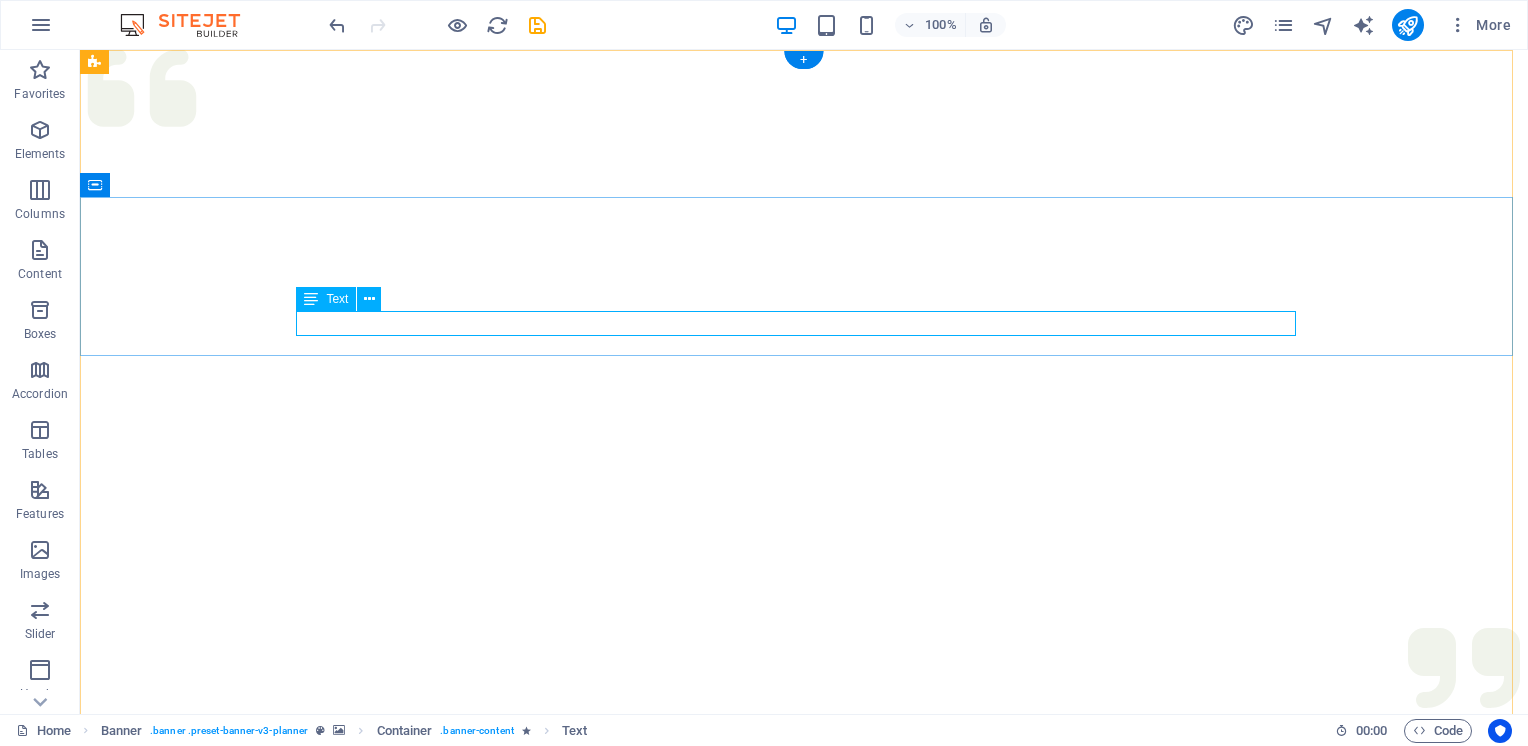 click on "Tư duy sáng – Học thật – Làm chất" at bounding box center (804, 1310) 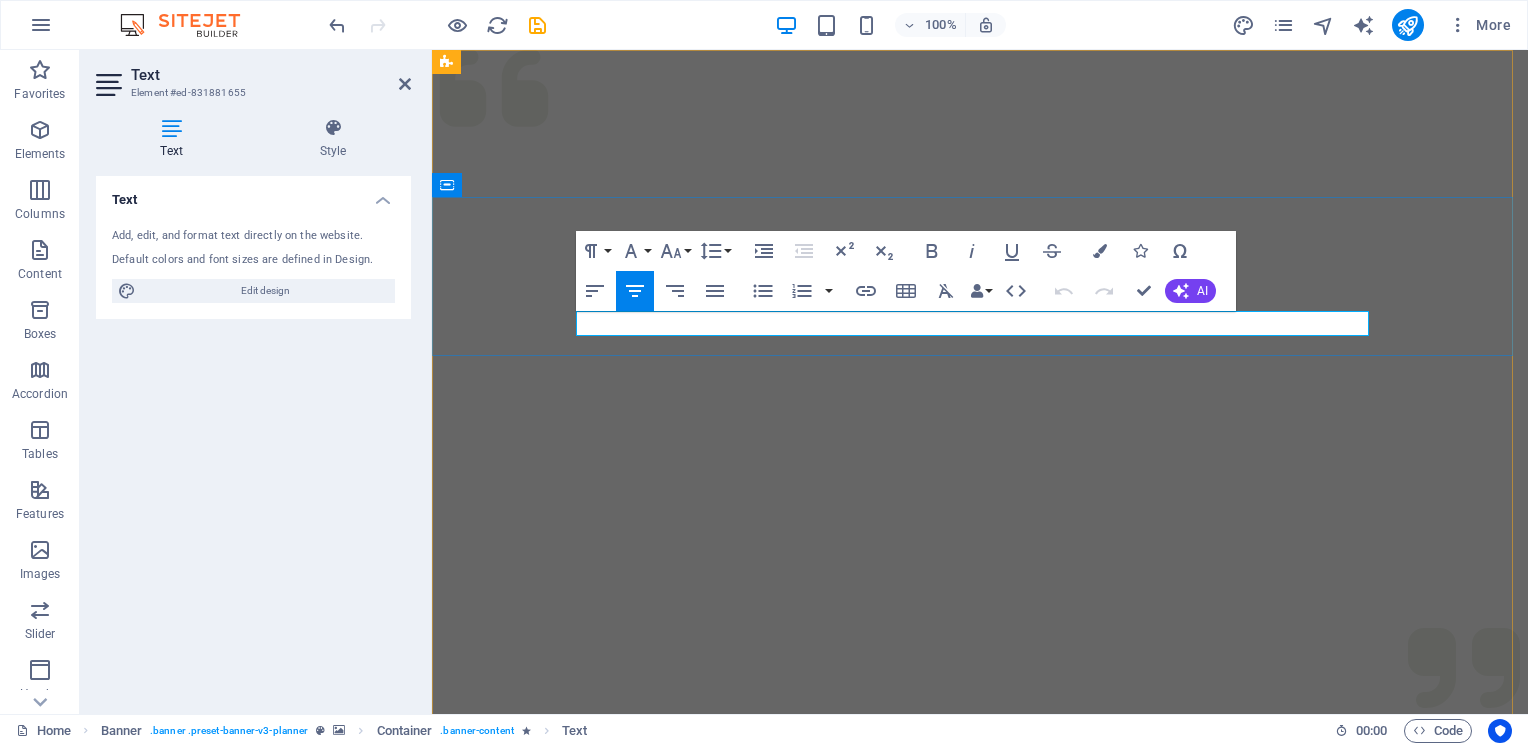 drag, startPoint x: 1124, startPoint y: 320, endPoint x: 743, endPoint y: 319, distance: 381.0013 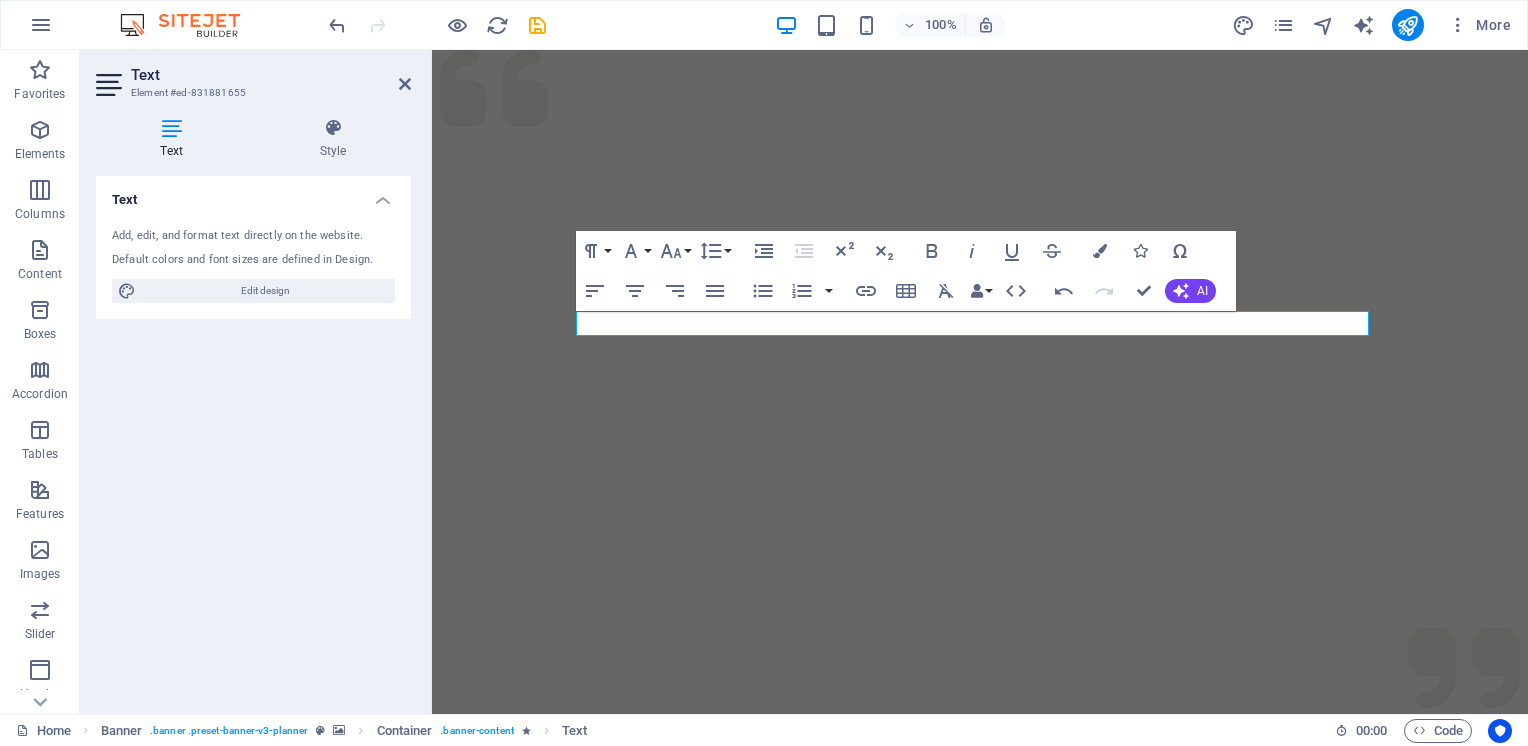 click at bounding box center [-109, 50] 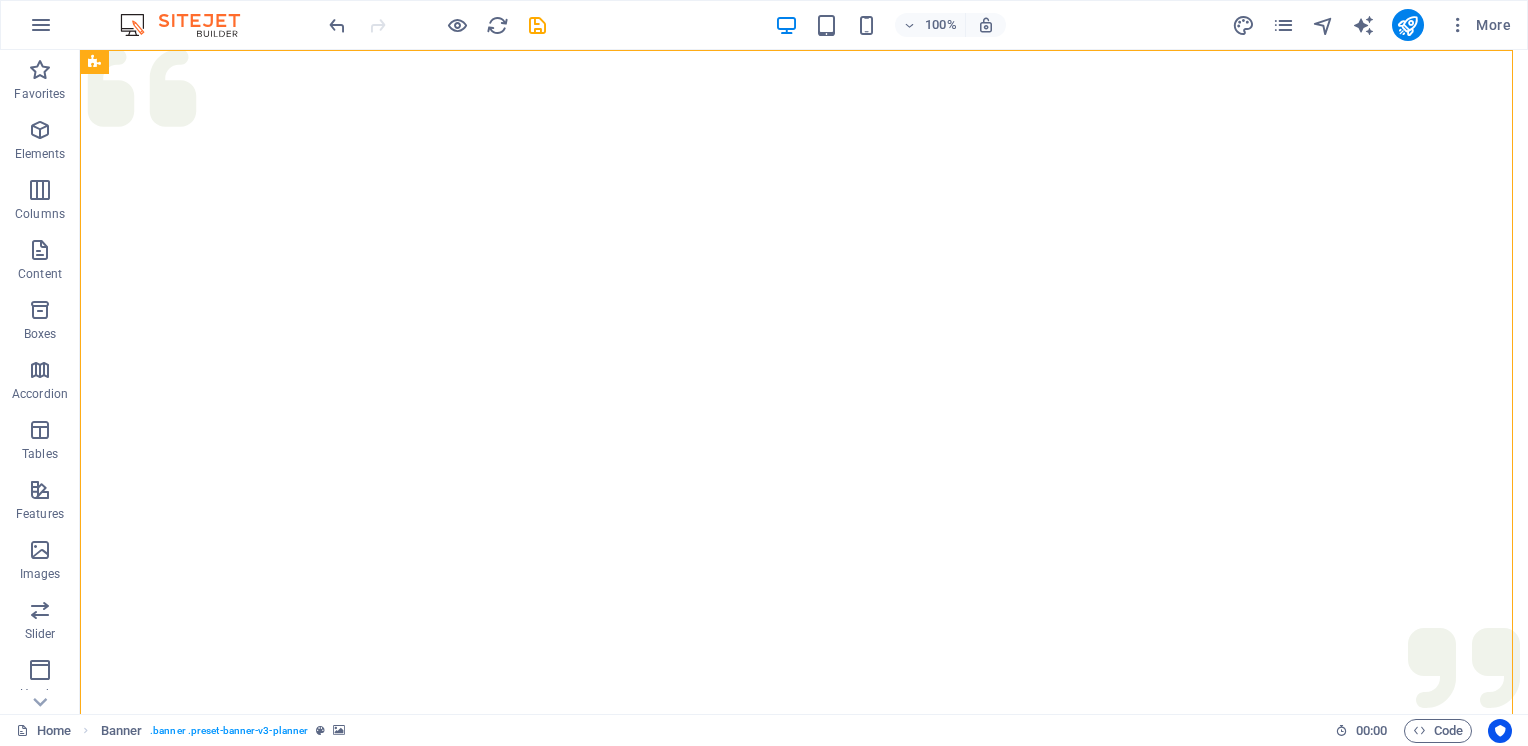 click at bounding box center (-637, 50) 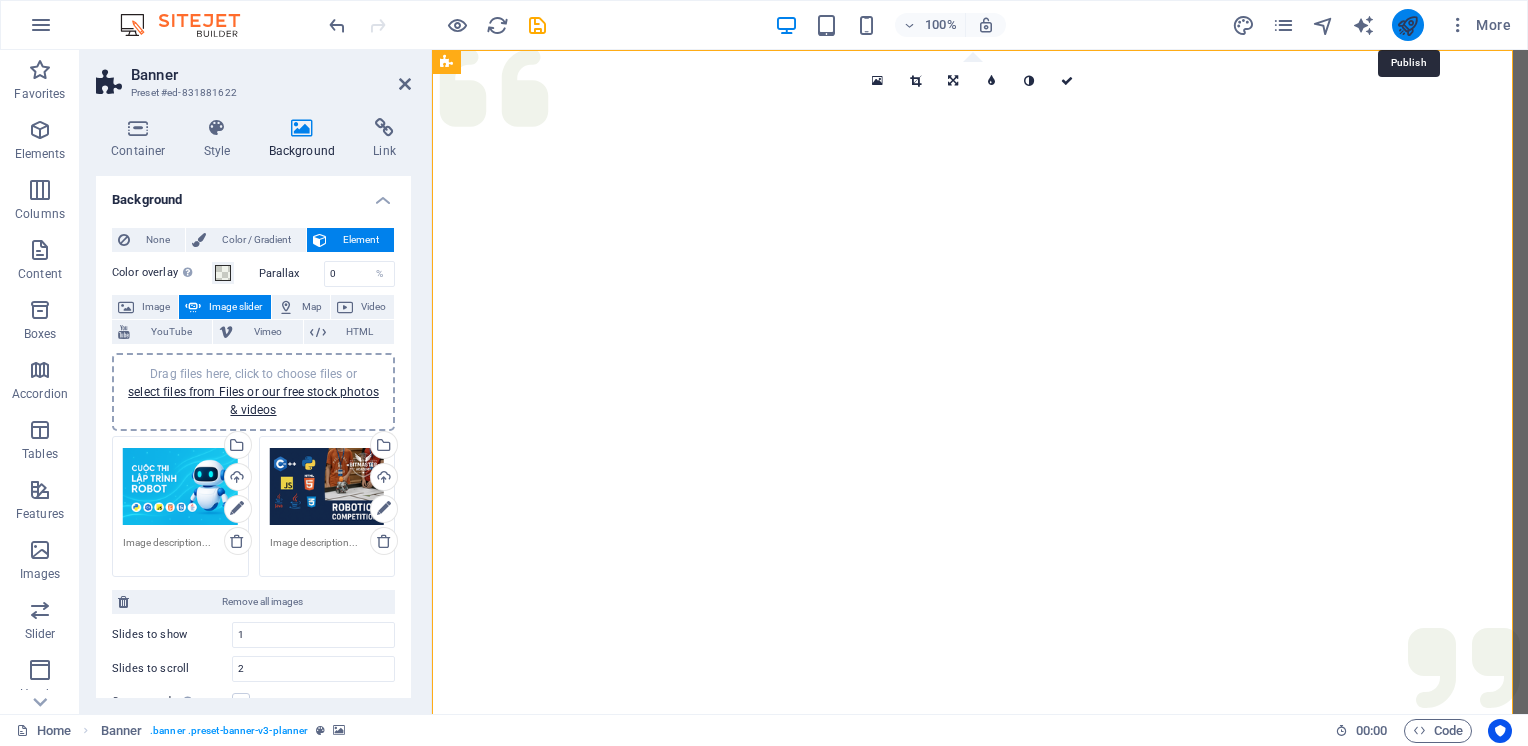 click at bounding box center (1407, 25) 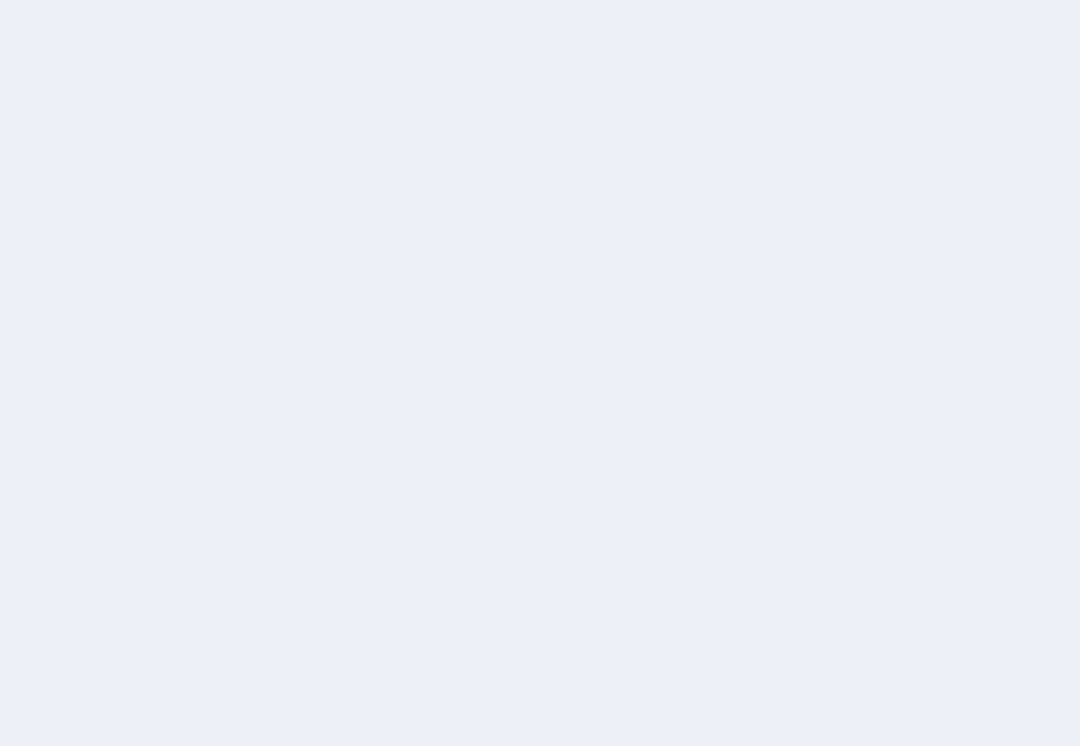 scroll, scrollTop: 0, scrollLeft: 0, axis: both 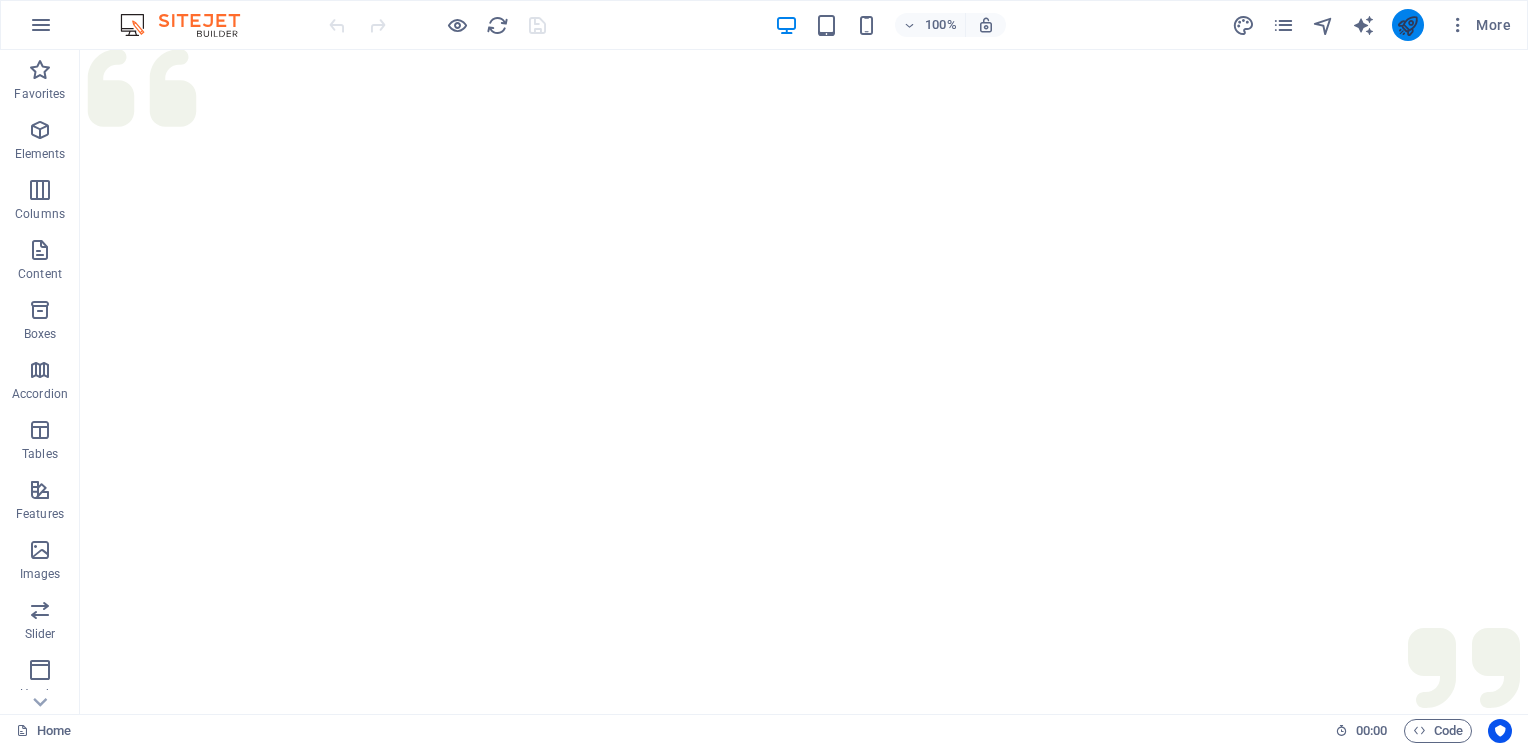 click at bounding box center [1407, 25] 